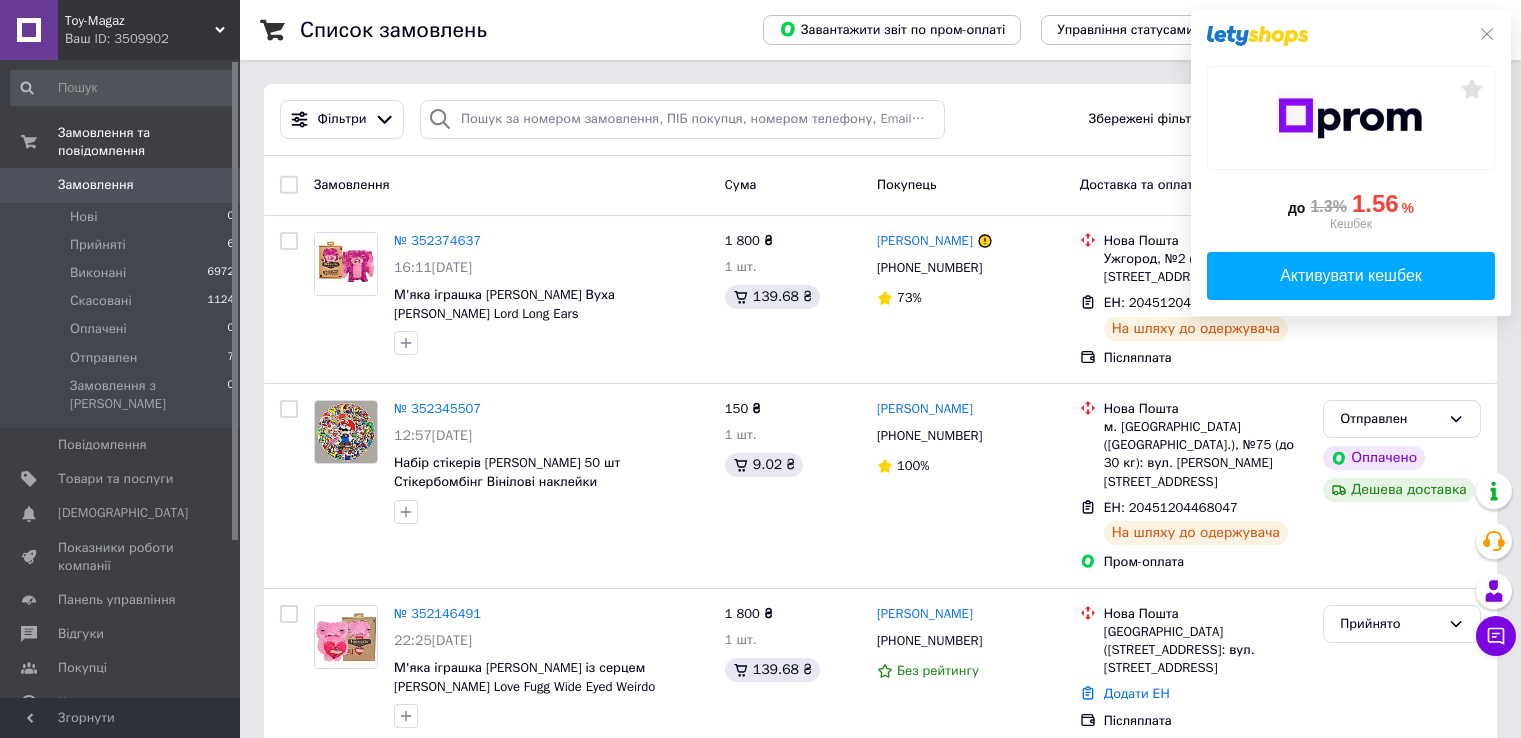 scroll, scrollTop: 0, scrollLeft: 0, axis: both 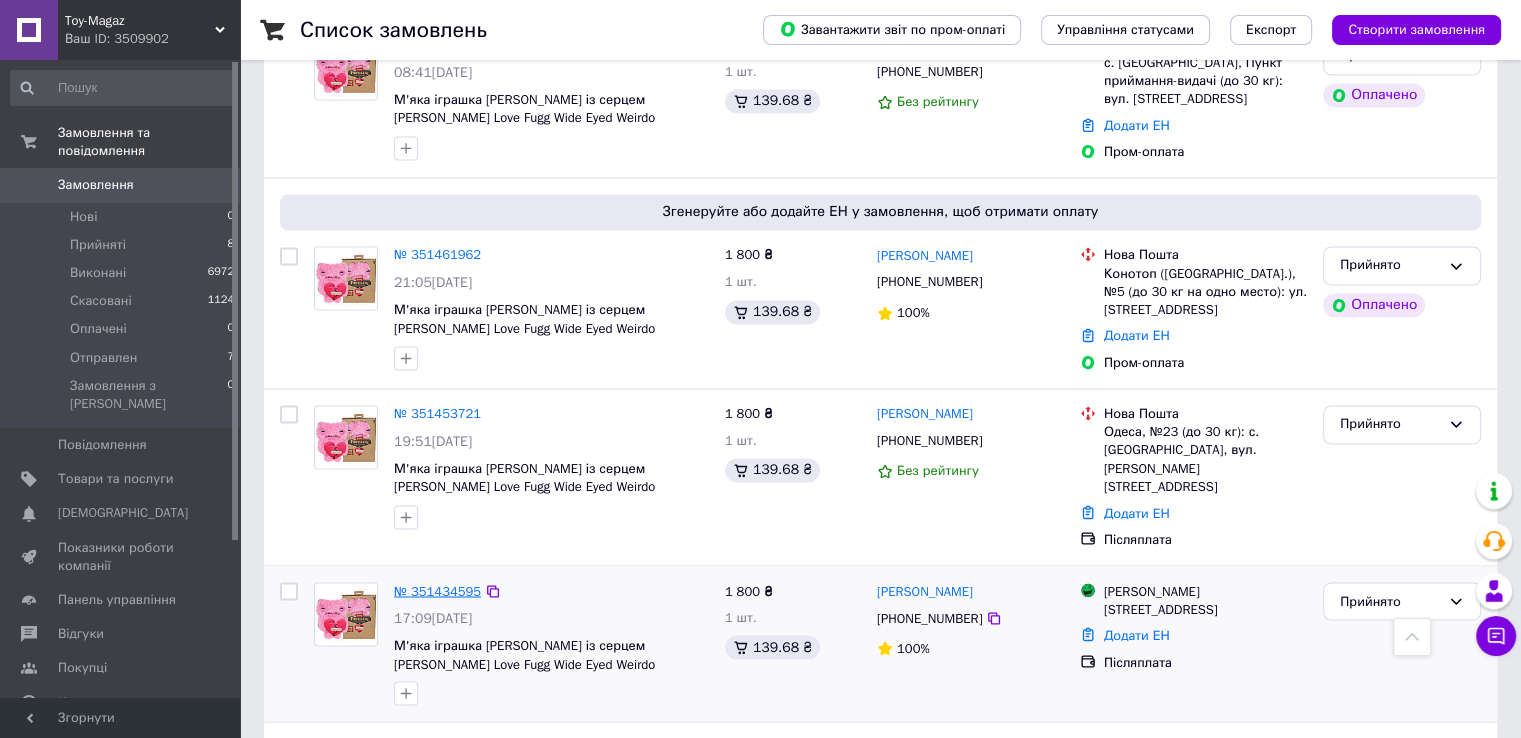 click on "№ 351434595" at bounding box center [437, 590] 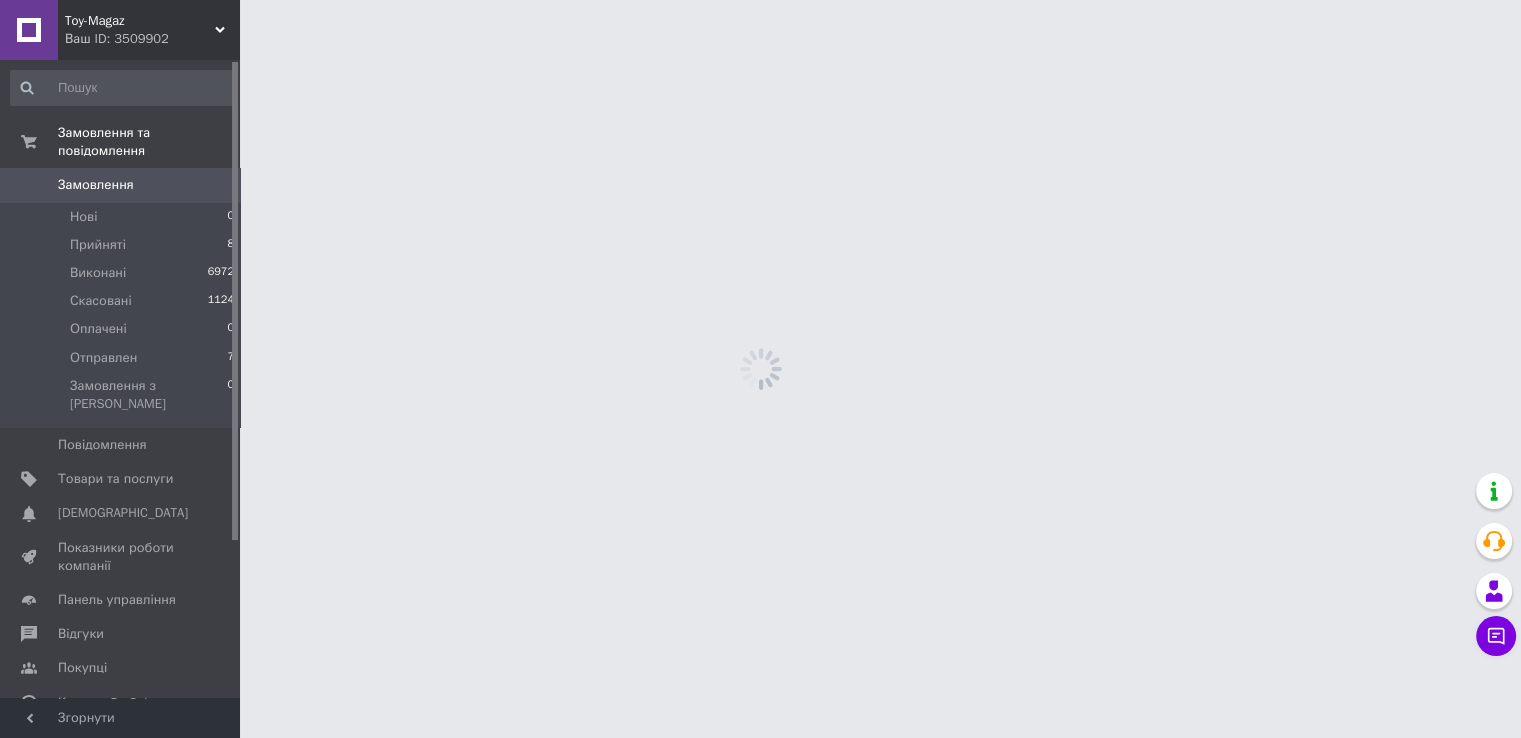scroll, scrollTop: 0, scrollLeft: 0, axis: both 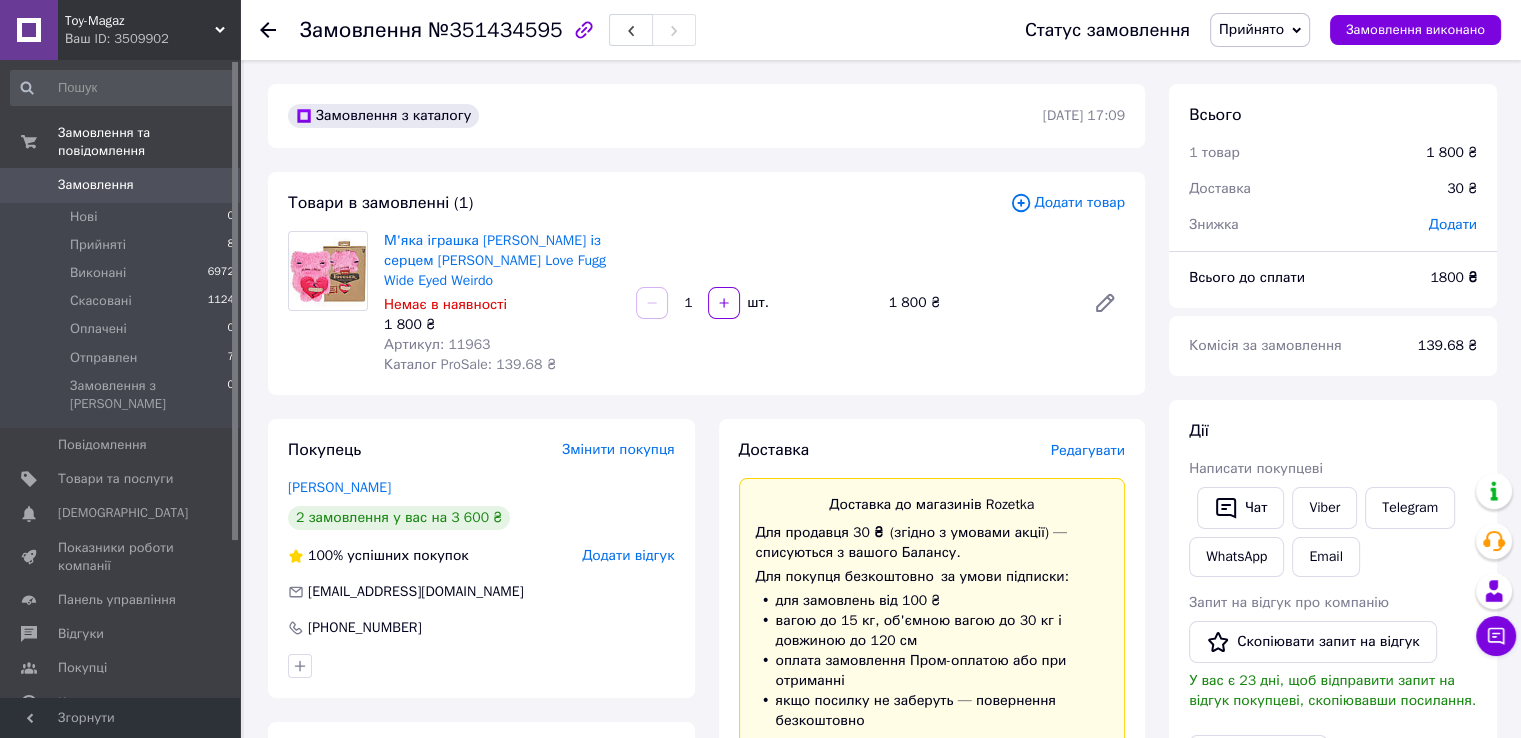 click on "Всього 1 товар 1 800 ₴ Доставка 30 ₴ Знижка Додати Всього до сплати 1800 ₴ Комісія за замовлення 139.68 ₴ Дії Написати покупцеві   Чат Viber Telegram WhatsApp Email Запит на відгук про компанію   Скопіювати запит на відгук У вас є 23 дні, щоб відправити запит на відгук покупцеві, скопіювавши посилання.   Видати чек   Завантажити PDF   Друк PDF   Дублювати замовлення Мітки Особисті нотатки, які бачите лише ви. З їх допомогою можна фільтрувати замовлення Примітки Залишилося 300 символів Очистити Зберегти" at bounding box center (1333, 822) 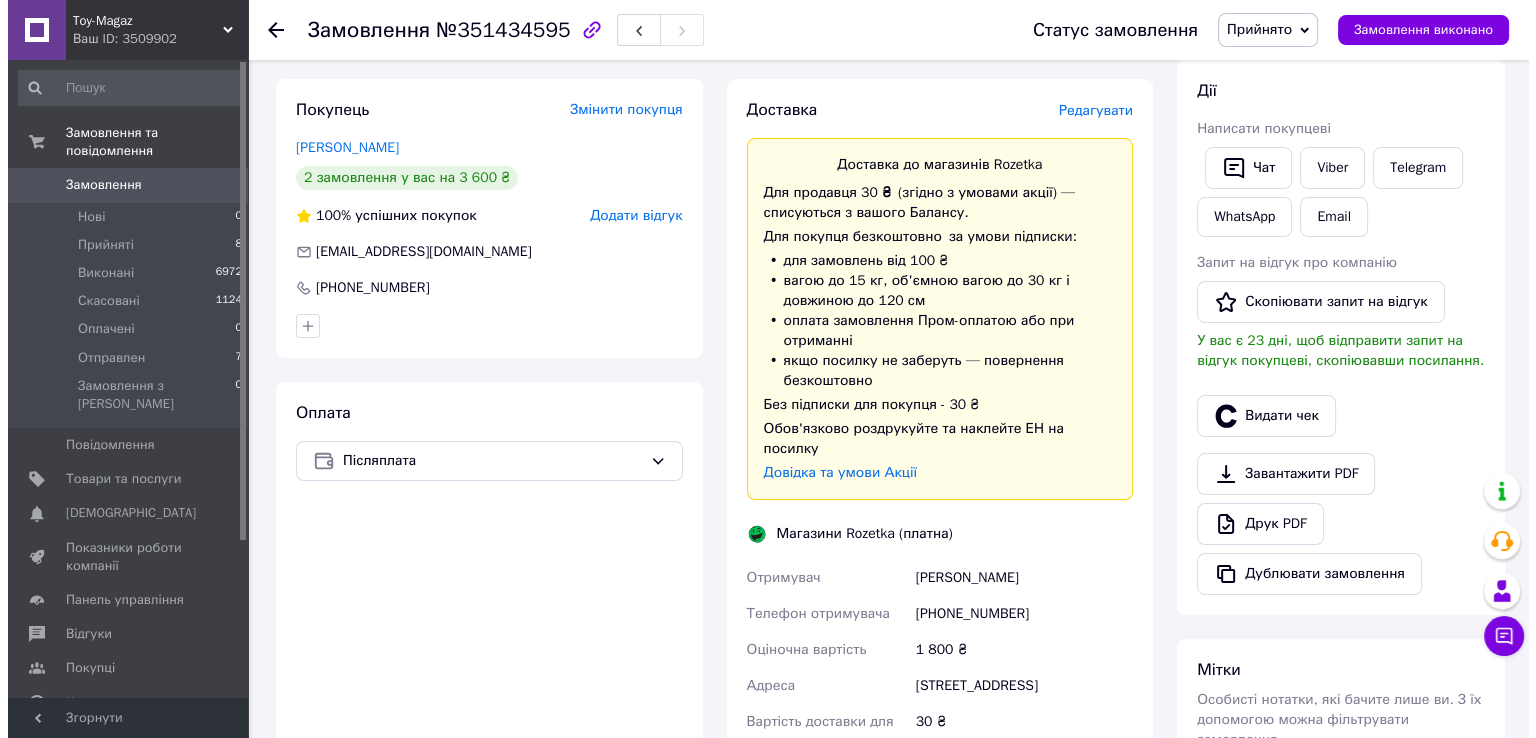scroll, scrollTop: 300, scrollLeft: 0, axis: vertical 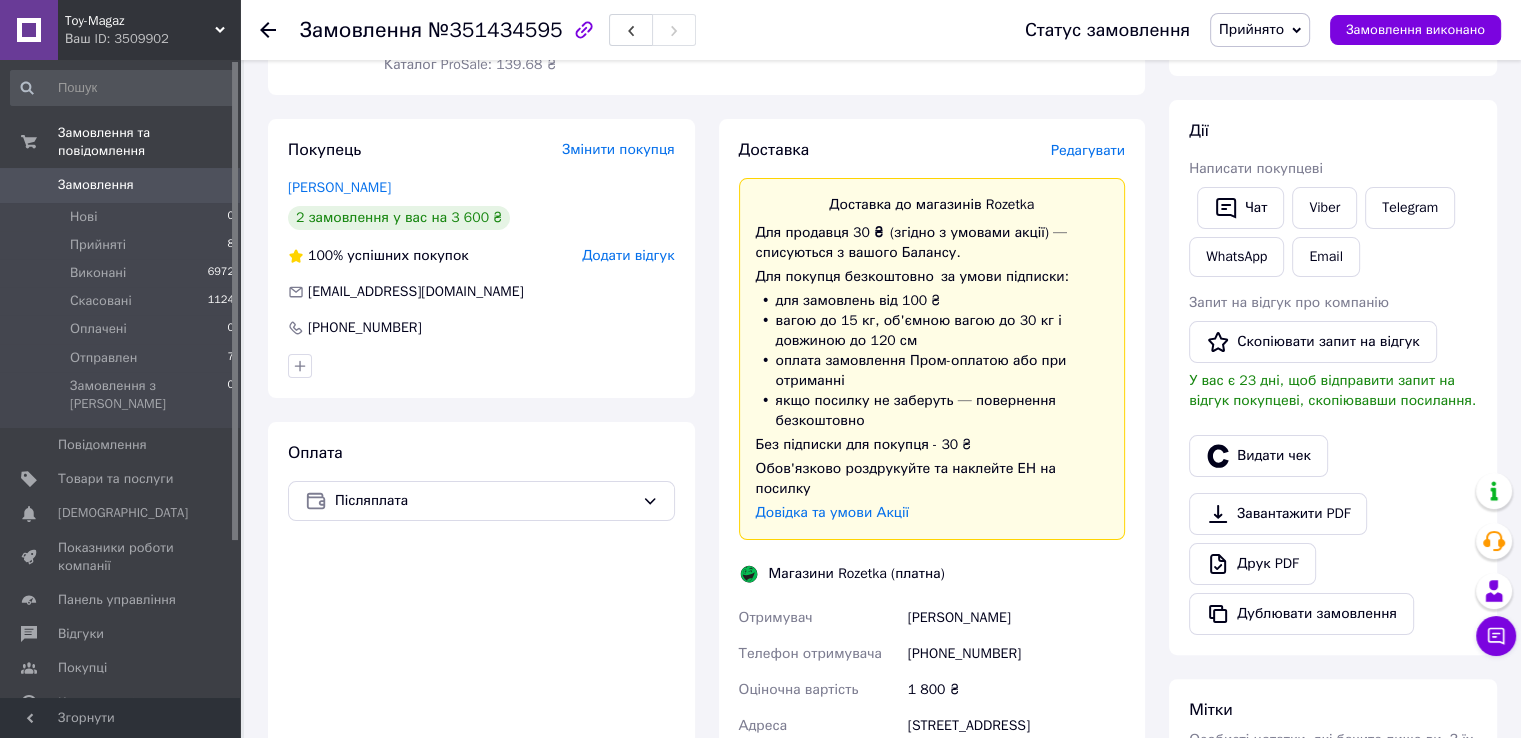 click on "Редагувати" at bounding box center [1088, 150] 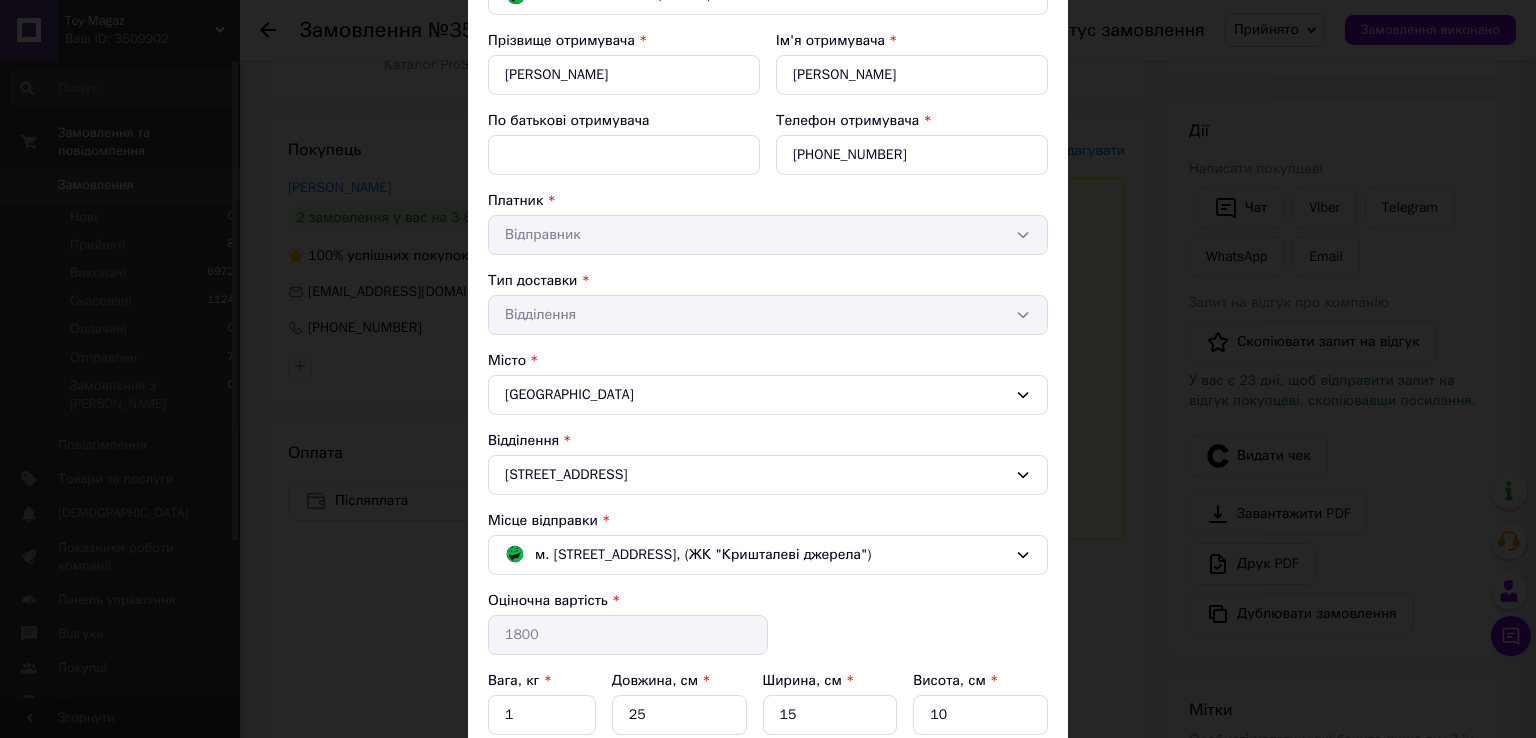 scroll, scrollTop: 197, scrollLeft: 0, axis: vertical 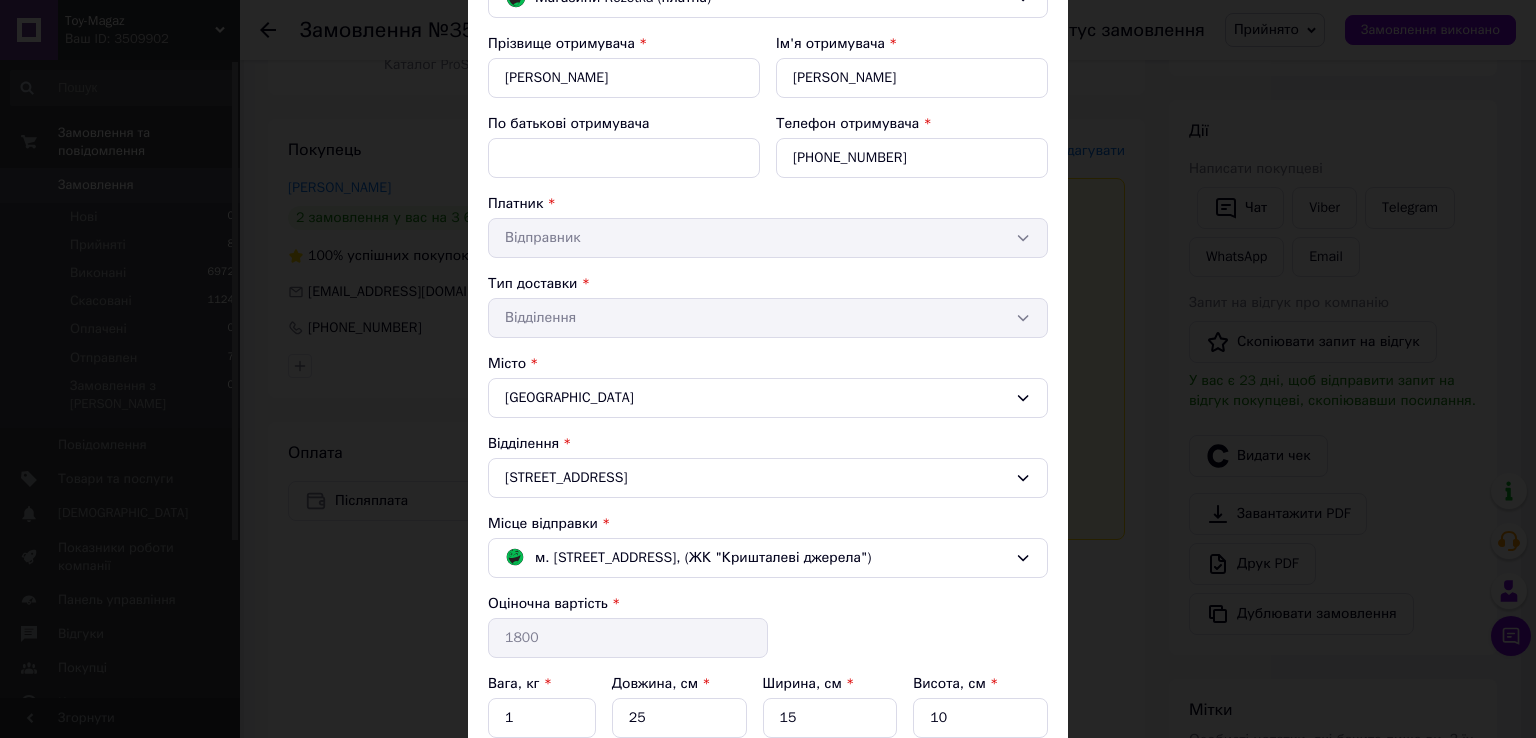 click on "Місто" at bounding box center (768, 364) 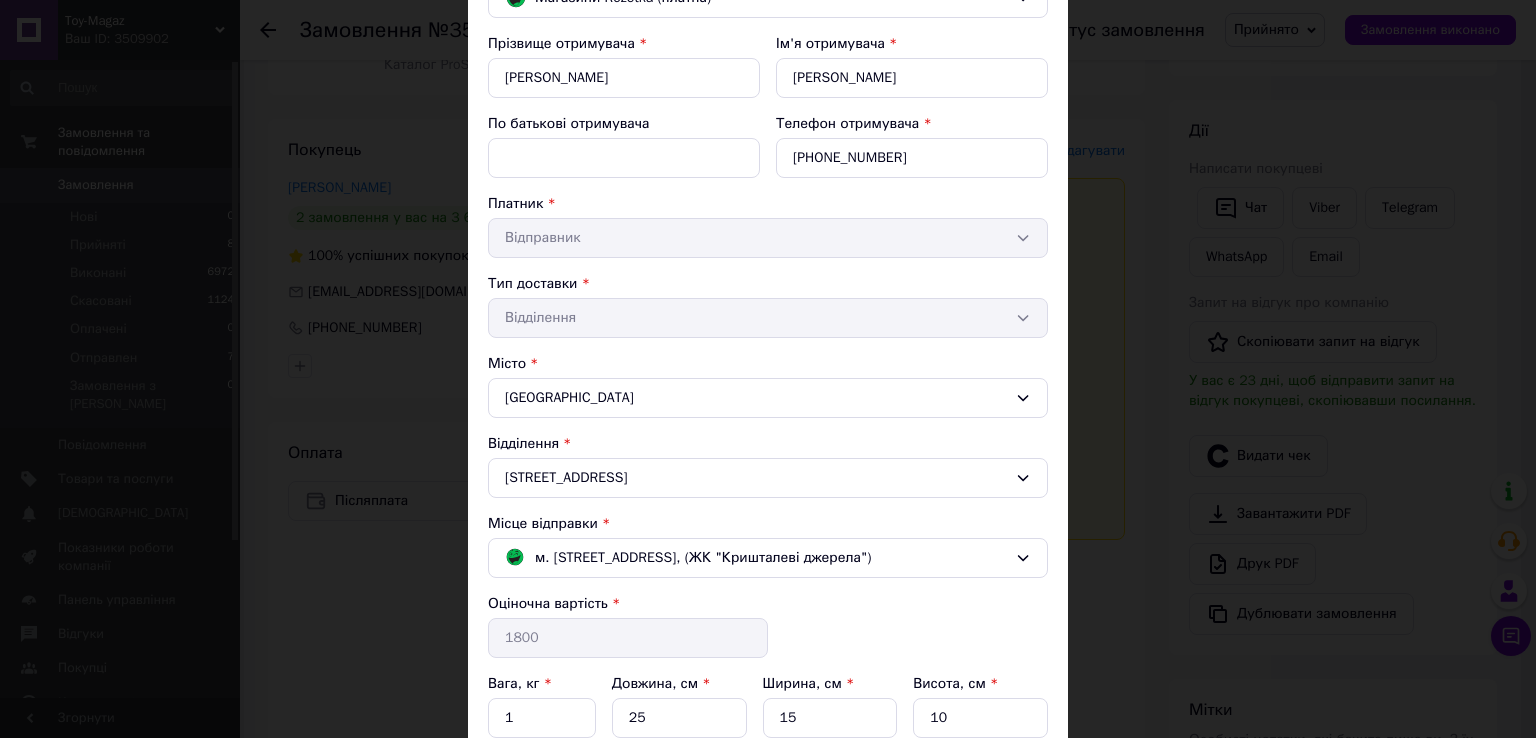 click on "Відділення" at bounding box center (768, 444) 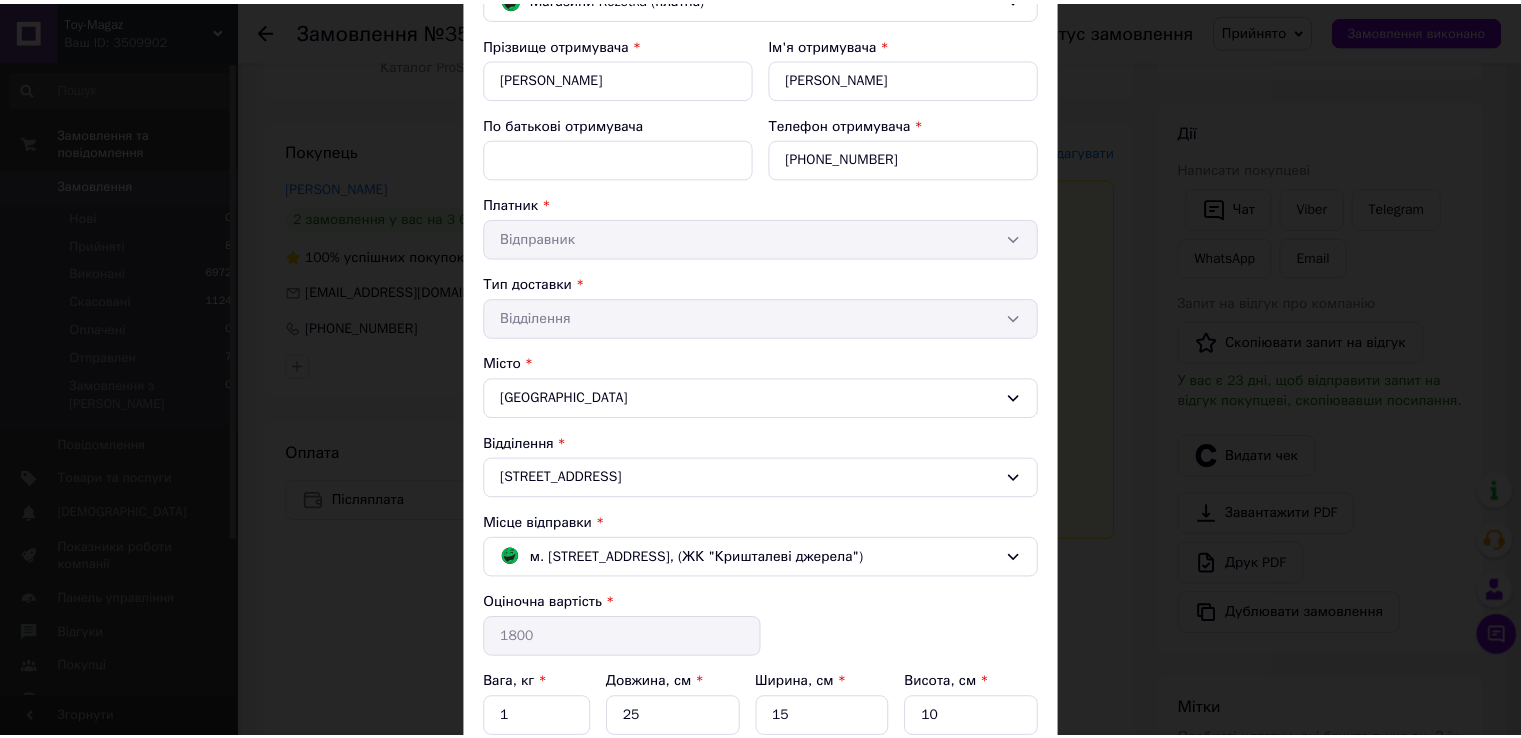 scroll, scrollTop: 0, scrollLeft: 0, axis: both 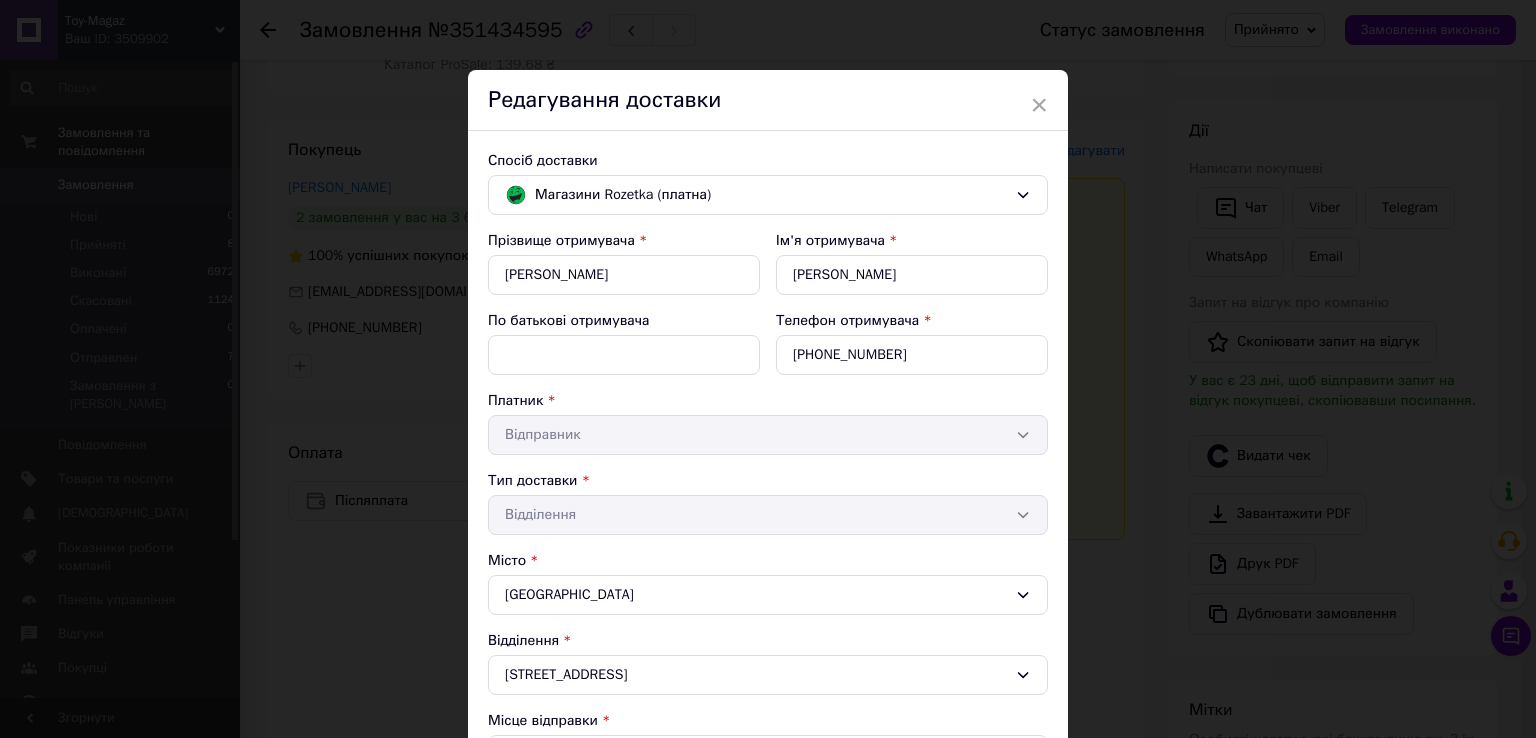 click on "Редагування доставки" at bounding box center (768, 100) 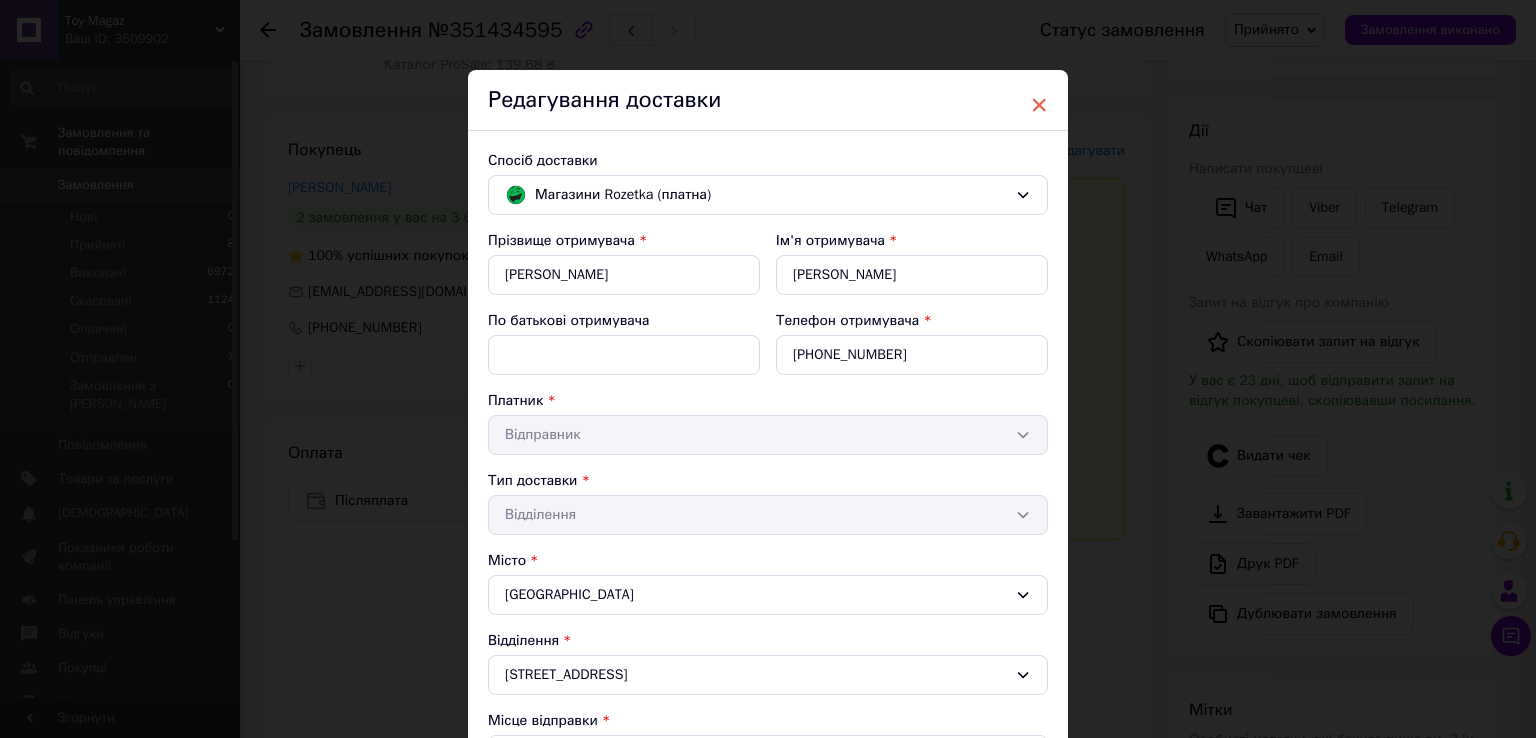 click on "×" at bounding box center [1039, 105] 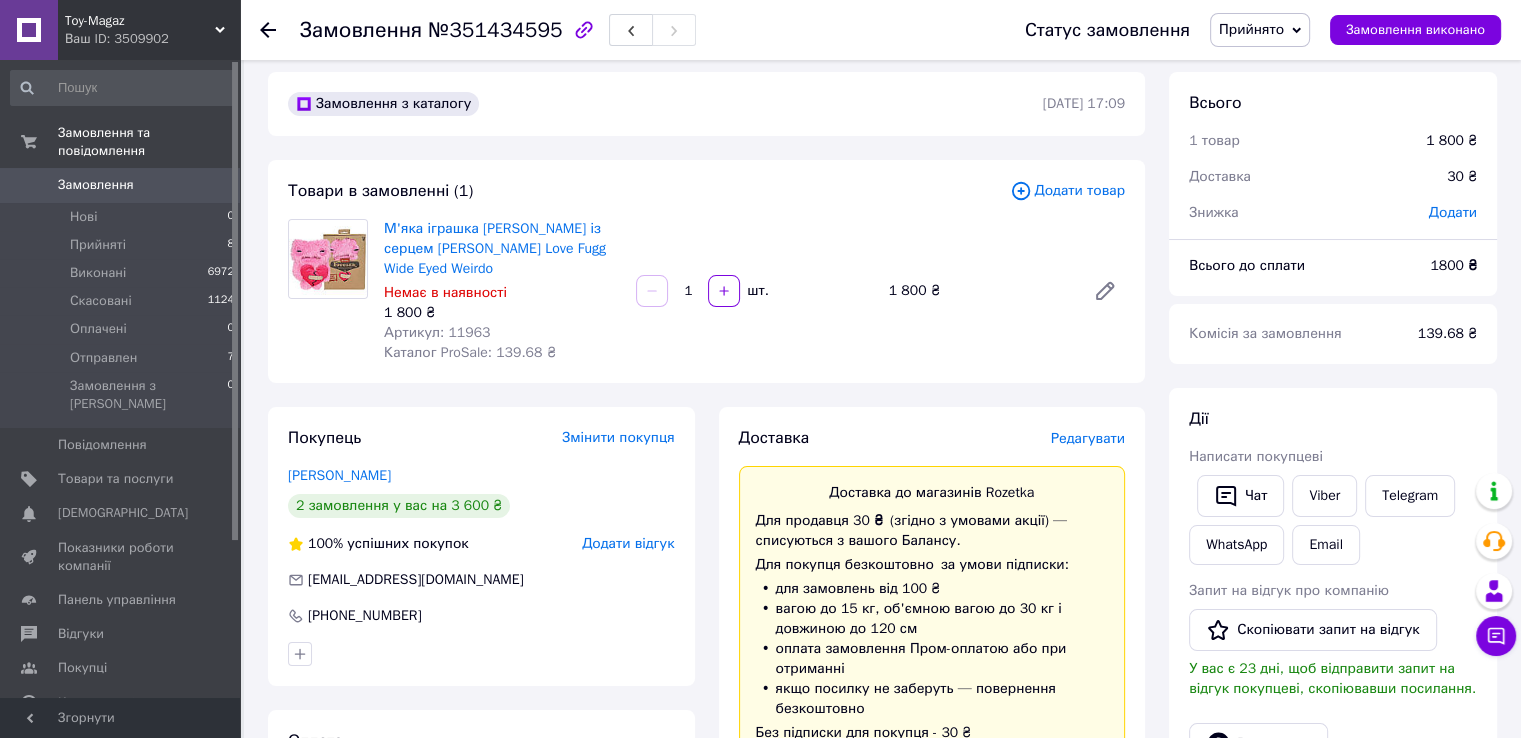 scroll, scrollTop: 0, scrollLeft: 0, axis: both 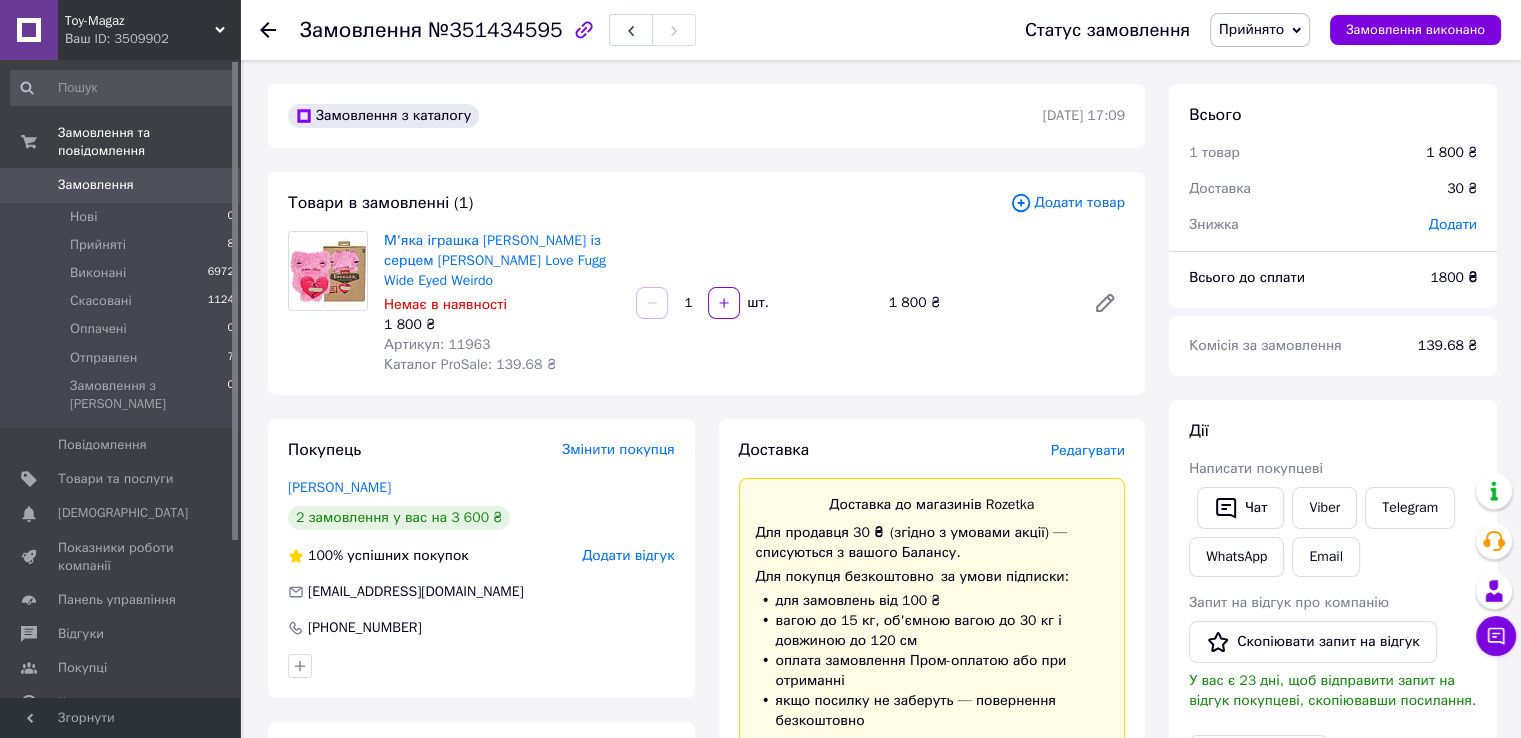 click on "Замовлення" at bounding box center (96, 185) 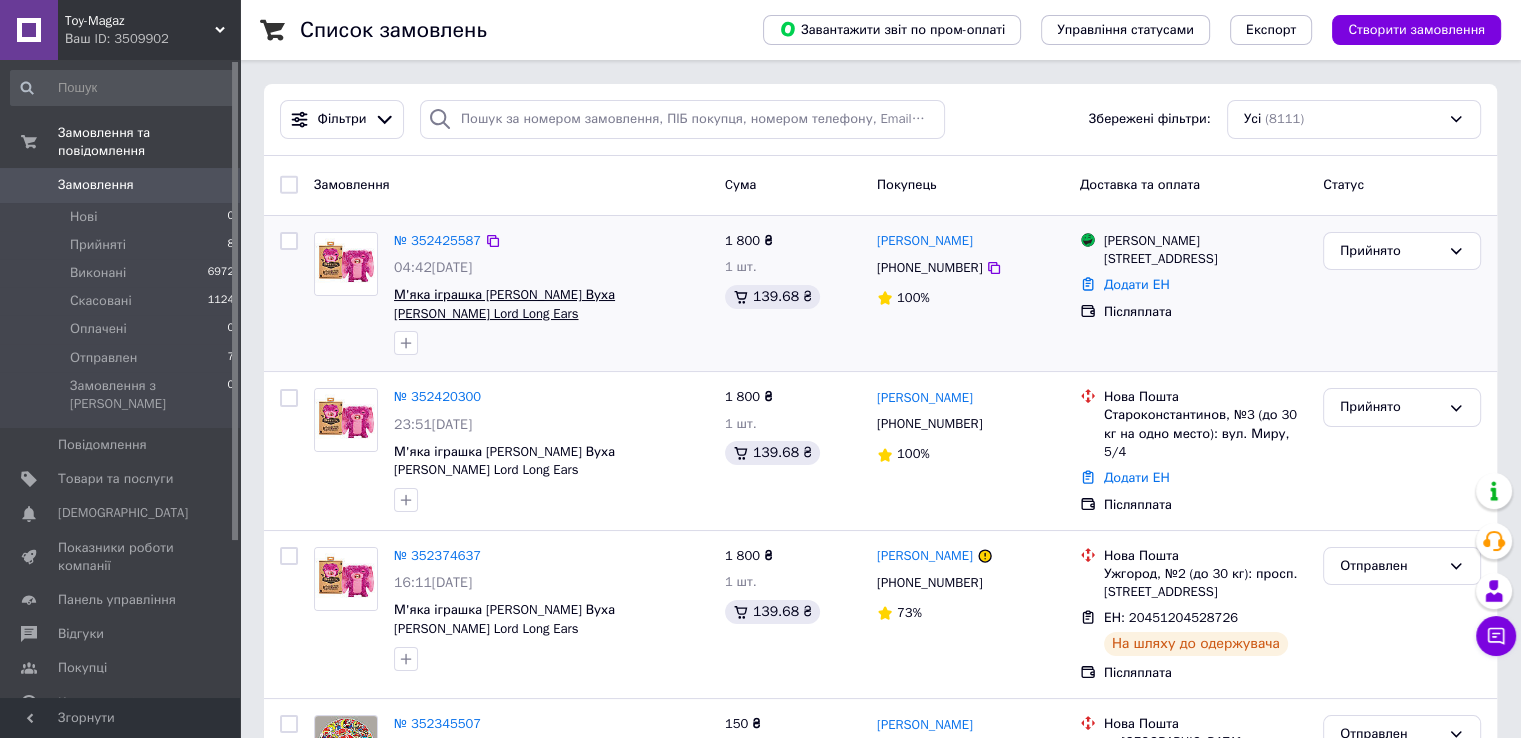 click at bounding box center [289, 241] 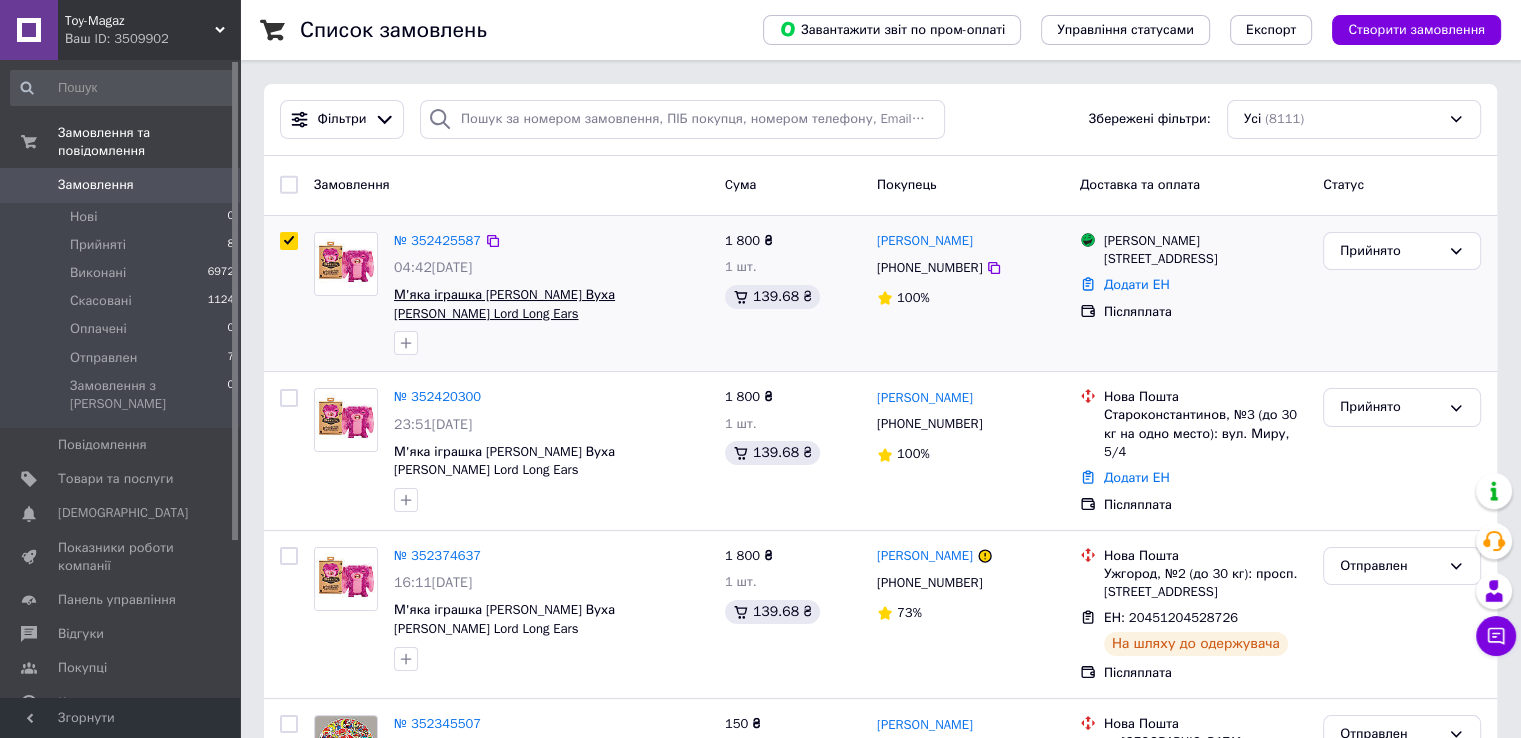 checkbox on "true" 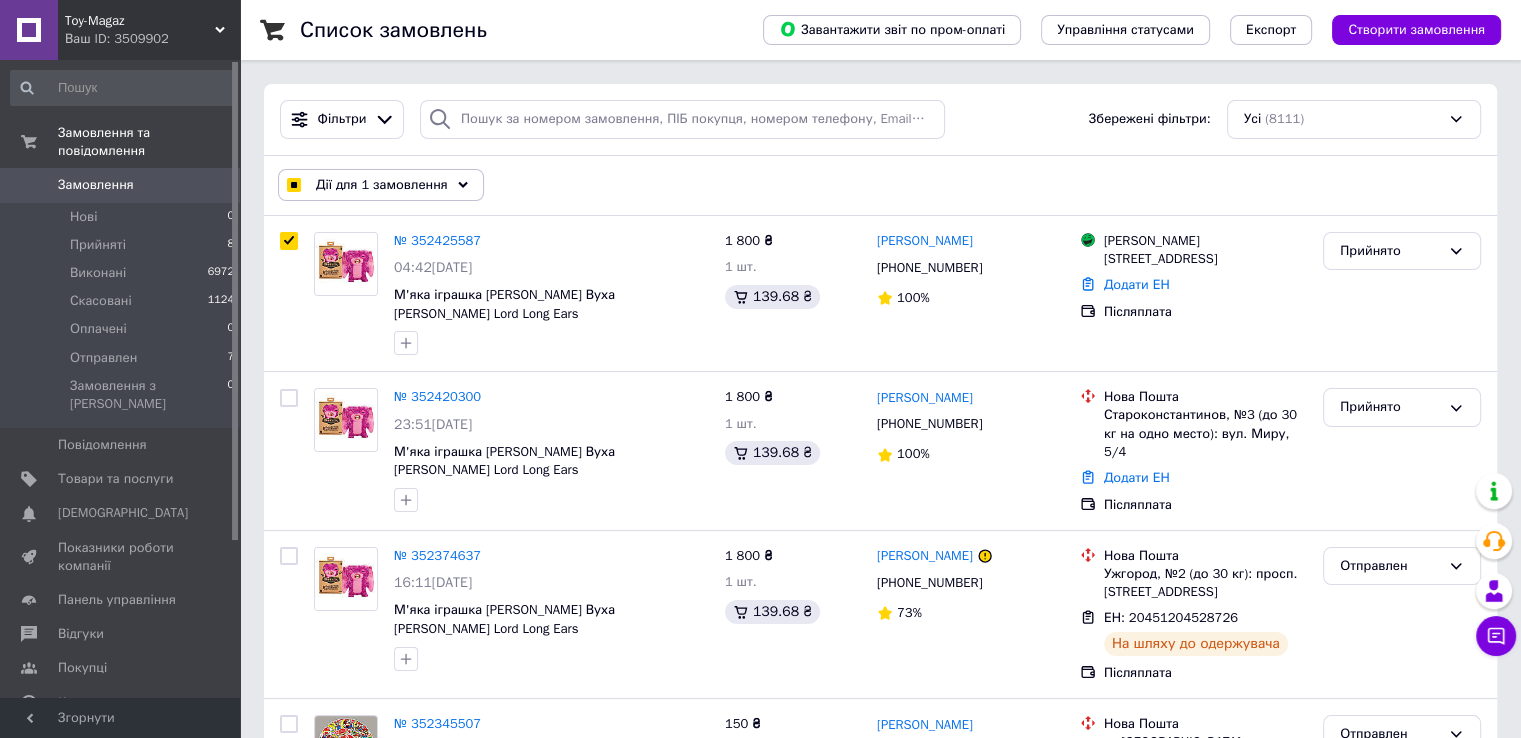 click on "Дії для 1 замовлення" at bounding box center (381, 185) 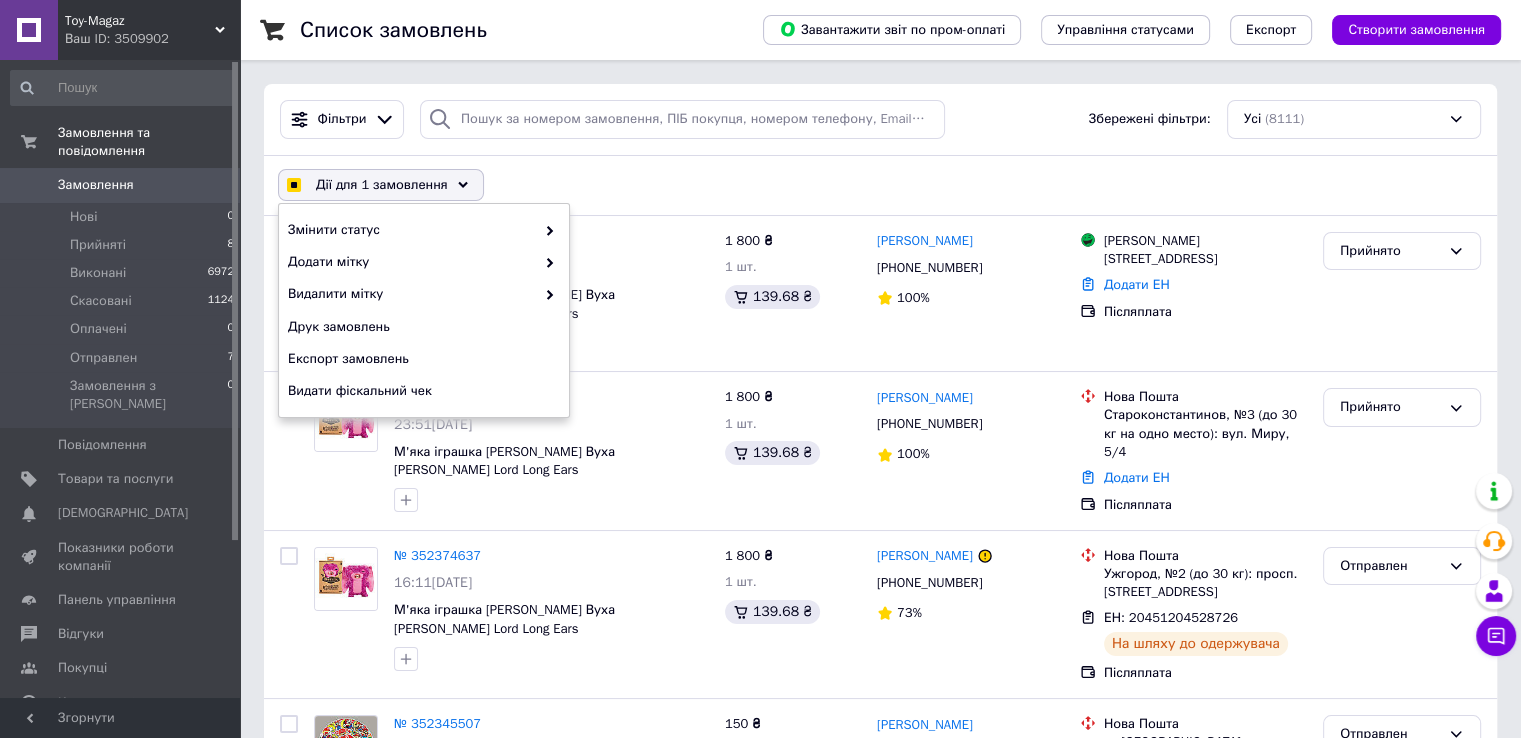 click on "Дії для 1 замовлення" at bounding box center [382, 185] 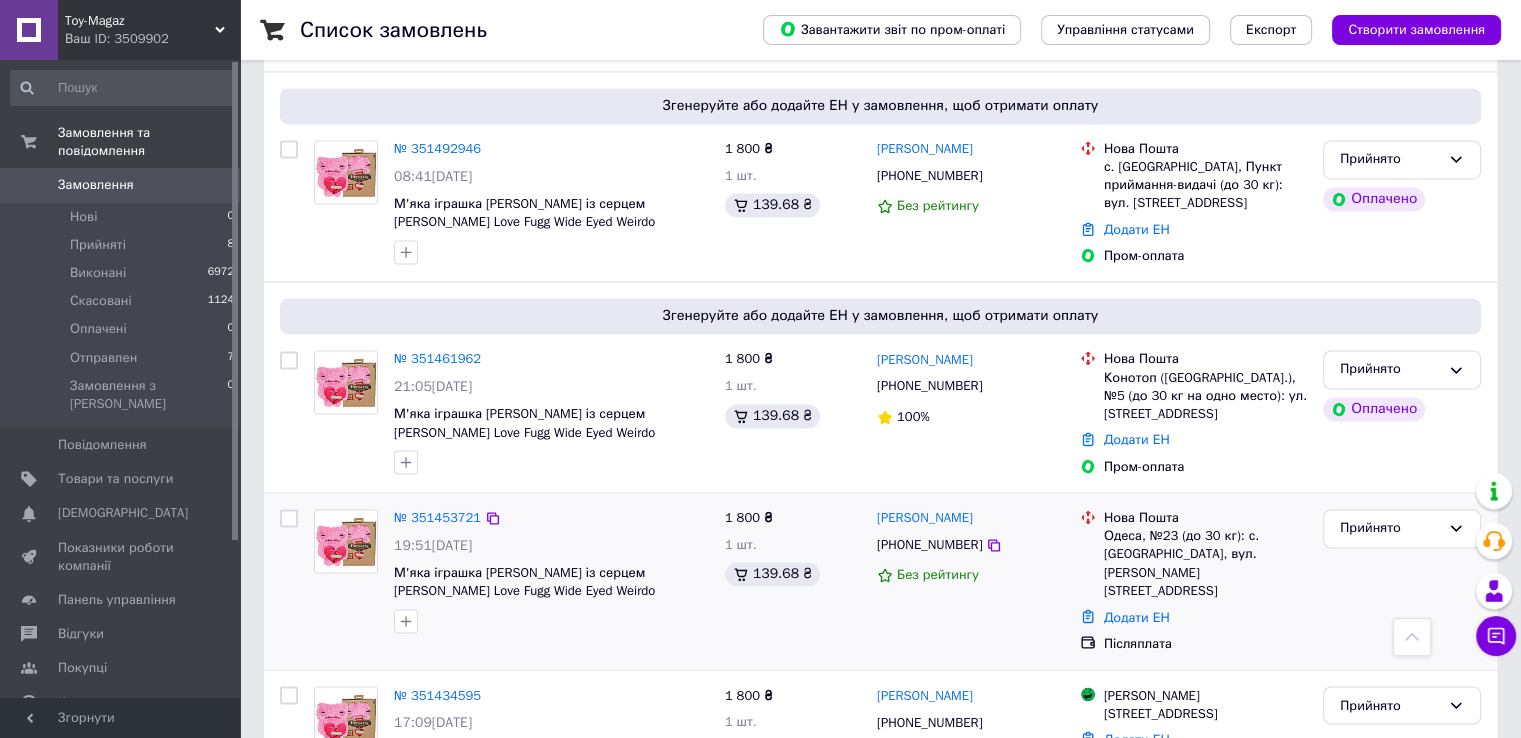scroll, scrollTop: 3300, scrollLeft: 0, axis: vertical 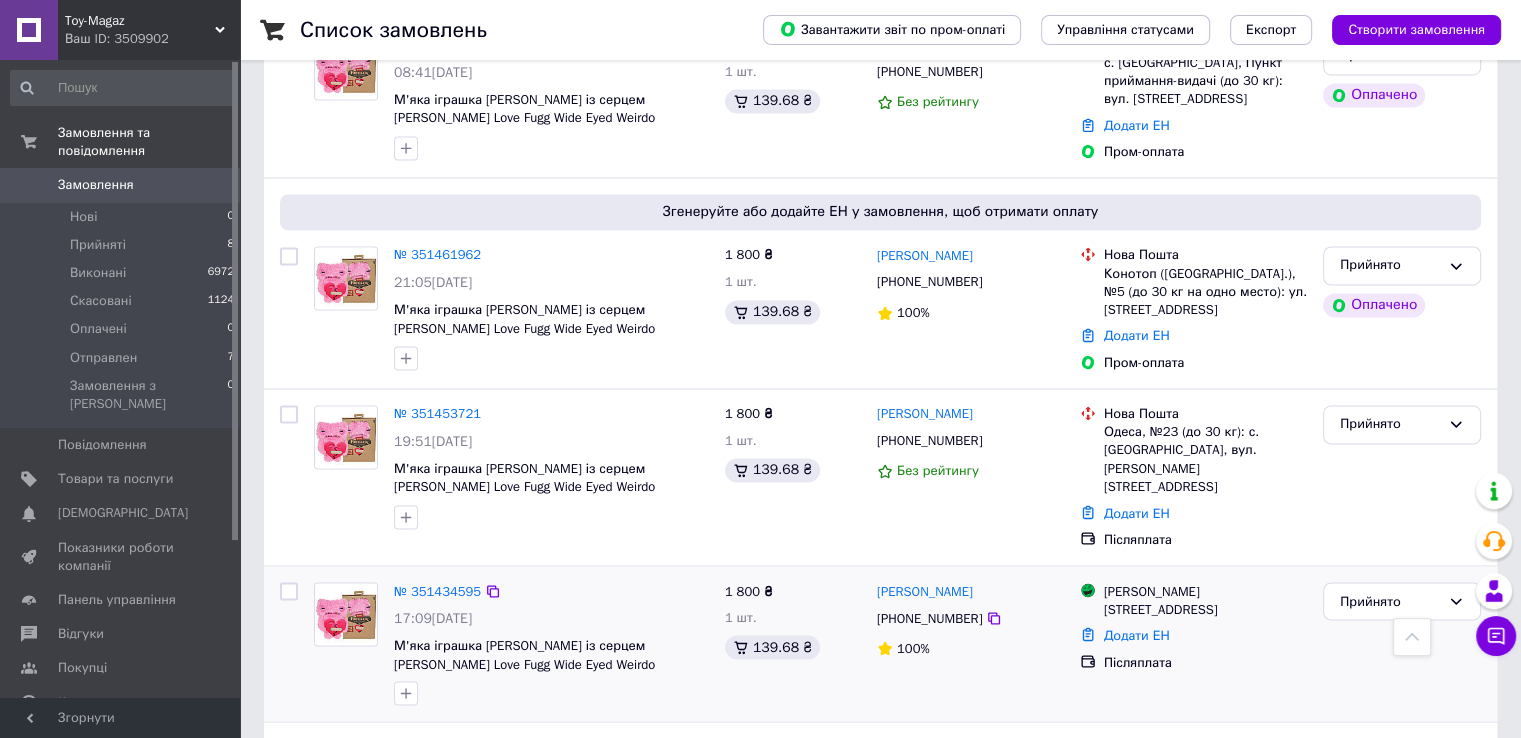 click at bounding box center [289, 591] 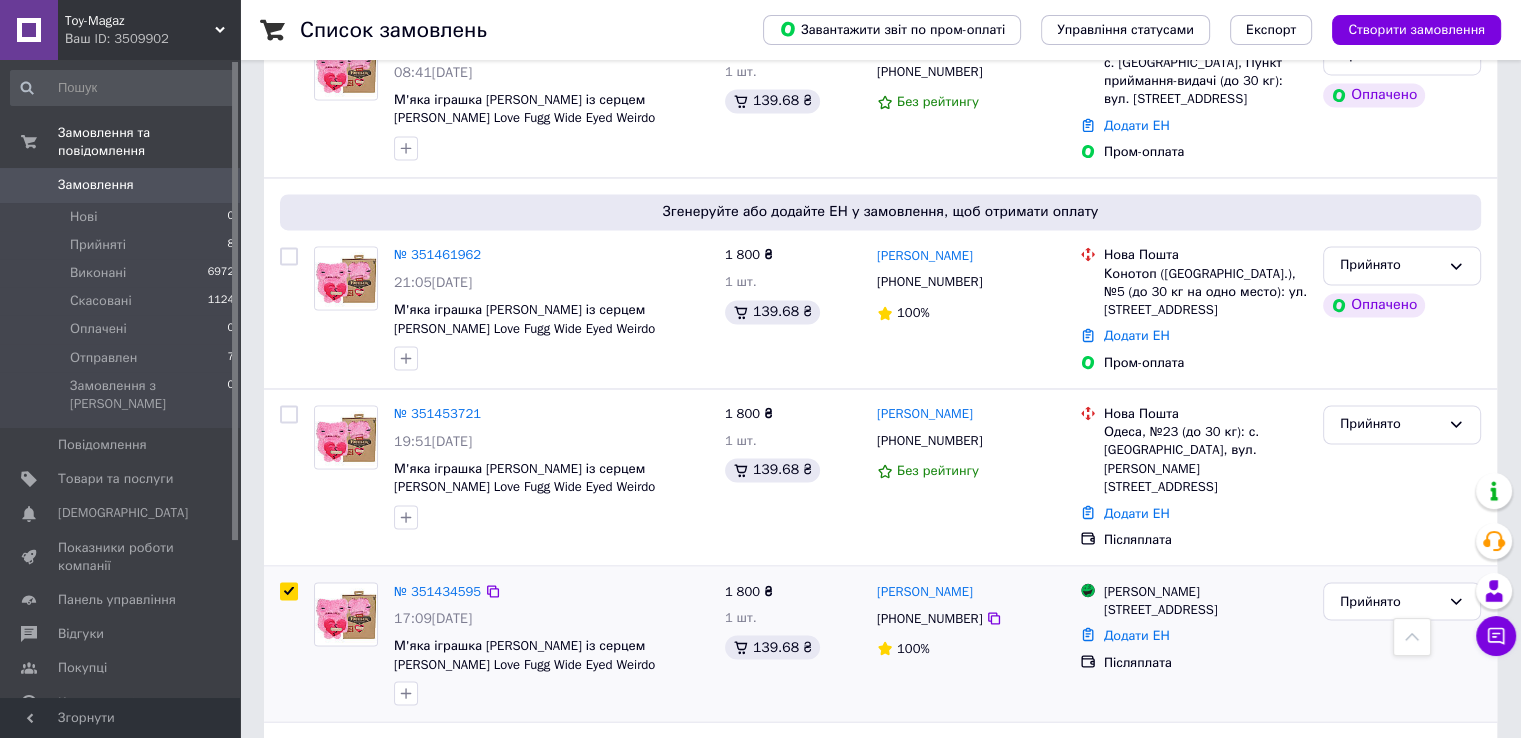 checkbox on "true" 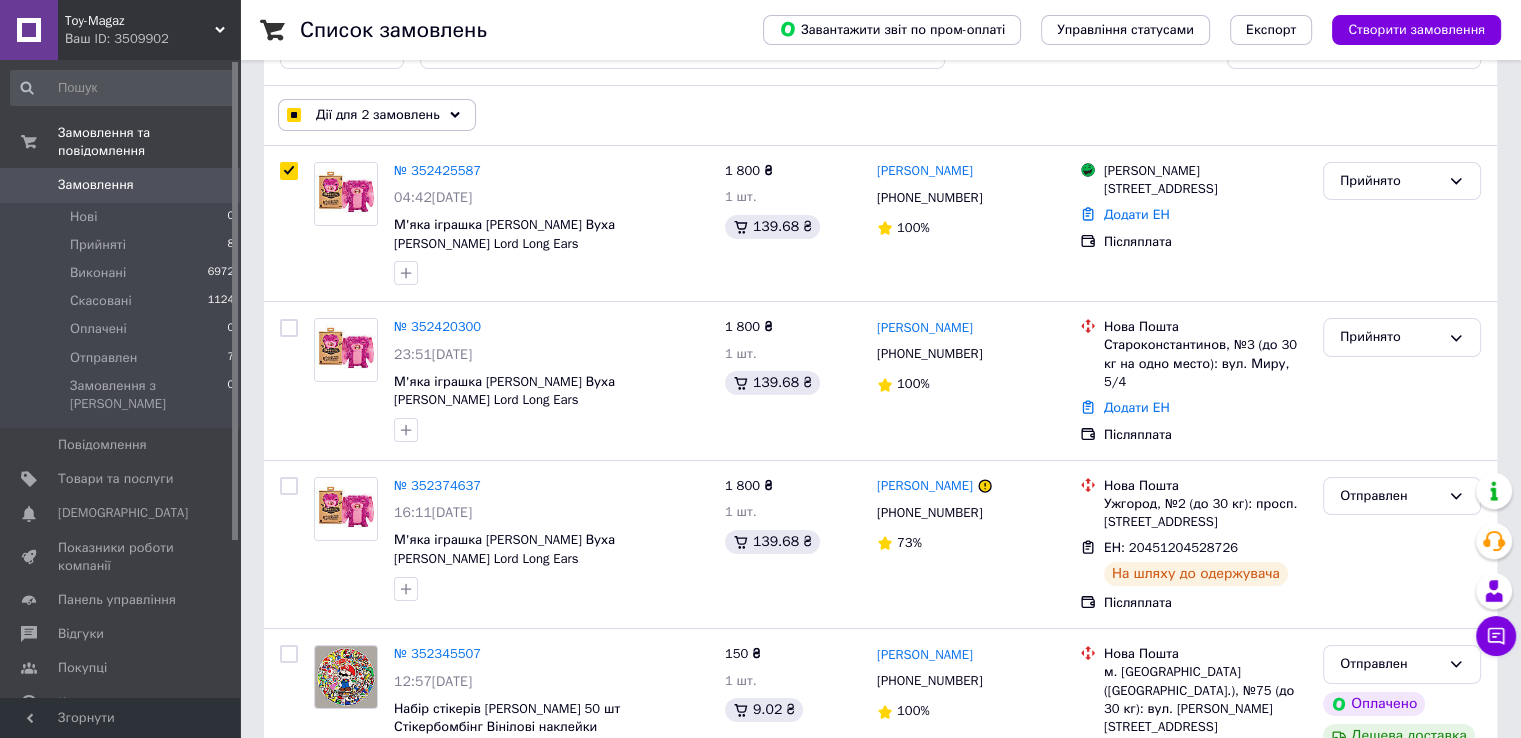 scroll, scrollTop: 0, scrollLeft: 0, axis: both 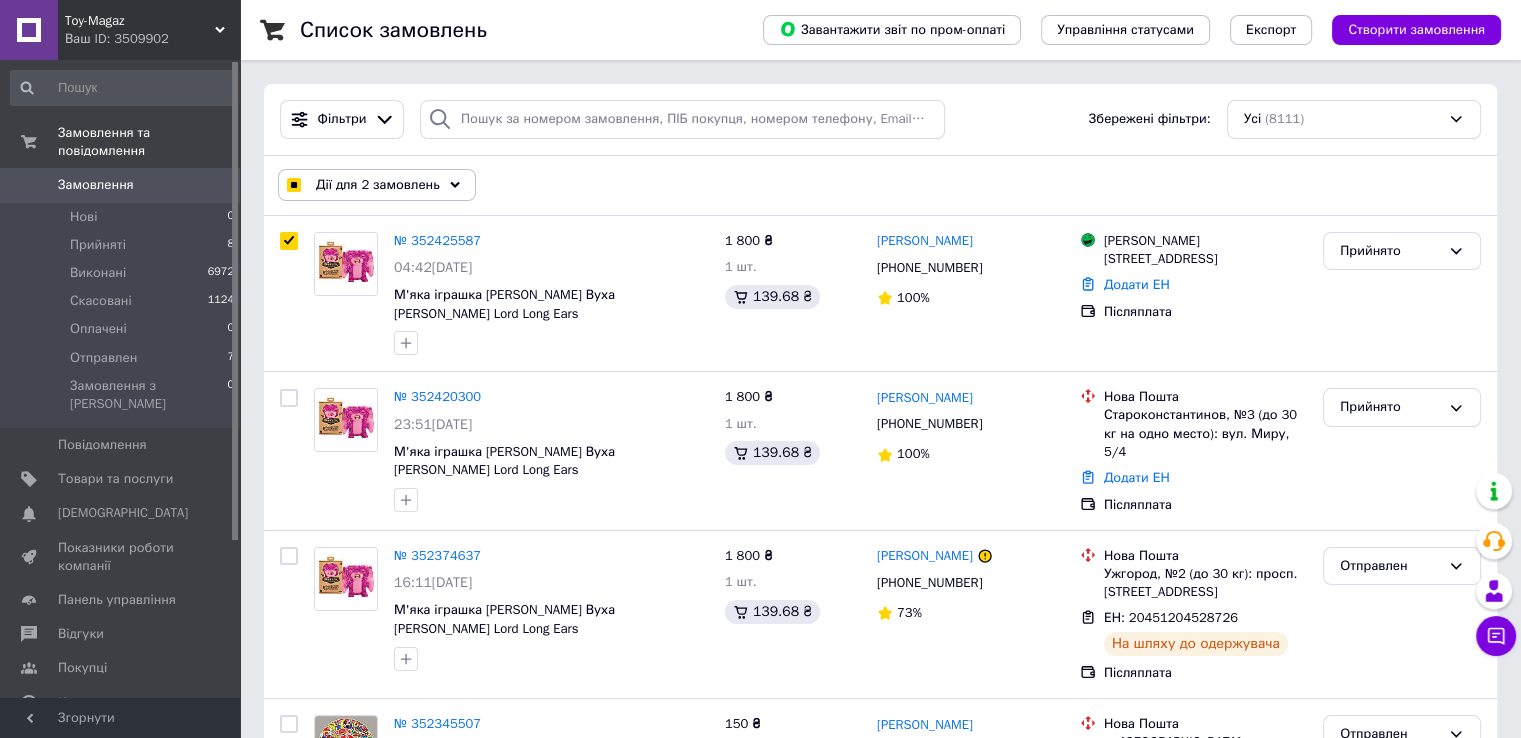 click on "Дії для 2 замовлень" at bounding box center (378, 185) 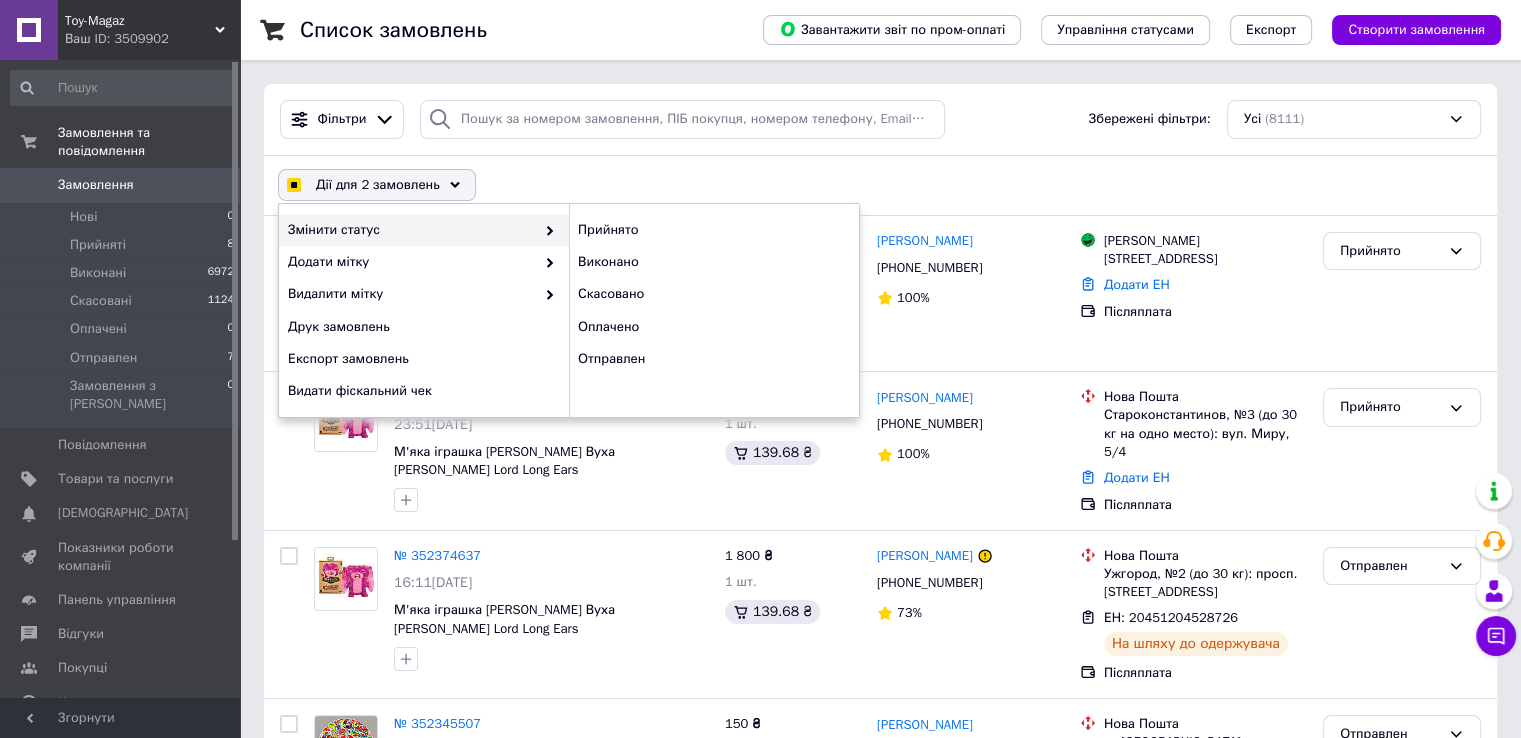 click on "Дії для 2 замовлень Вибрати все 8111 замовлень Вибрані всі 8111 замовлень Скасувати вибрані Змінити статус Прийнято Виконано Скасовано Оплачено Отправлен Додати мітку Видалити мітку Друк замовлень Експорт замовлень Видати фіскальний чек" at bounding box center [880, 185] 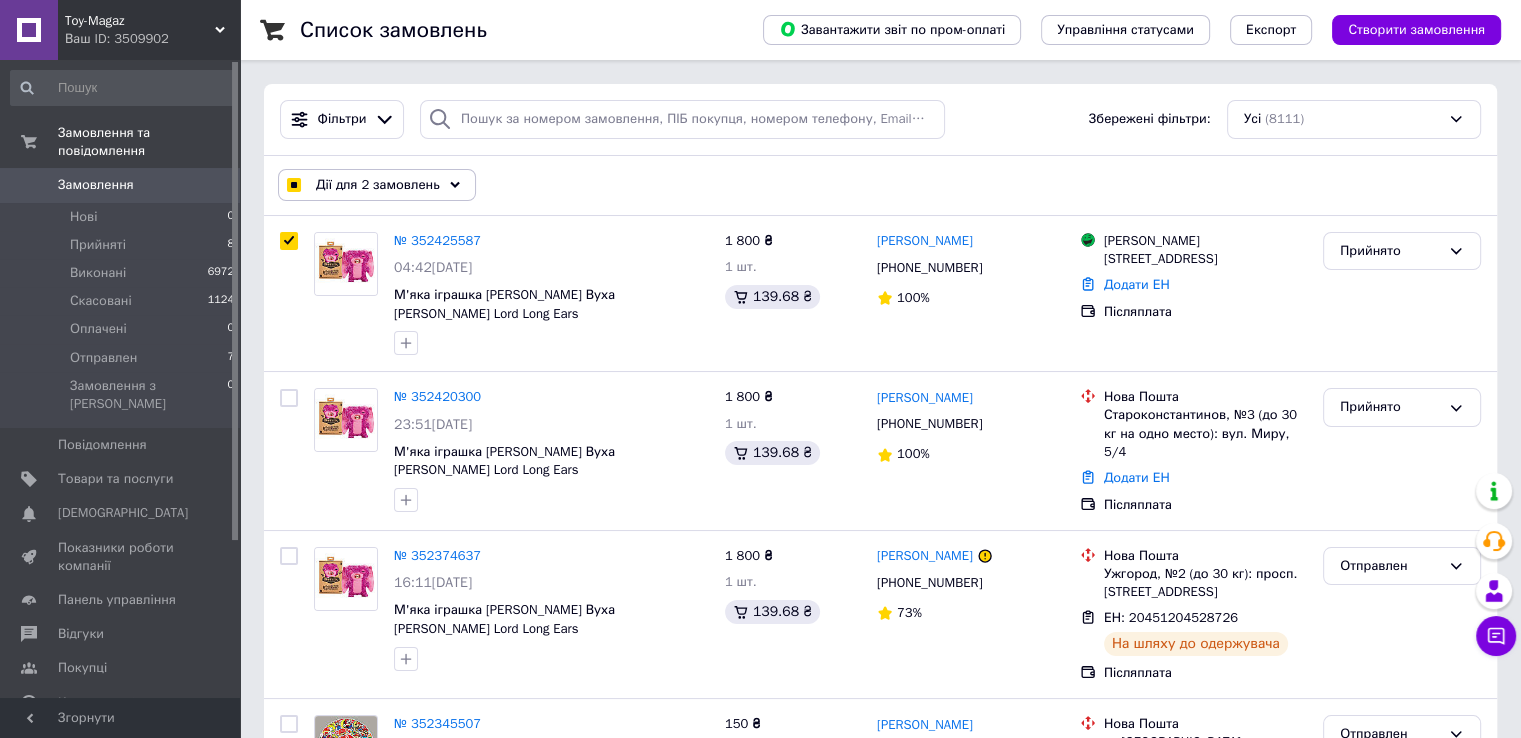 click on "Дії для 2 замовлень Вибрати все 8111 замовлень Вибрані всі 8111 замовлень Скасувати вибрані Змінити статус Додати мітку Видалити мітку Друк замовлень Експорт замовлень Видати фіскальний чек" at bounding box center (880, 185) 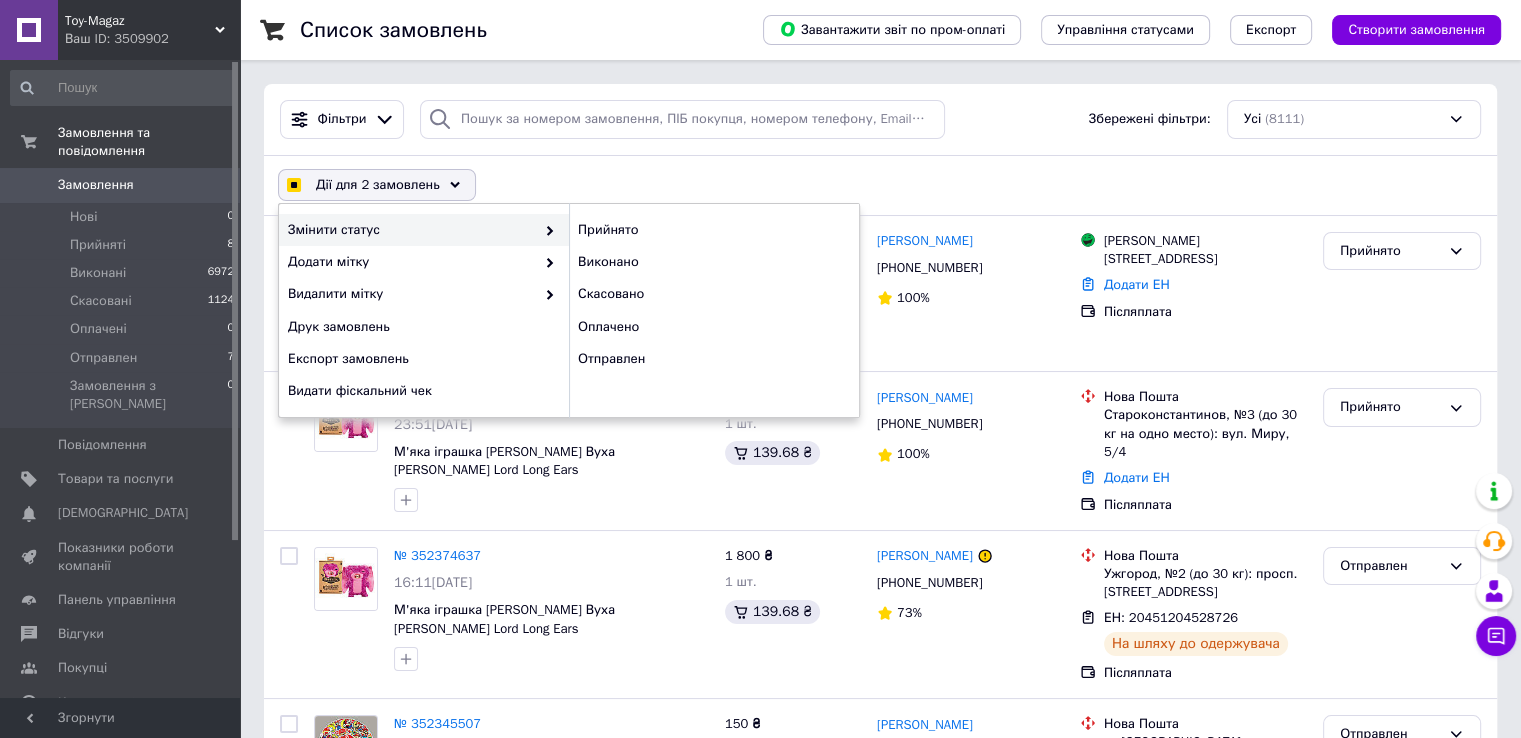 click on "Дії для 2 замовлень Вибрати все 8111 замовлень Вибрані всі 8111 замовлень Скасувати вибрані Змінити статус Прийнято Виконано Скасовано Оплачено Отправлен Додати мітку Видалити мітку Друк замовлень Експорт замовлень Видати фіскальний чек" at bounding box center [880, 185] 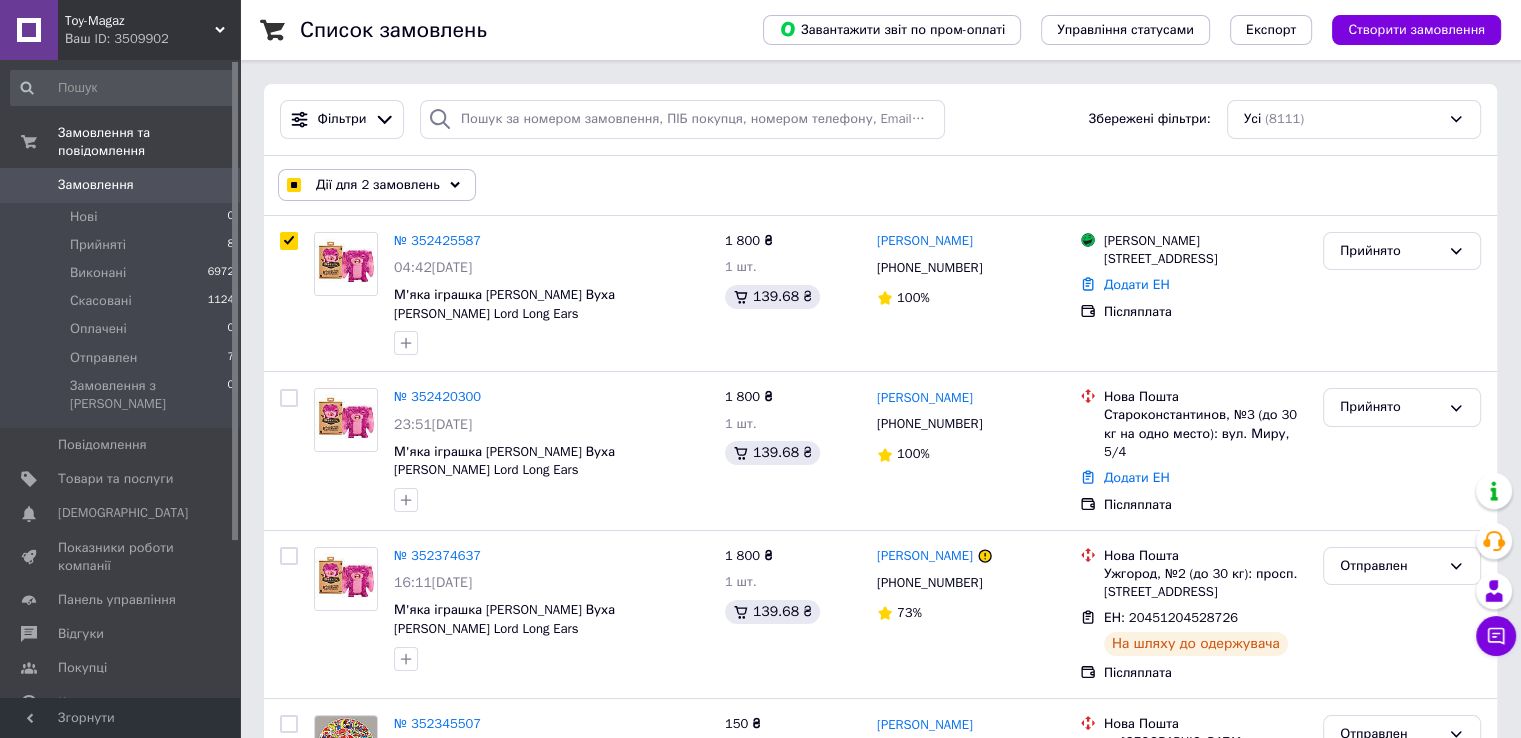 click on "Дії для 2 замовлень Вибрати все 8111 замовлень Вибрані всі 8111 замовлень Скасувати вибрані Змінити статус Додати мітку Видалити мітку Друк замовлень Експорт замовлень Видати фіскальний чек" at bounding box center [880, 185] 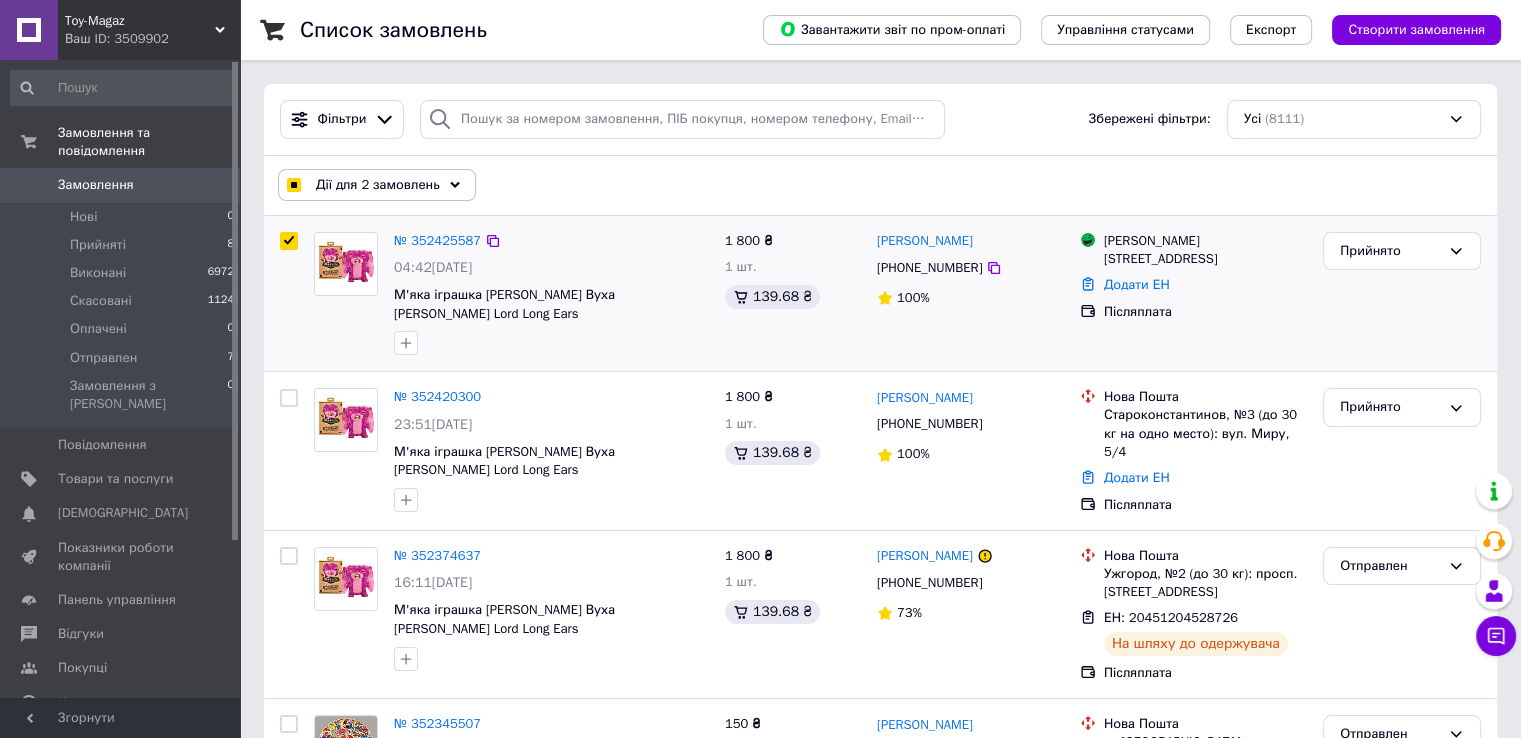 click at bounding box center [289, 241] 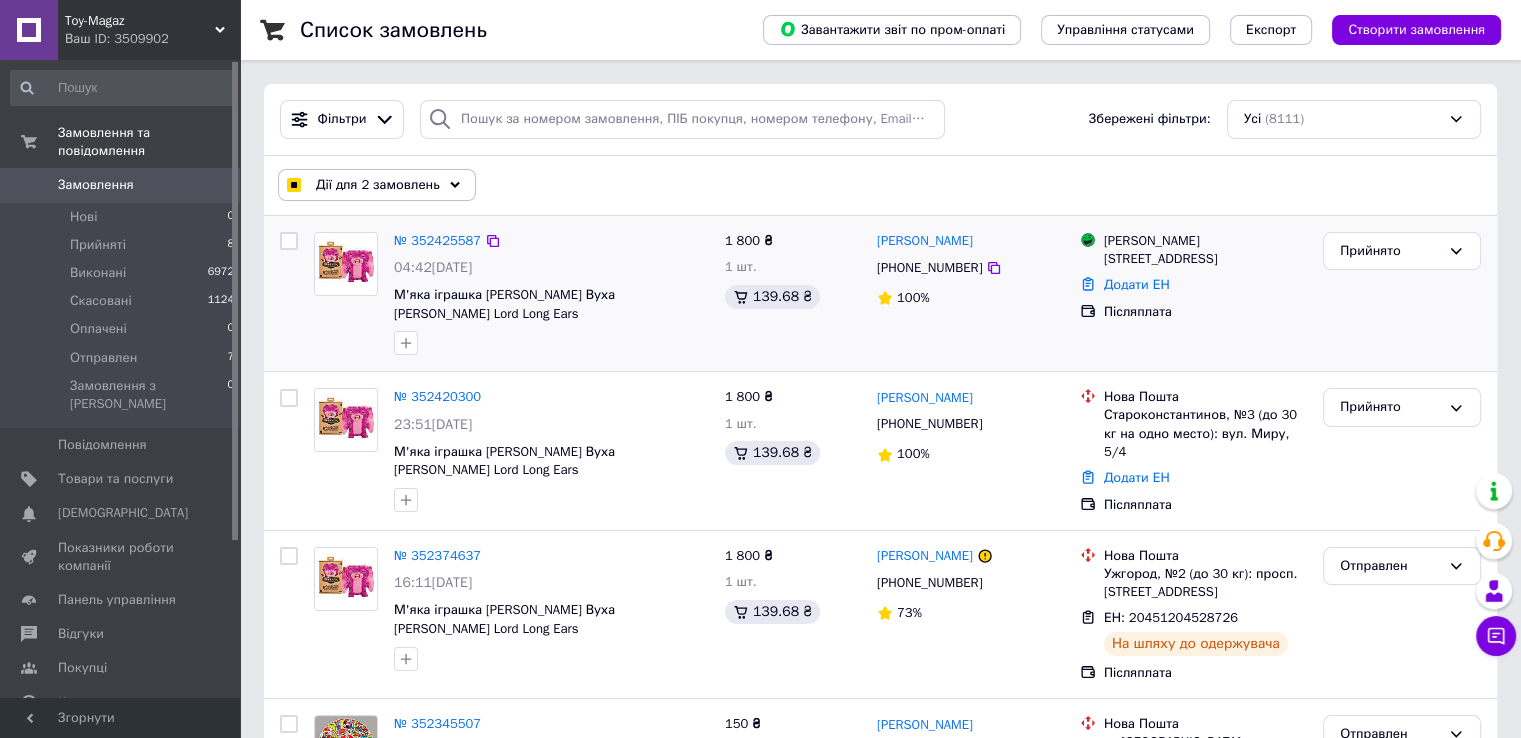 checkbox on "false" 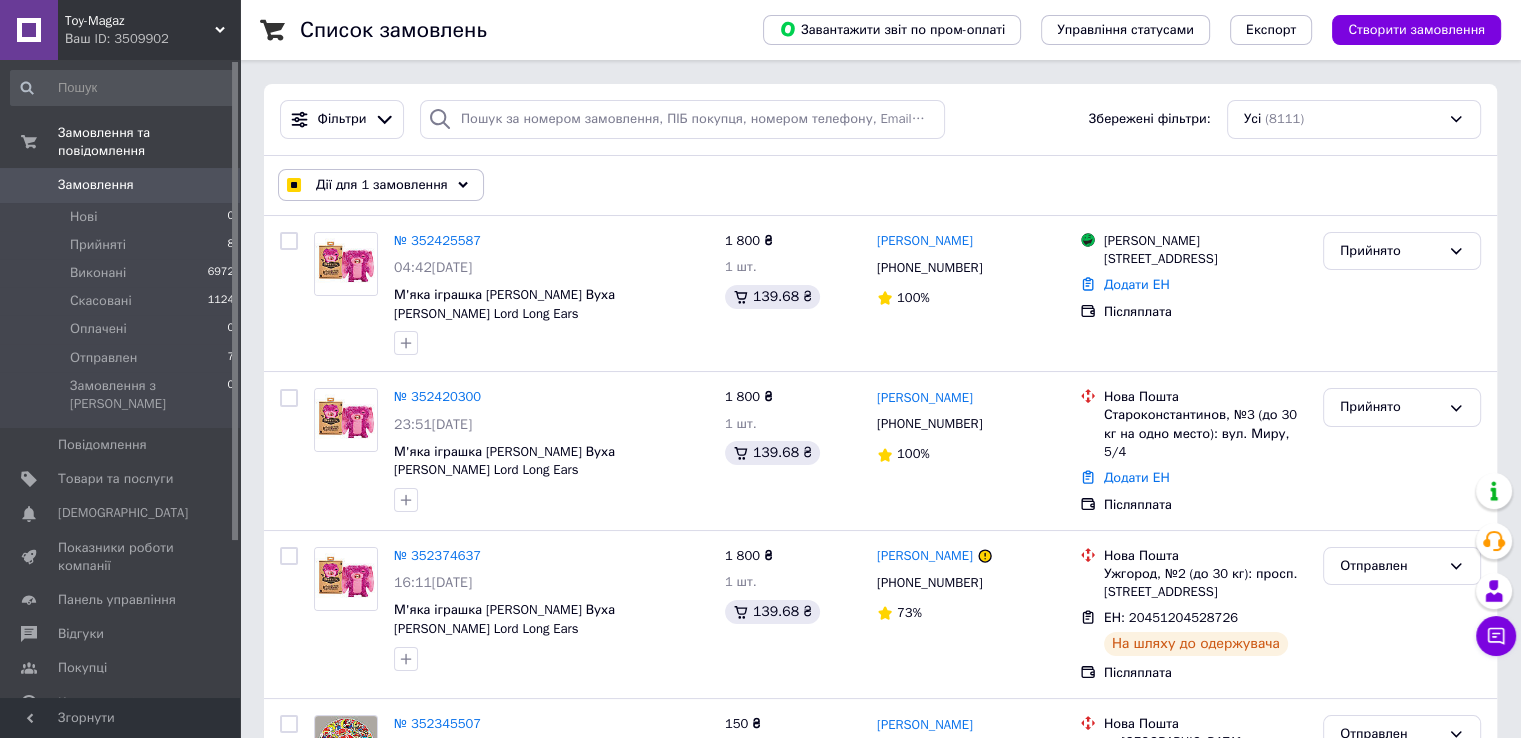 click on "Дії для 1 замовлення Вибрати все 8111 замовлень Вибрані всі 8111 замовлень Скасувати вибрані Змінити статус Додати мітку Видалити мітку Друк замовлень Експорт замовлень Видати фіскальний чек" at bounding box center [880, 185] 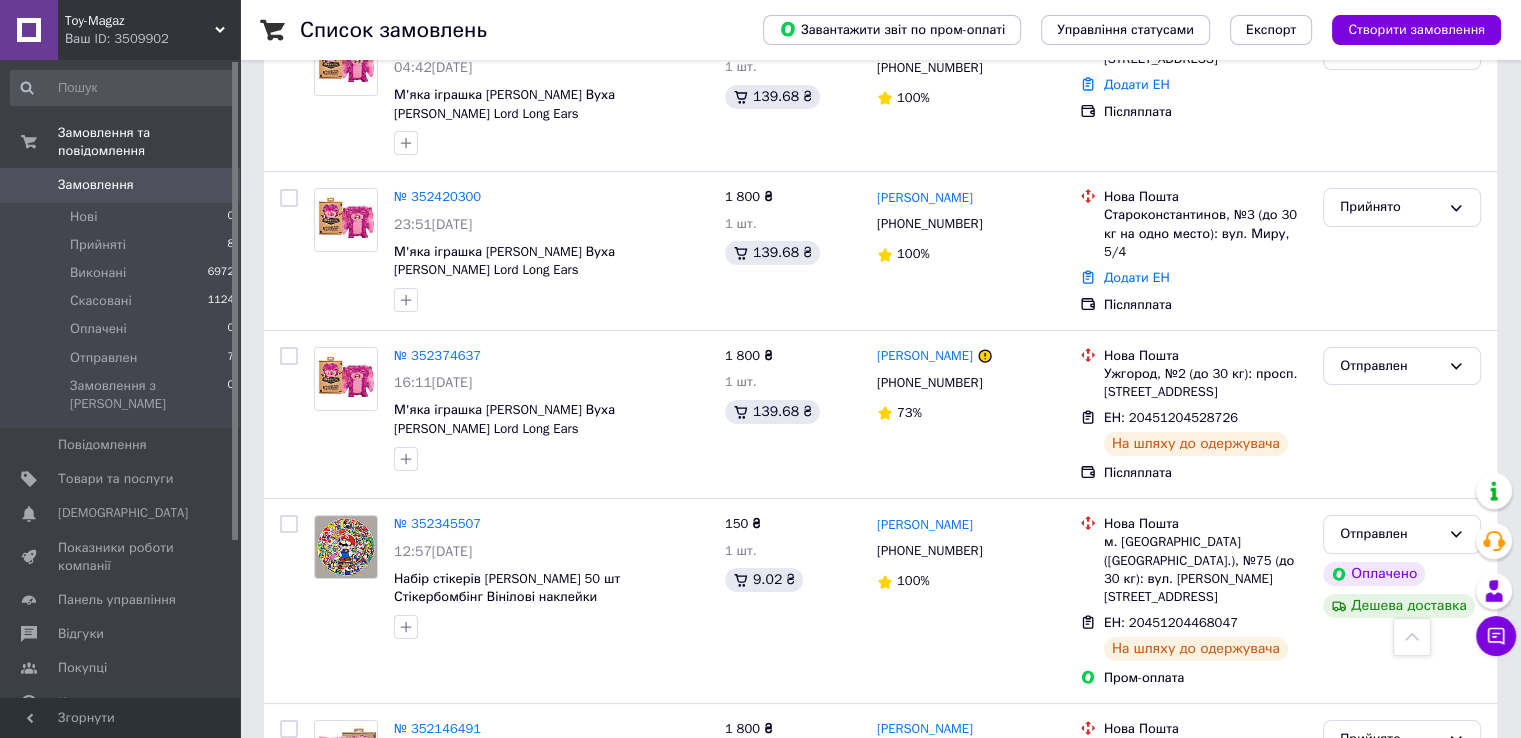 scroll, scrollTop: 0, scrollLeft: 0, axis: both 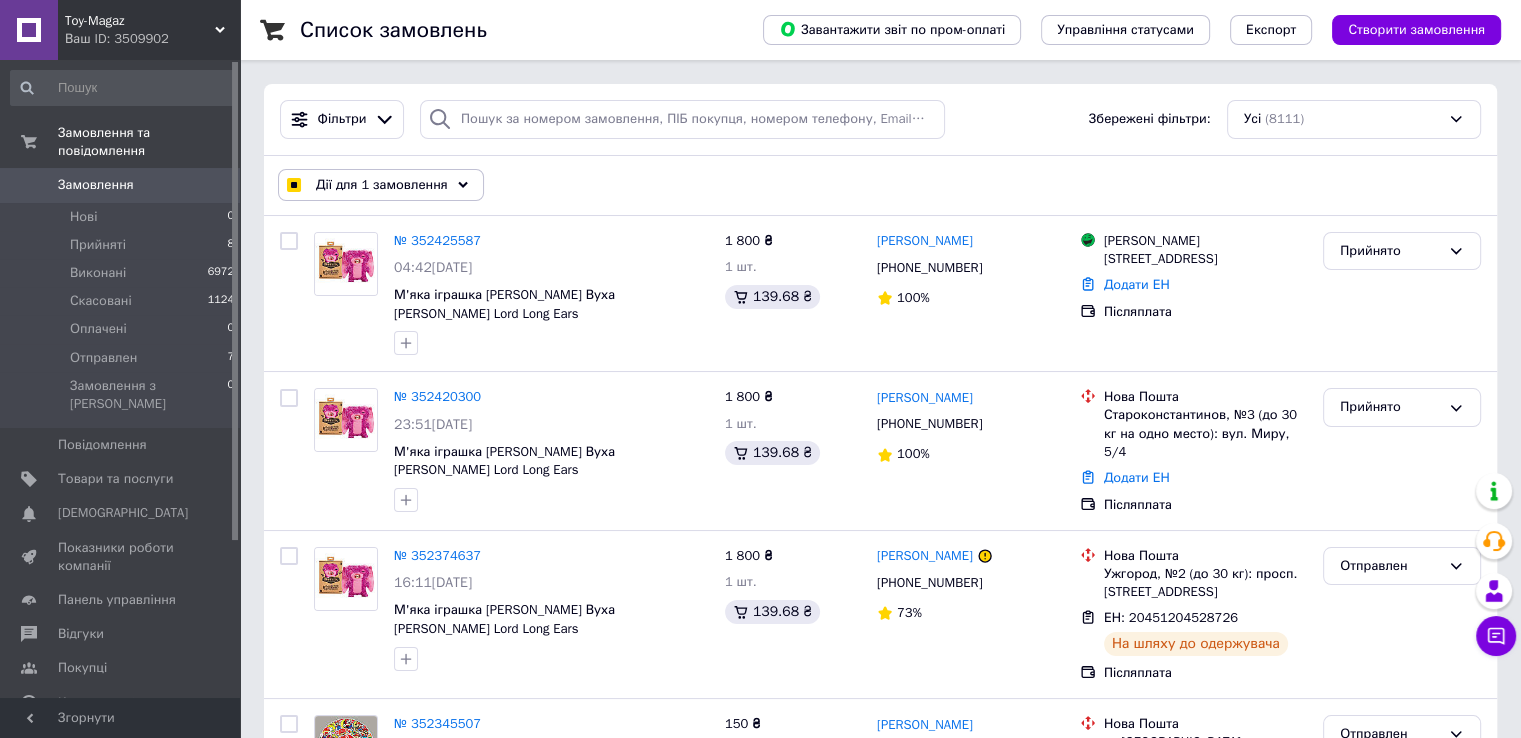 click on "Дії для 1 замовлення Вибрати все 8111 замовлень Вибрані всі 8111 замовлень Скасувати вибрані Змінити статус Додати мітку Видалити мітку Друк замовлень Експорт замовлень Видати фіскальний чек" at bounding box center [880, 185] 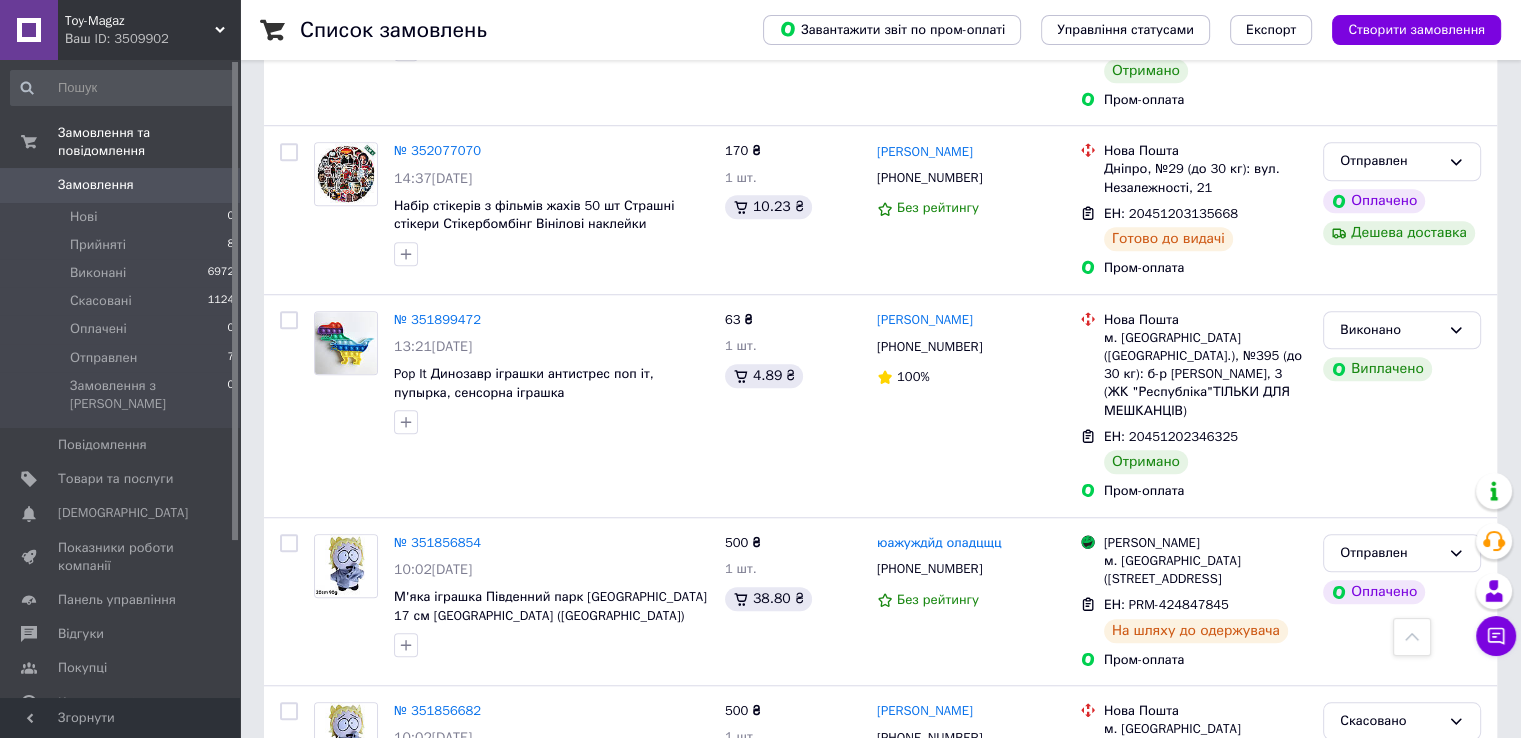 scroll, scrollTop: 1700, scrollLeft: 0, axis: vertical 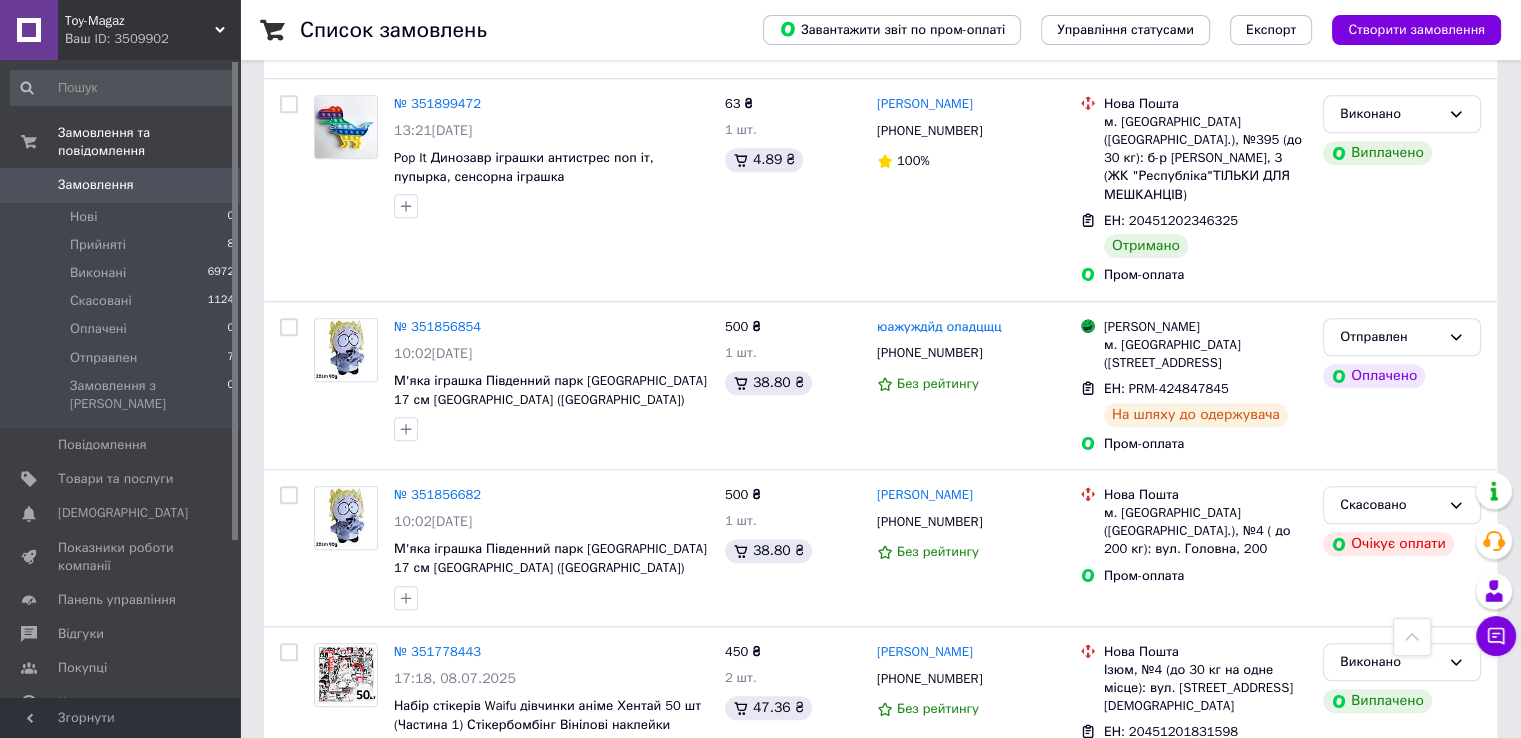 click at bounding box center [1412, 637] 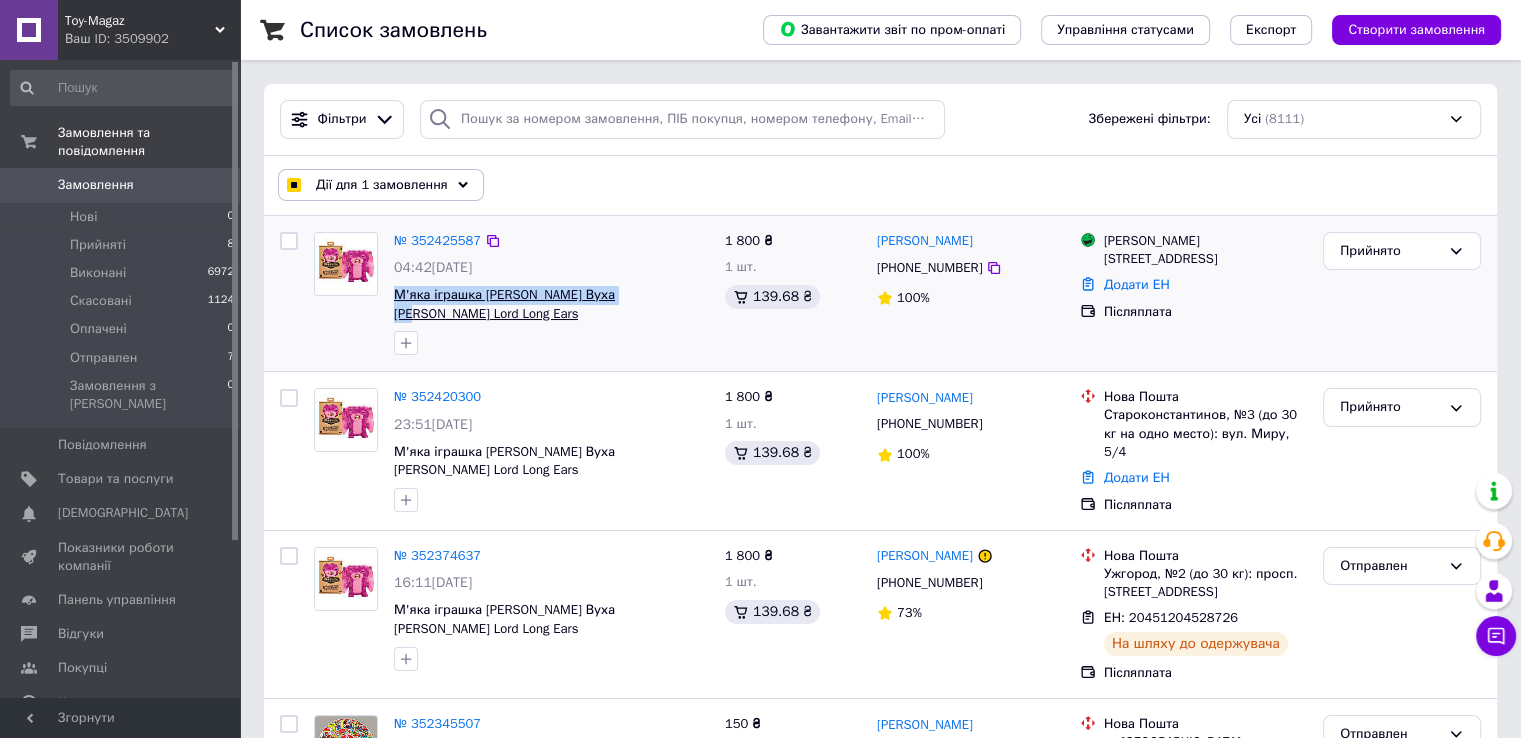 drag, startPoint x: 390, startPoint y: 297, endPoint x: 620, endPoint y: 295, distance: 230.0087 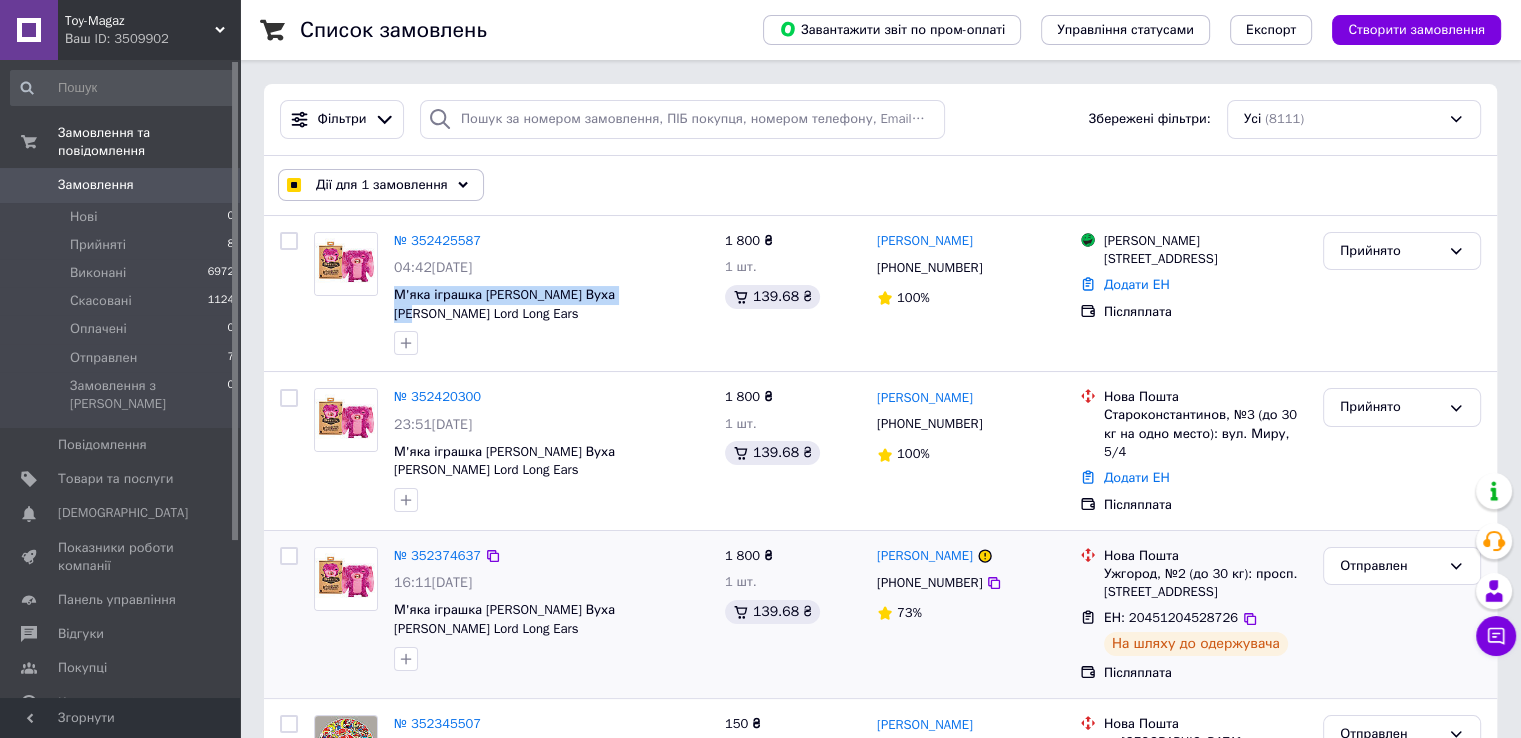 copy on "М'яка іграшка Фуглер Лорд Довгі Вуха" 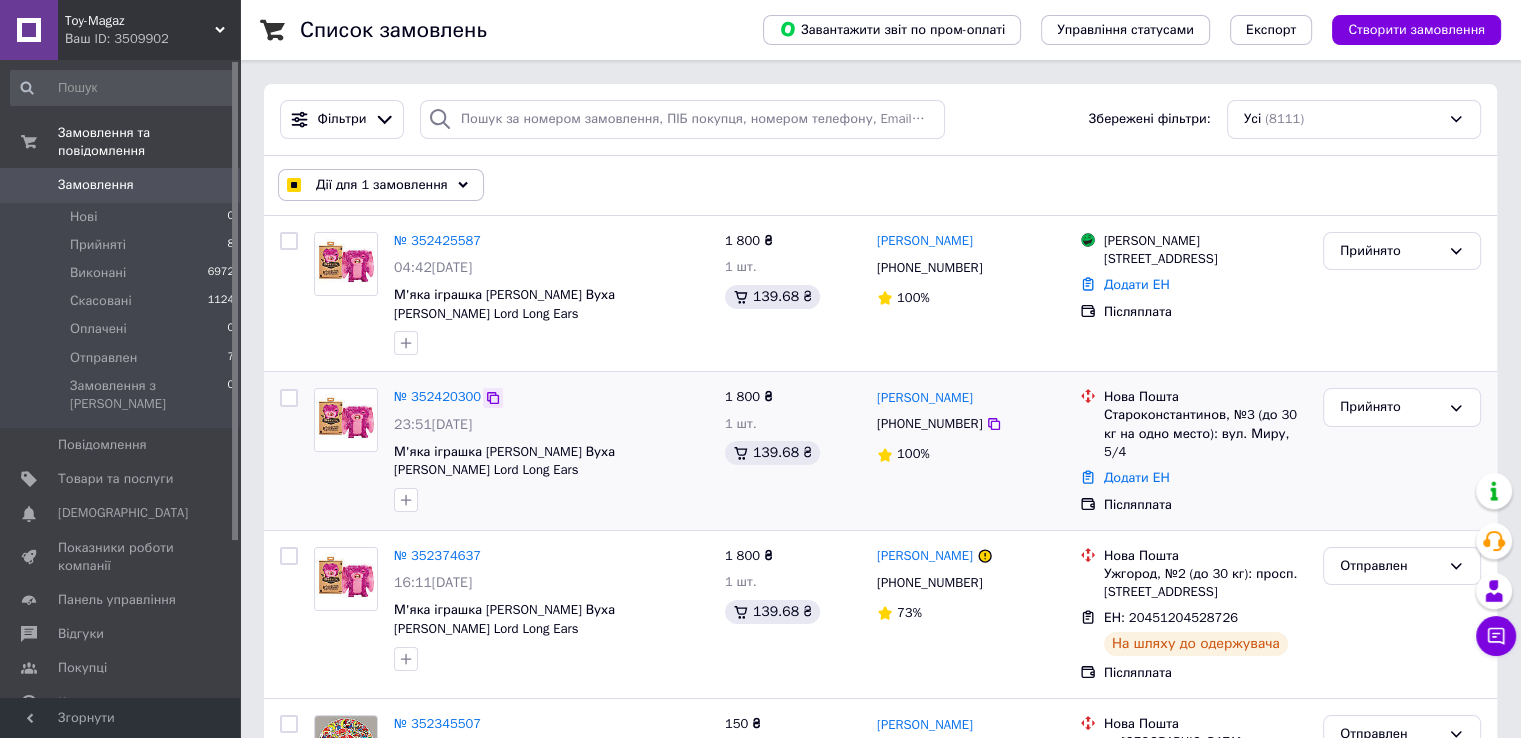 click 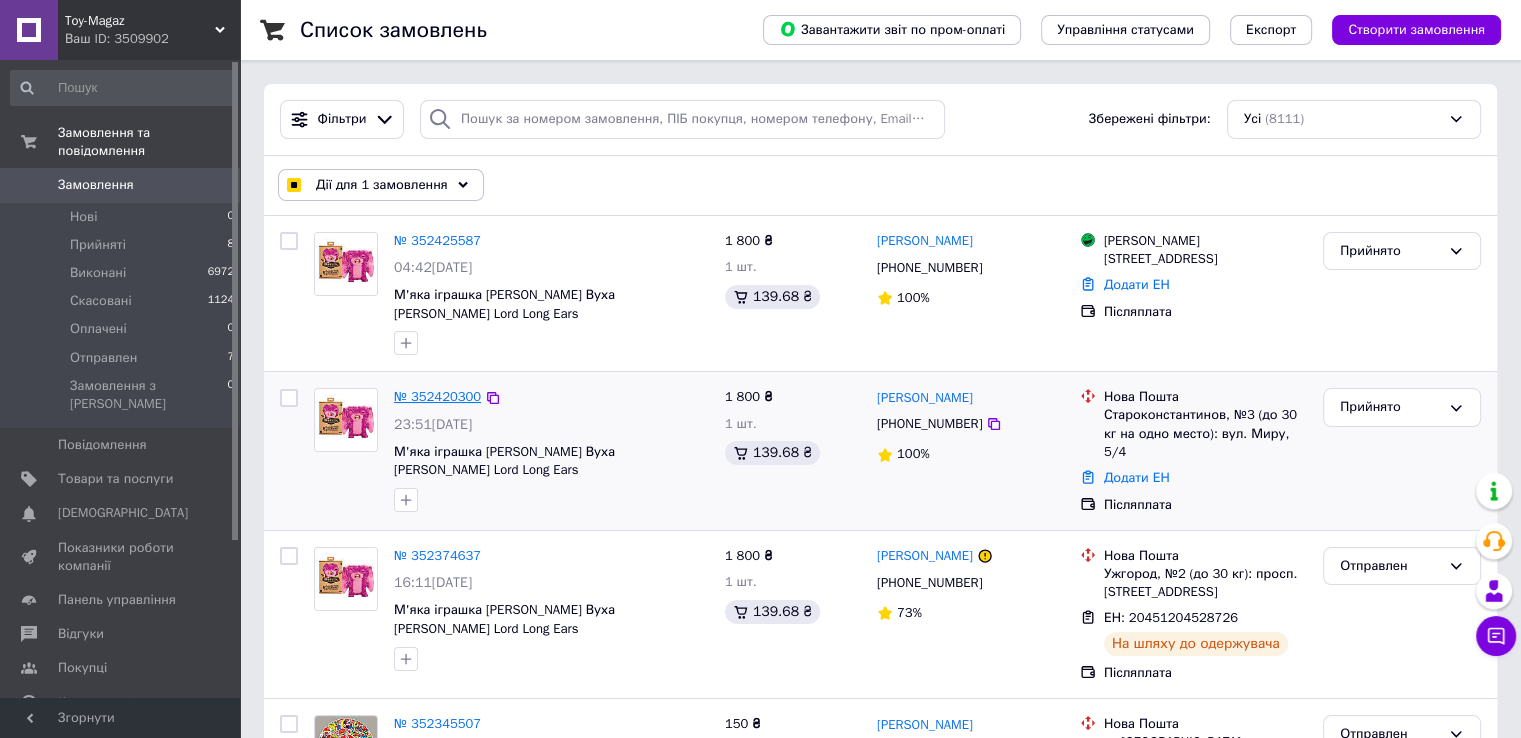 click on "№ 352420300" at bounding box center (437, 396) 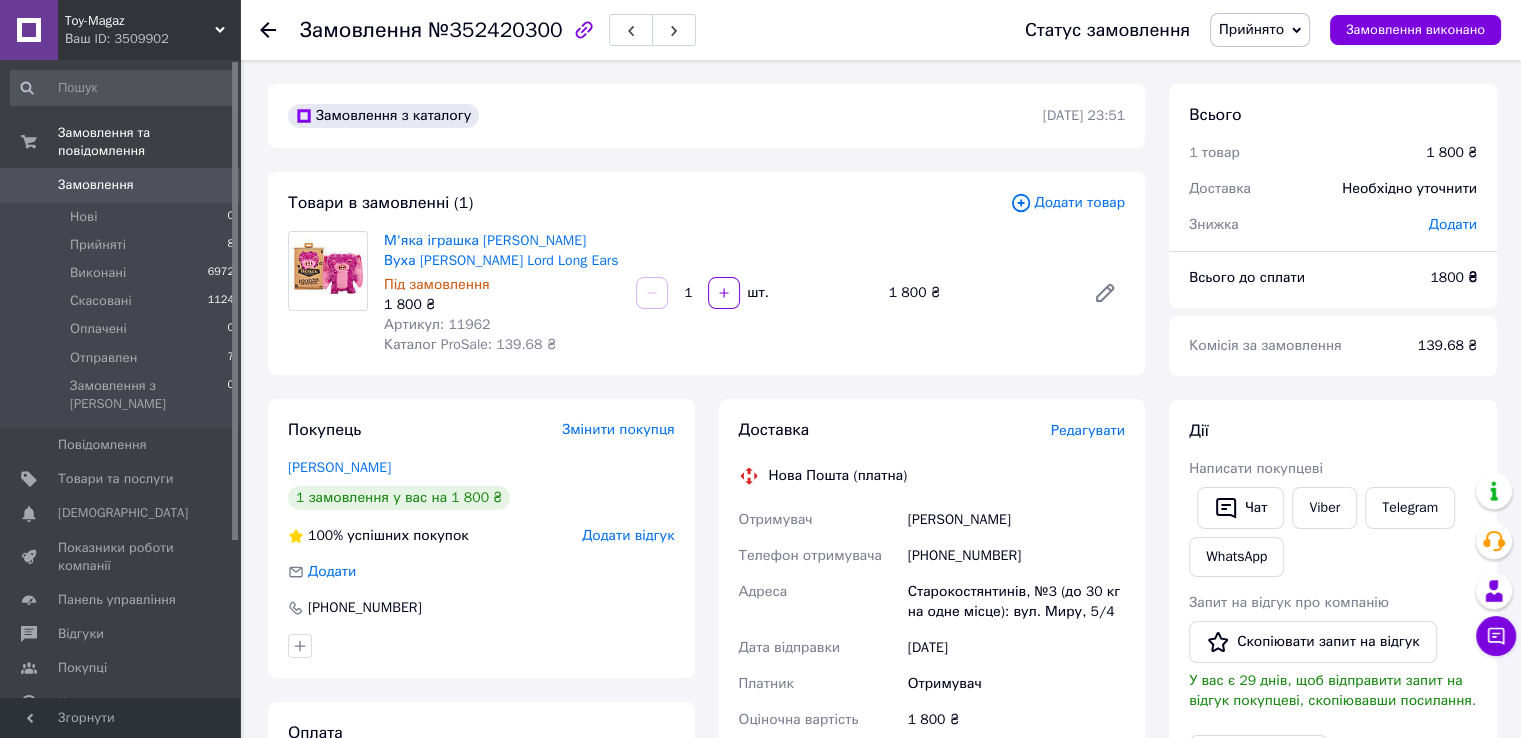 click on "Старокостянтинів, №3 (до 30 кг на одне місце): вул. Миру, 5/4" at bounding box center [1016, 602] 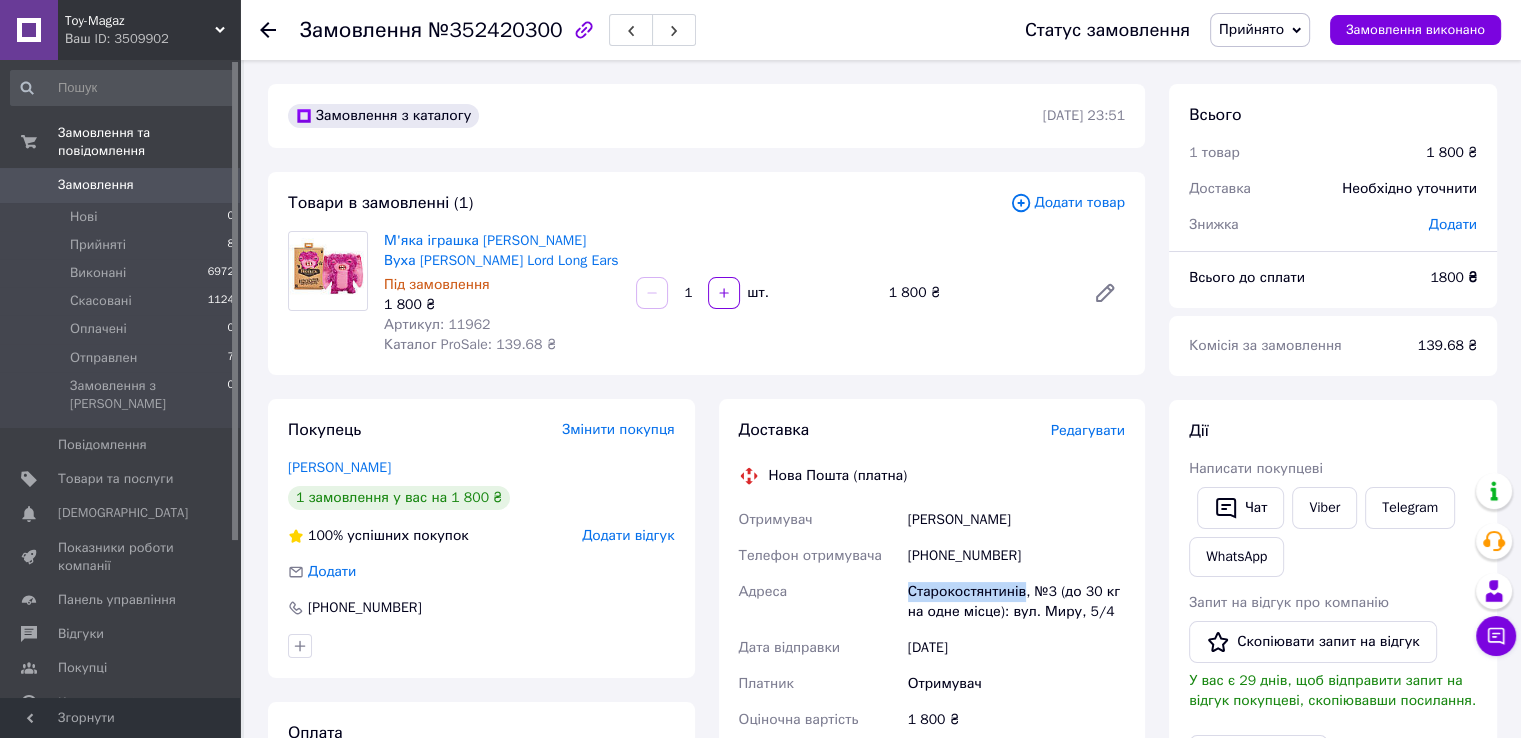 click on "Старокостянтинів, №3 (до 30 кг на одне місце): вул. Миру, 5/4" at bounding box center [1016, 602] 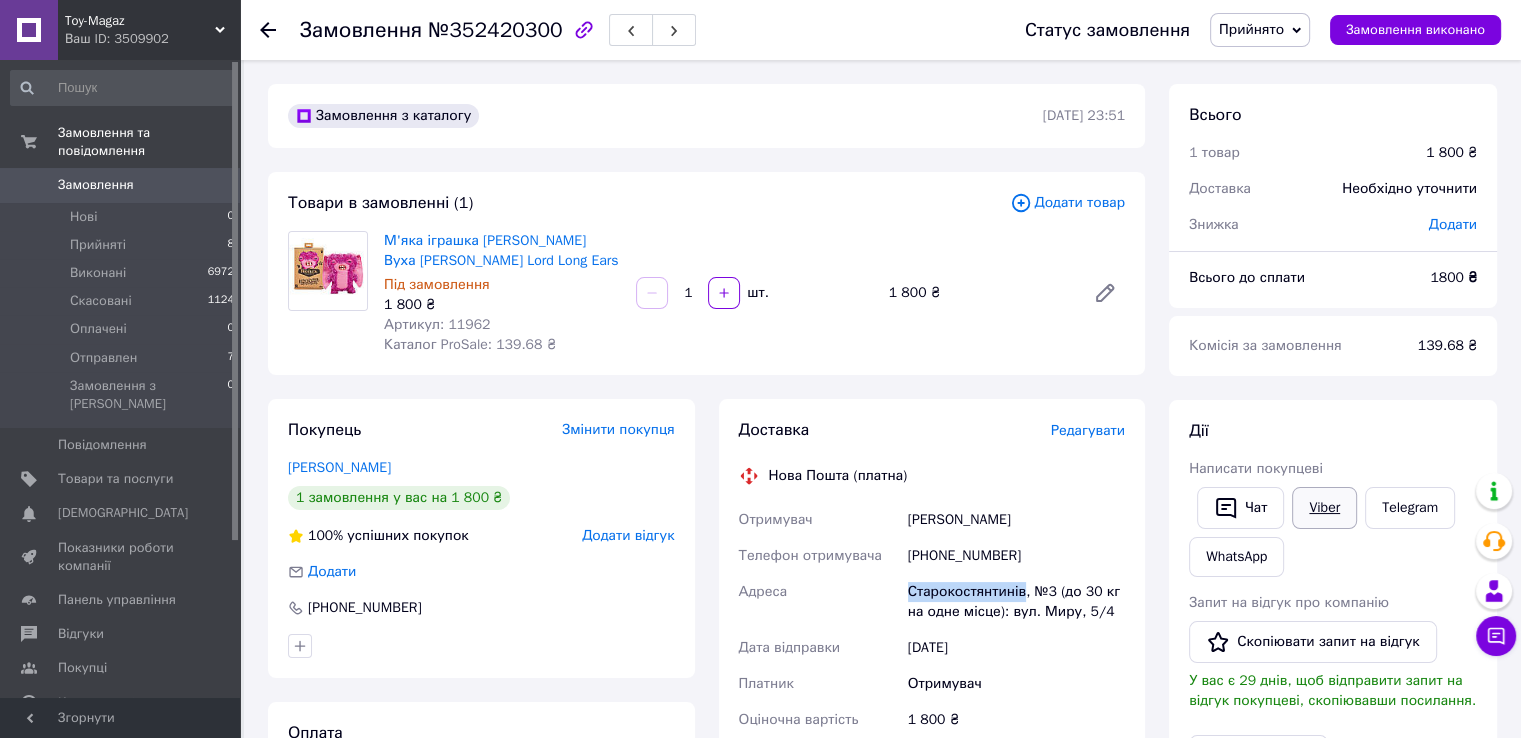 click on "Viber" at bounding box center [1324, 508] 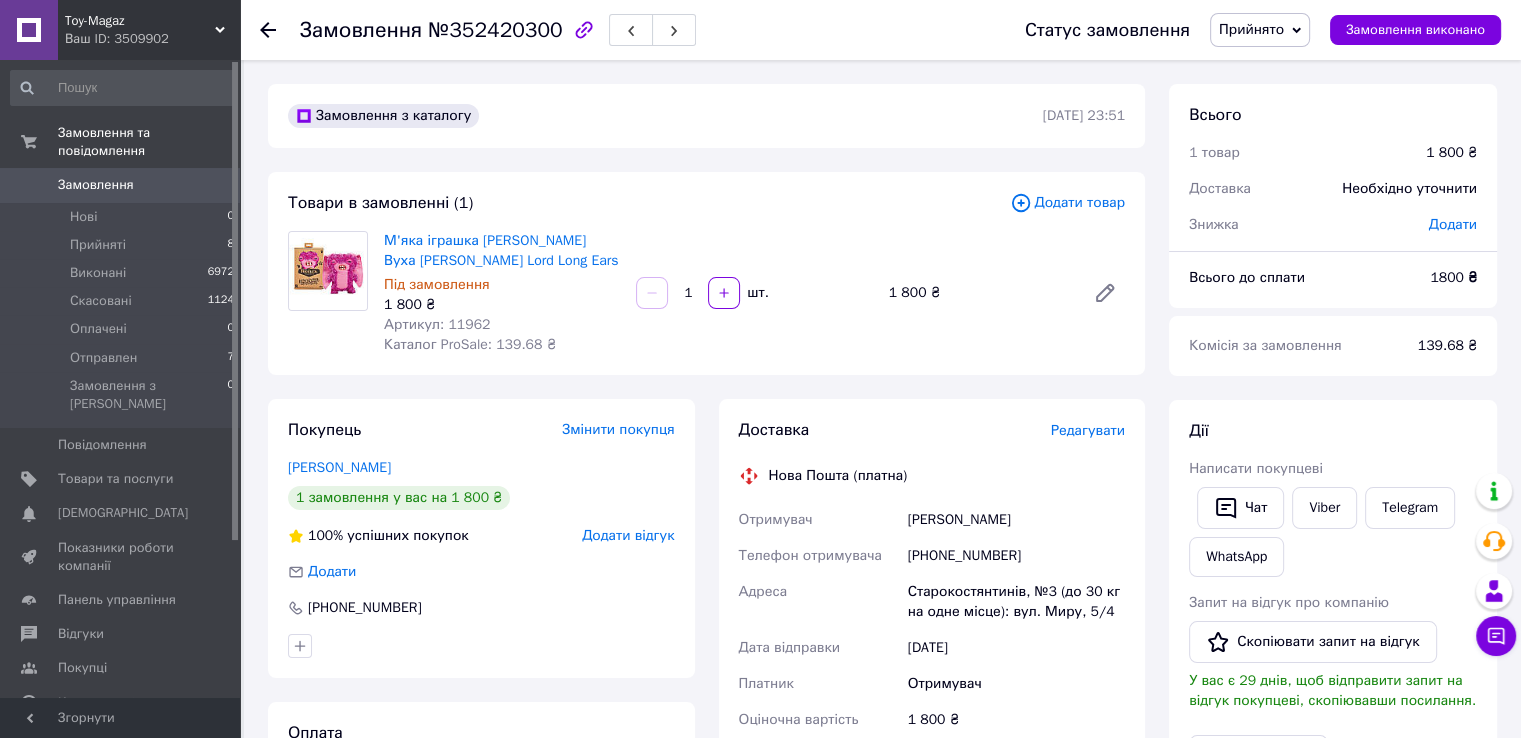 click on "Замовлення з каталогу 12.07.2025 | 23:51 Товари в замовленні (1) Додати товар М'яка іграшка Фуглер Лорд Довгі Вуха Рожевий Fuggler Lord Long Ears Під замовлення 1 800 ₴ Артикул: 11962 Каталог ProSale: 139.68 ₴  1   шт. 1 800 ₴ Покупець Змінити покупця Підвисоцька Вікторія 1 замовлення у вас на 1 800 ₴ 100%   успішних покупок Додати відгук Додати +380930289019 Оплата Післяплата Доставка Редагувати Нова Пошта (платна) Отримувач Підвисоцька Вікторія Телефон отримувача +380930289019 Адреса Старокостянтинів, №3 (до 30 кг на одне місце): вул. Миру, 5/4 Дата відправки 13.07.2025 Платник Отримувач Оціночна вартість або" at bounding box center [706, 761] 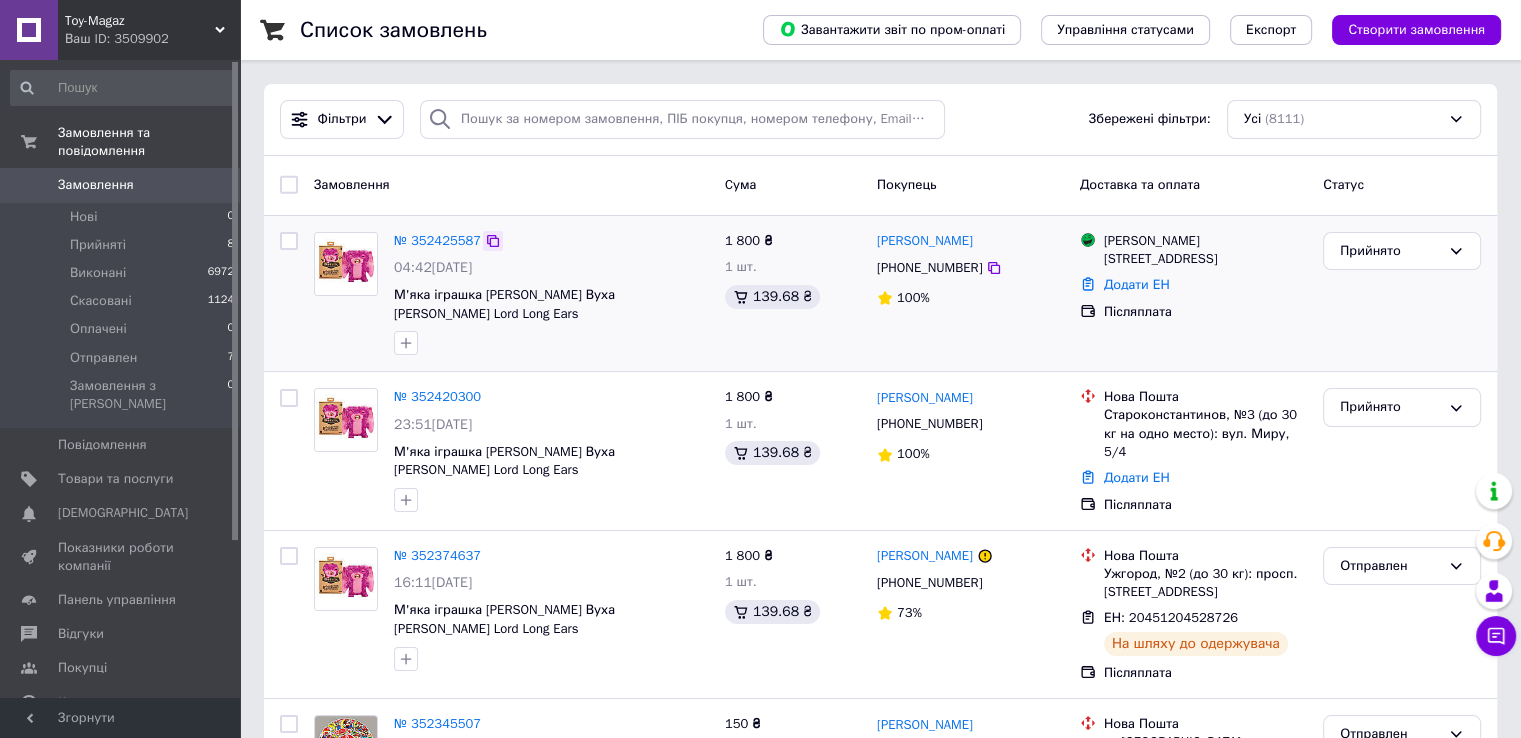 click 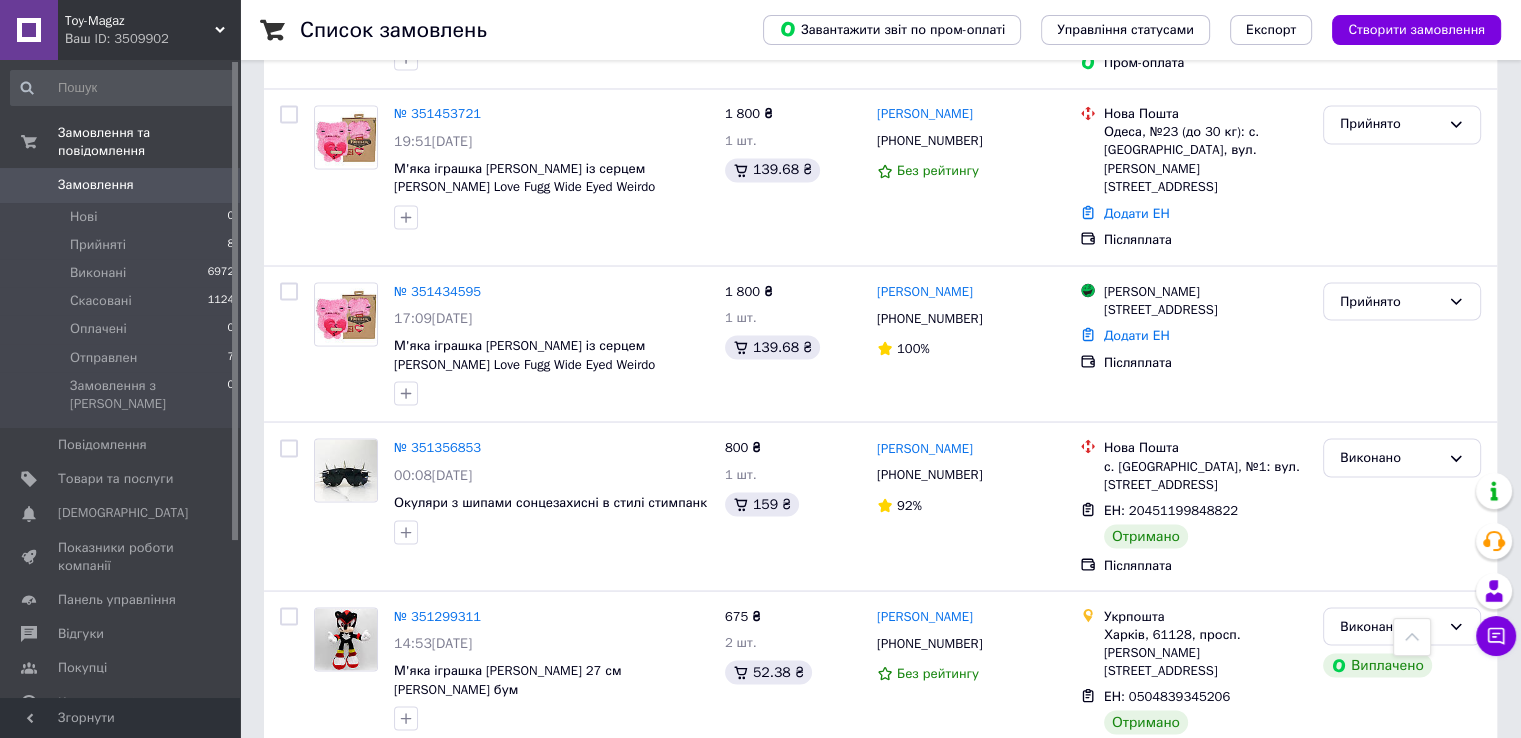 scroll, scrollTop: 3400, scrollLeft: 0, axis: vertical 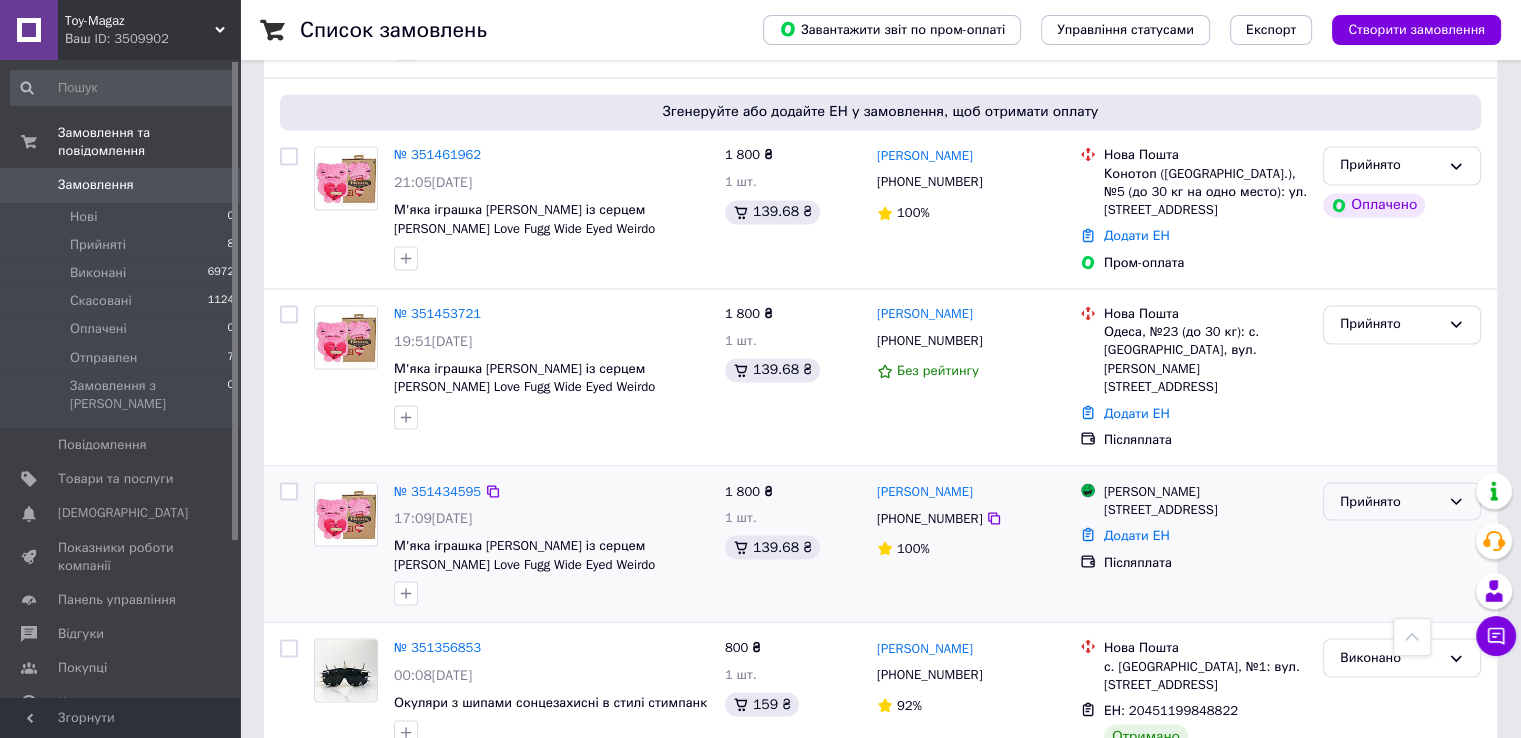 click on "Прийнято" at bounding box center [1390, 501] 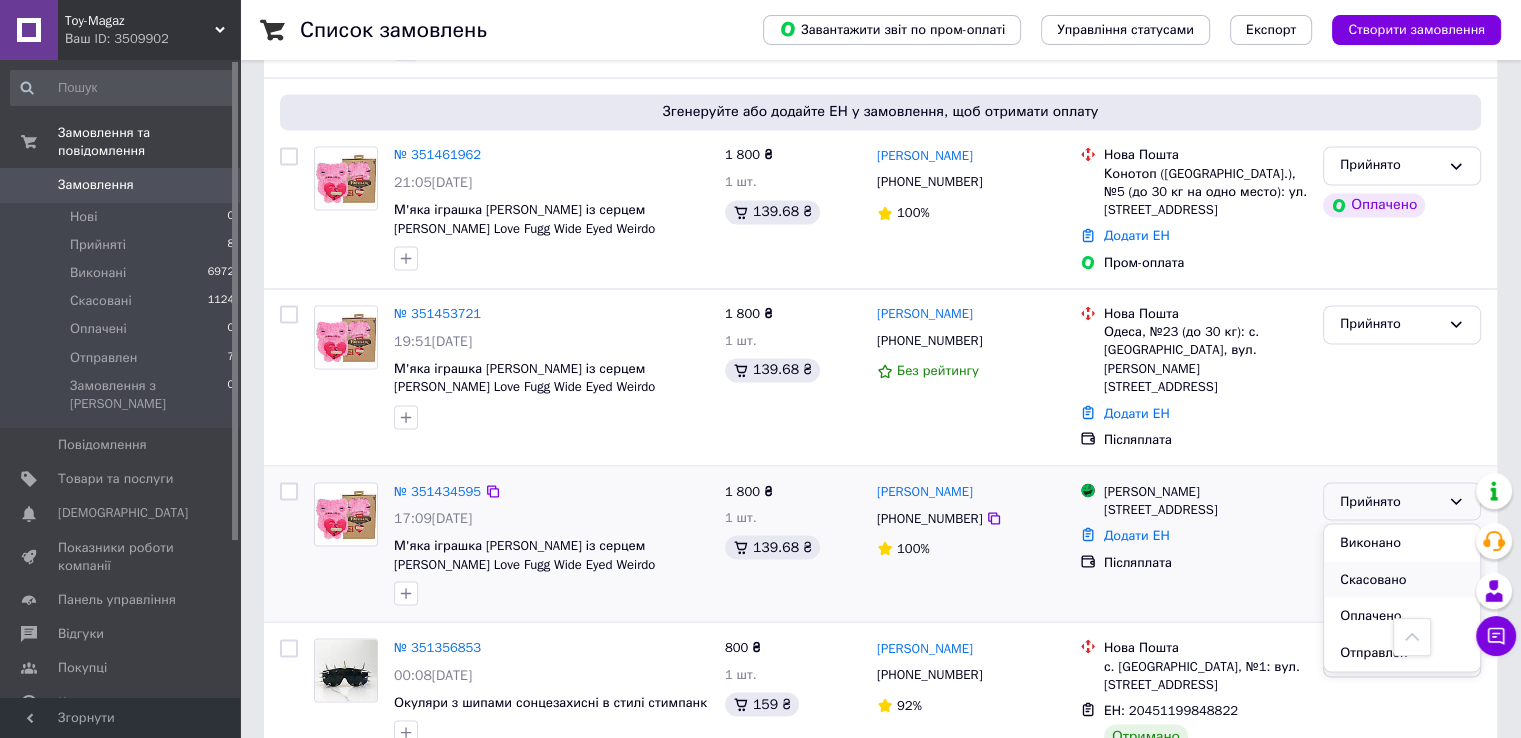 click on "Скасовано" at bounding box center [1402, 579] 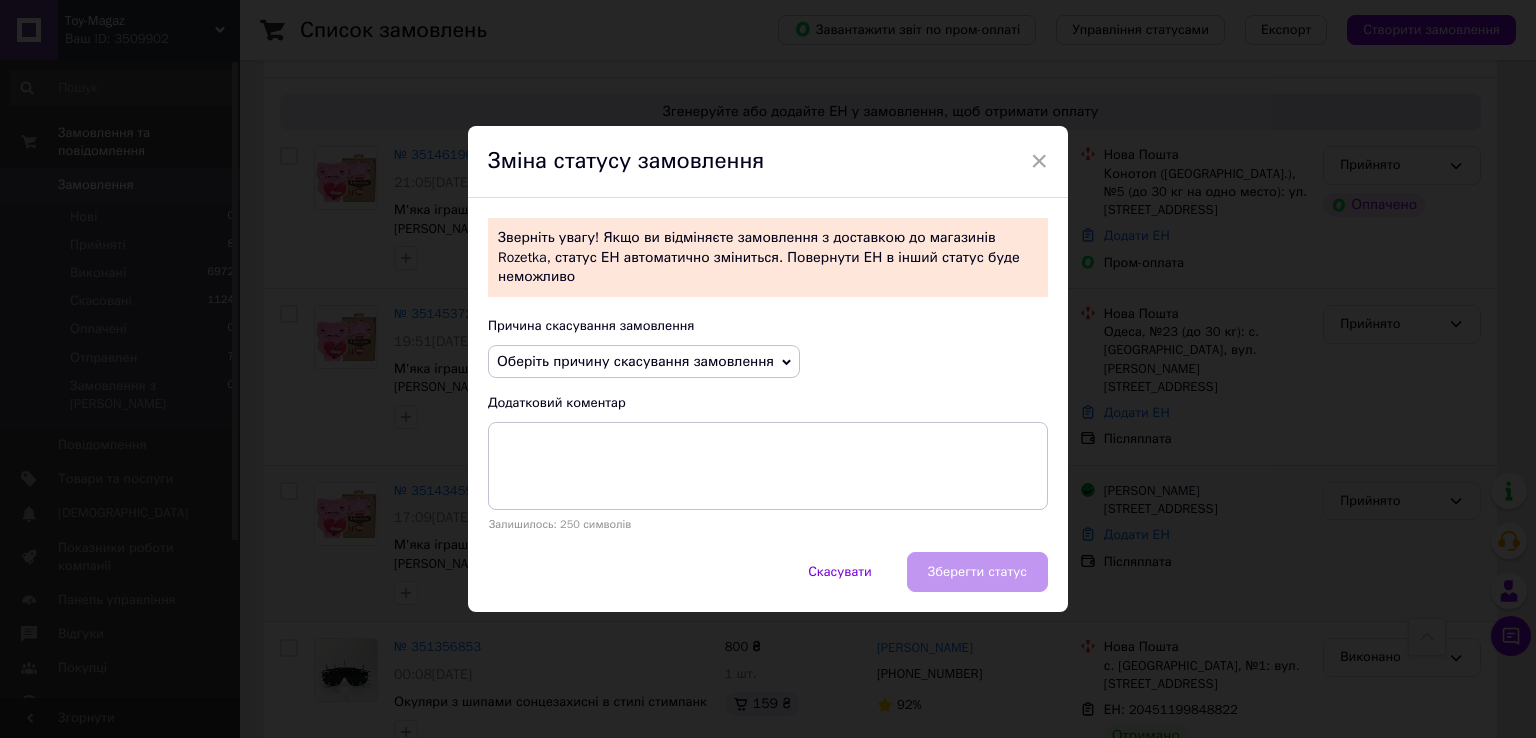 click on "Оберіть причину скасування замовлення" at bounding box center (635, 361) 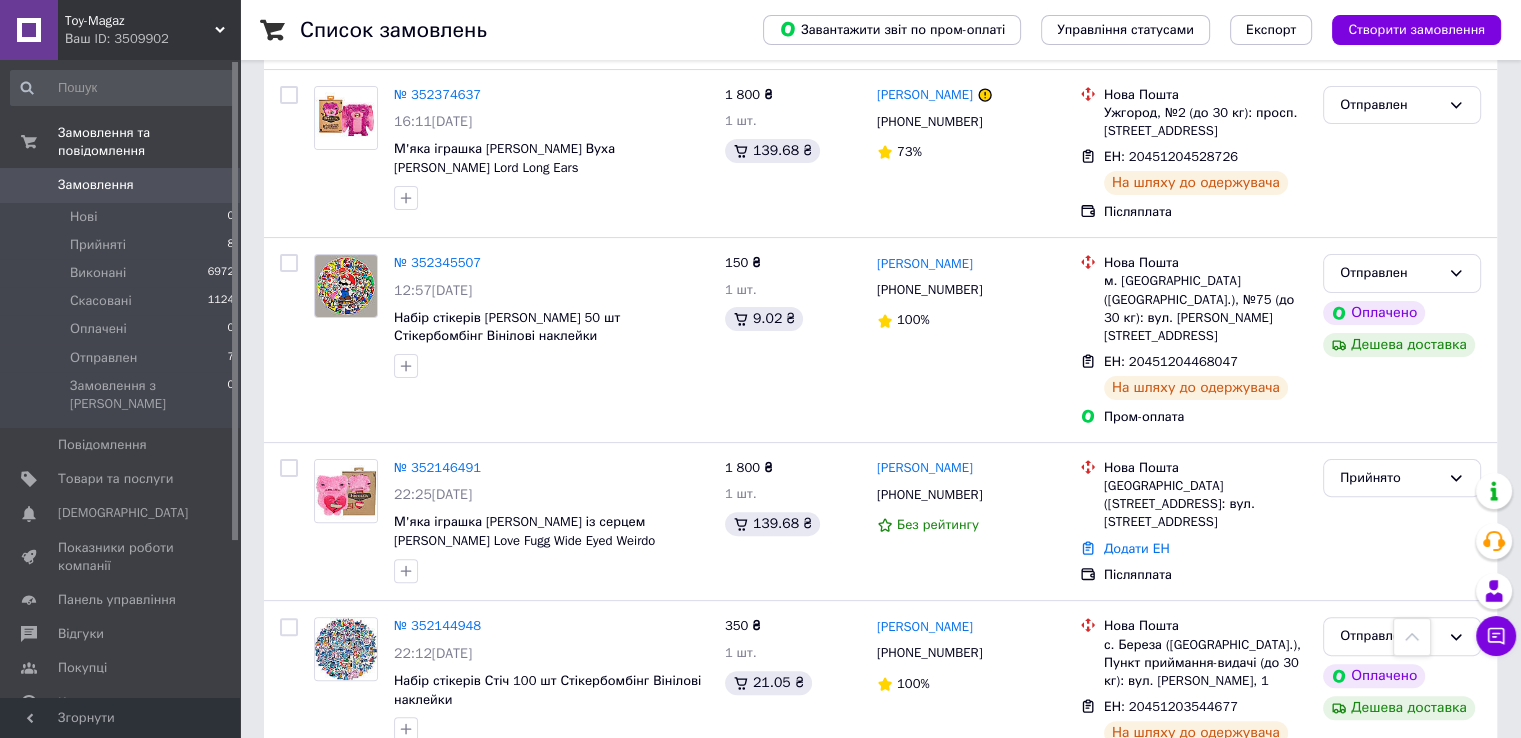 scroll, scrollTop: 0, scrollLeft: 0, axis: both 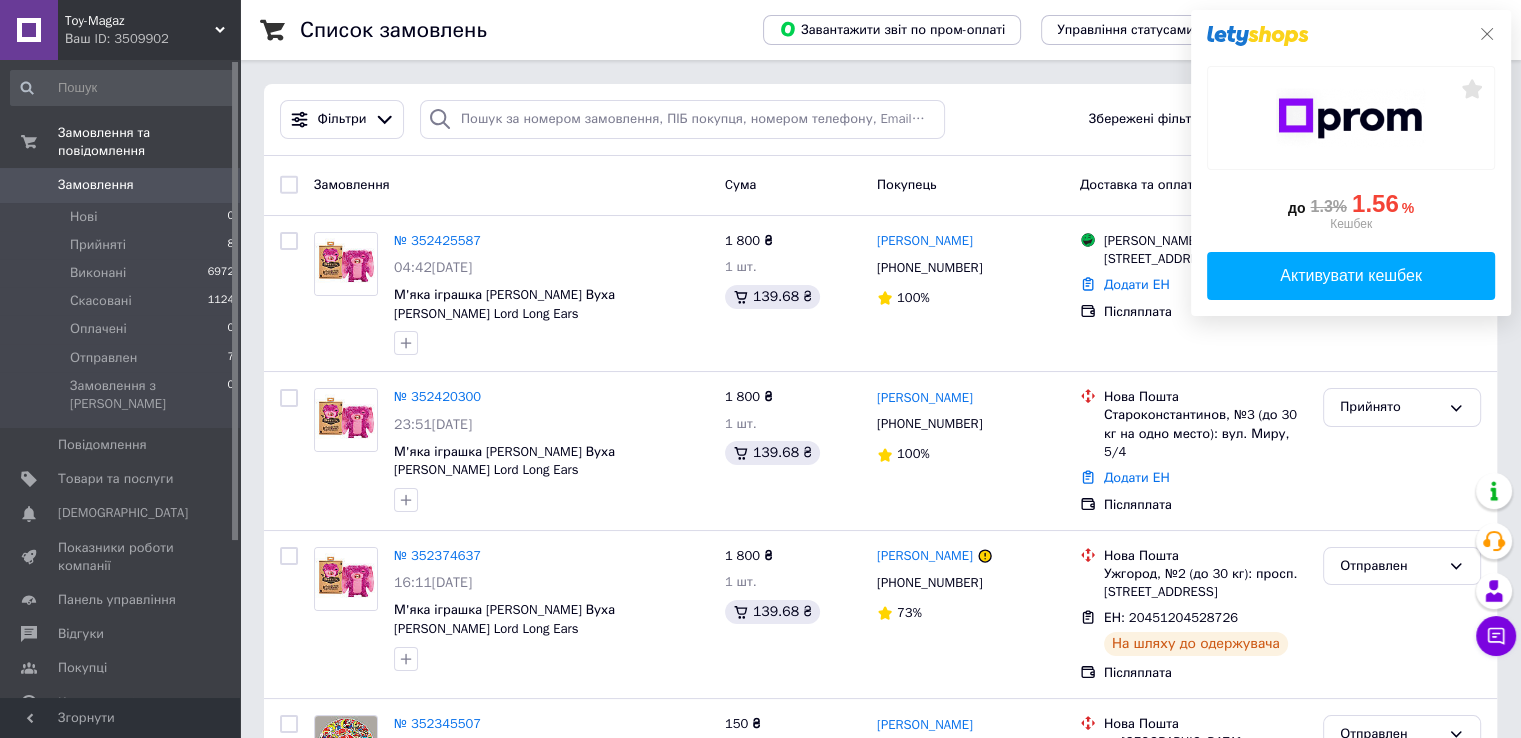 click 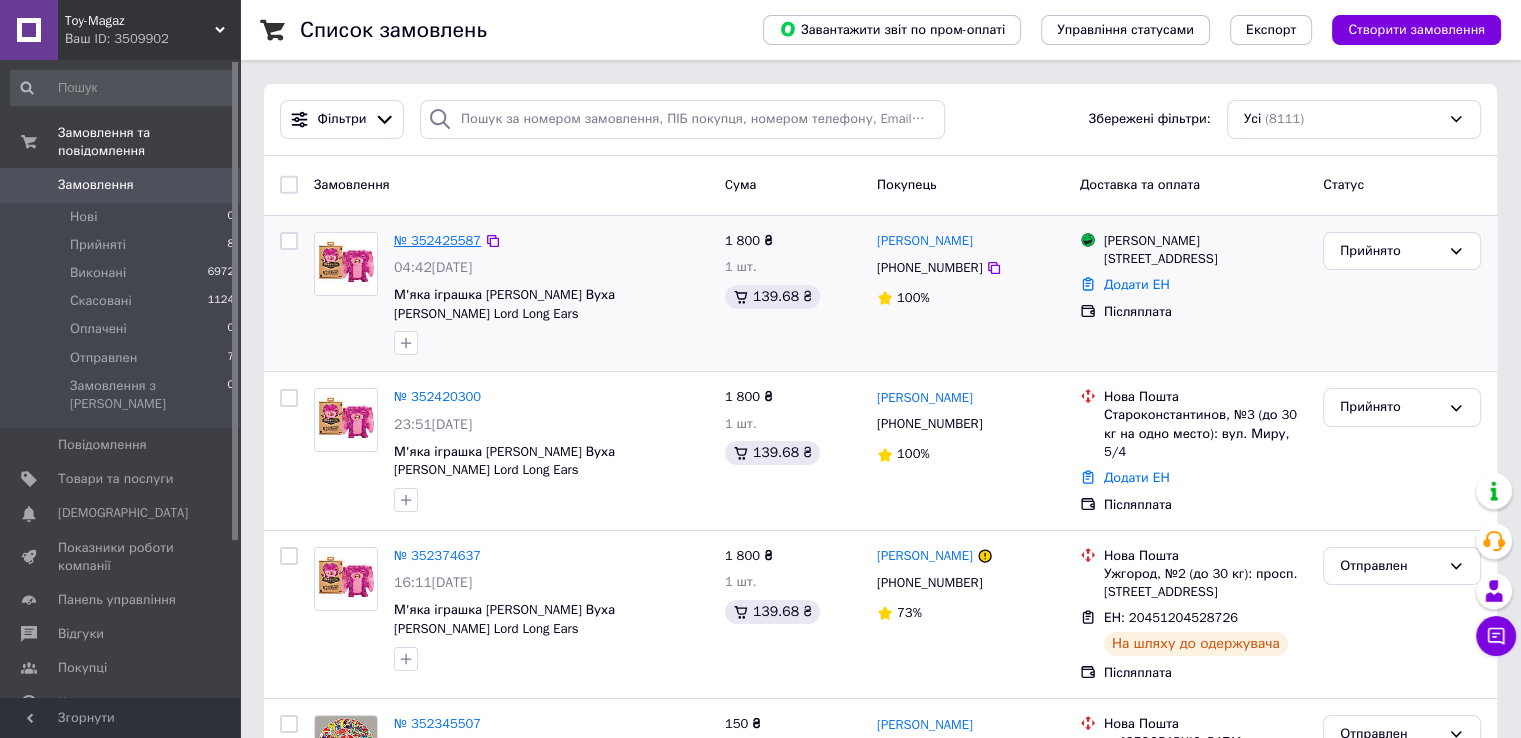 click on "№ 352425587" at bounding box center [437, 240] 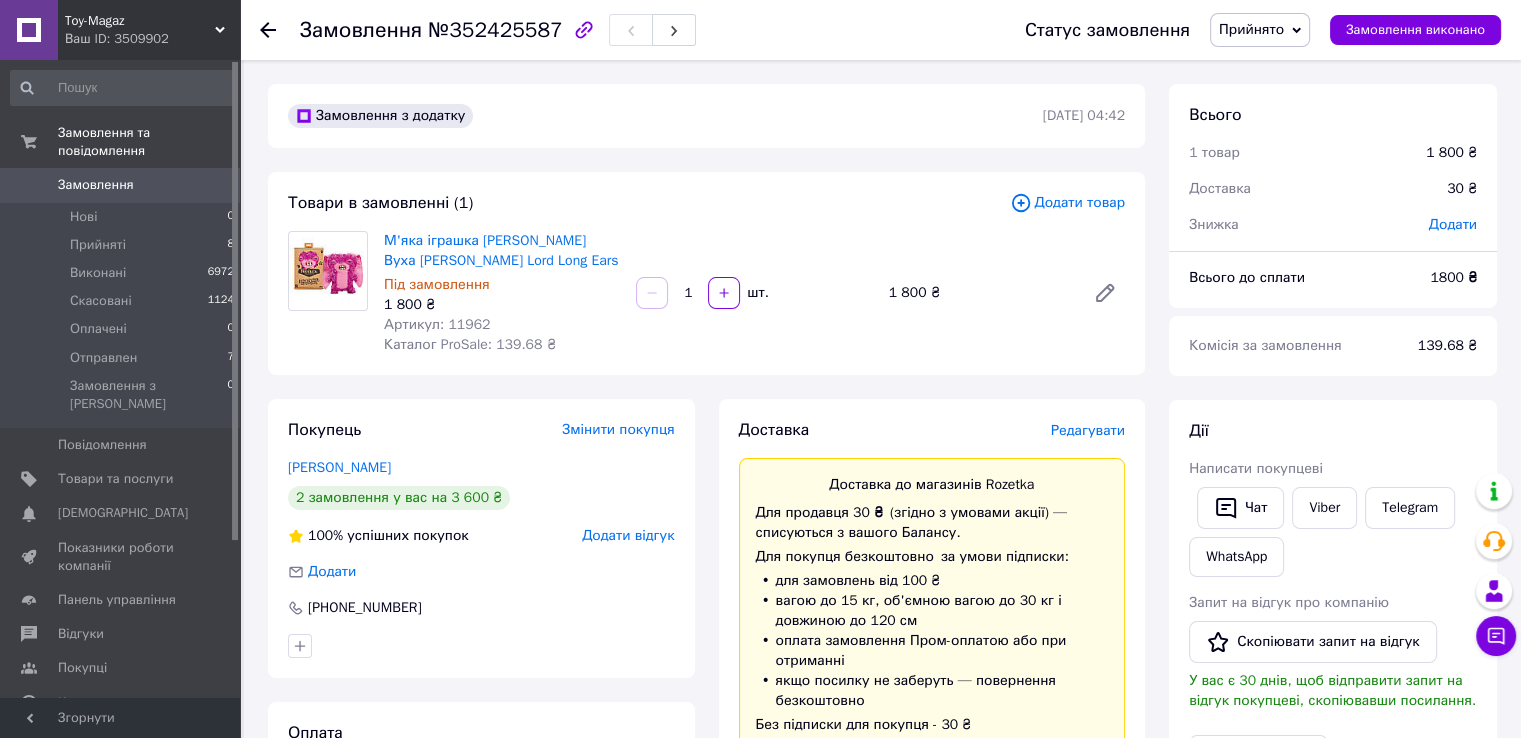 click on "Додати товар" at bounding box center (1067, 203) 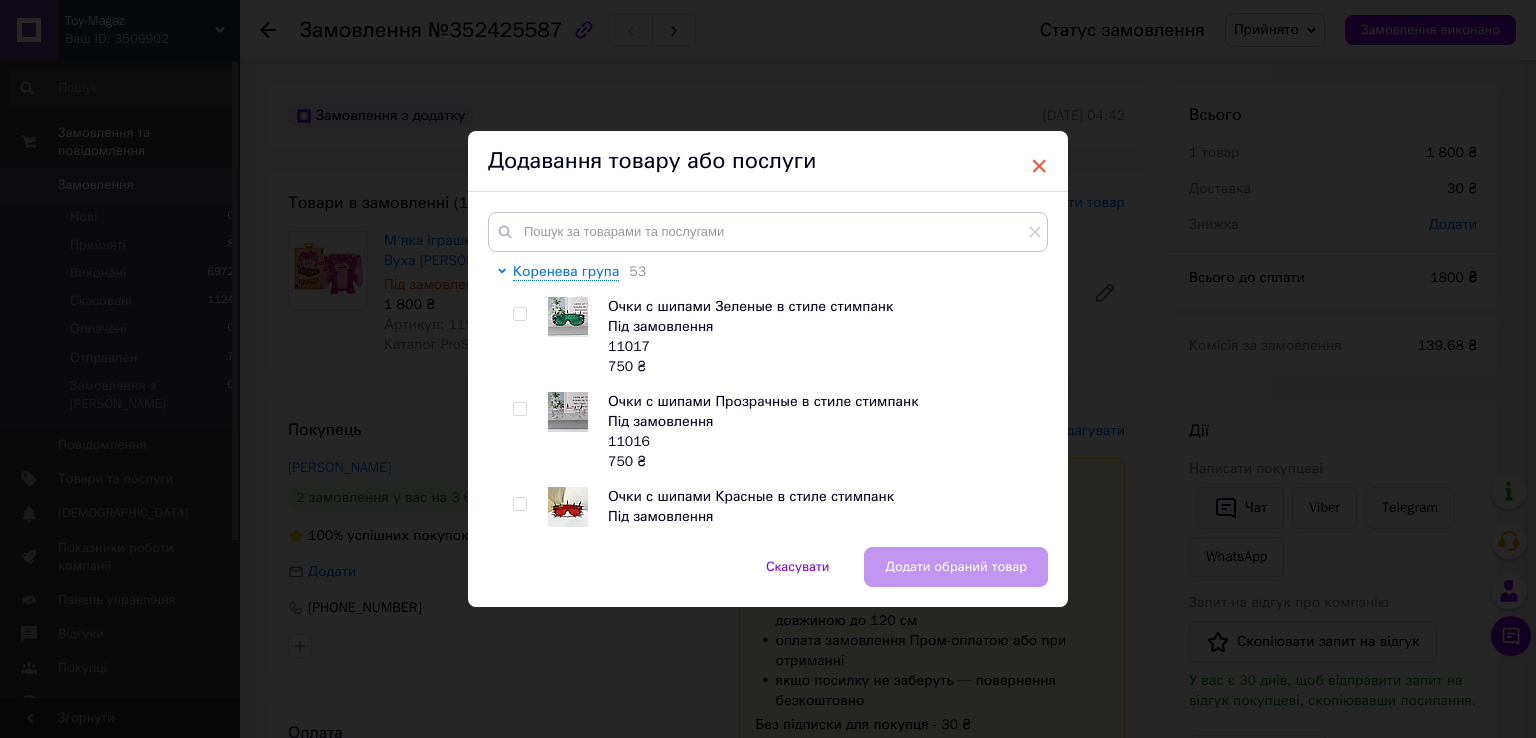 click on "×" at bounding box center (1039, 166) 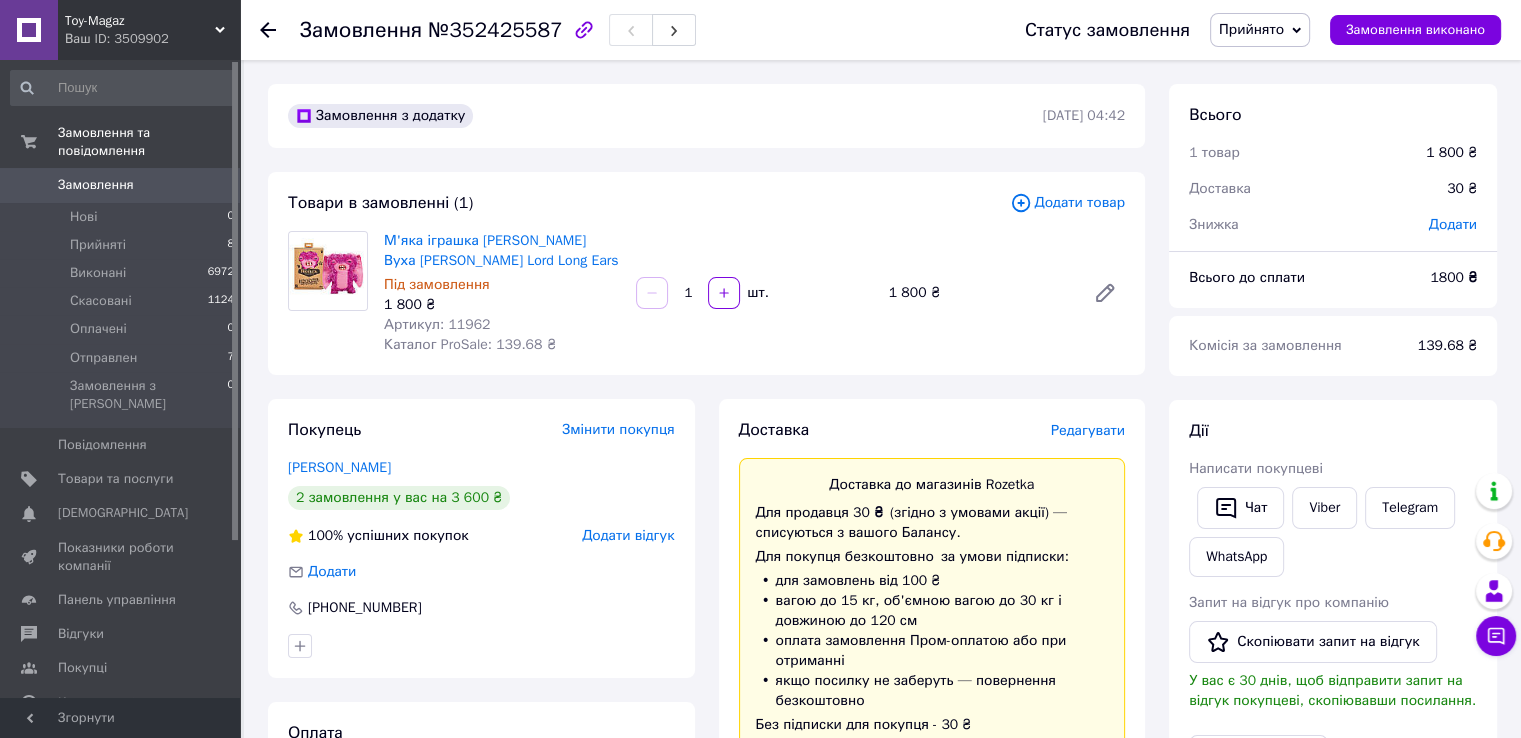 click on "Замовлення" at bounding box center (96, 185) 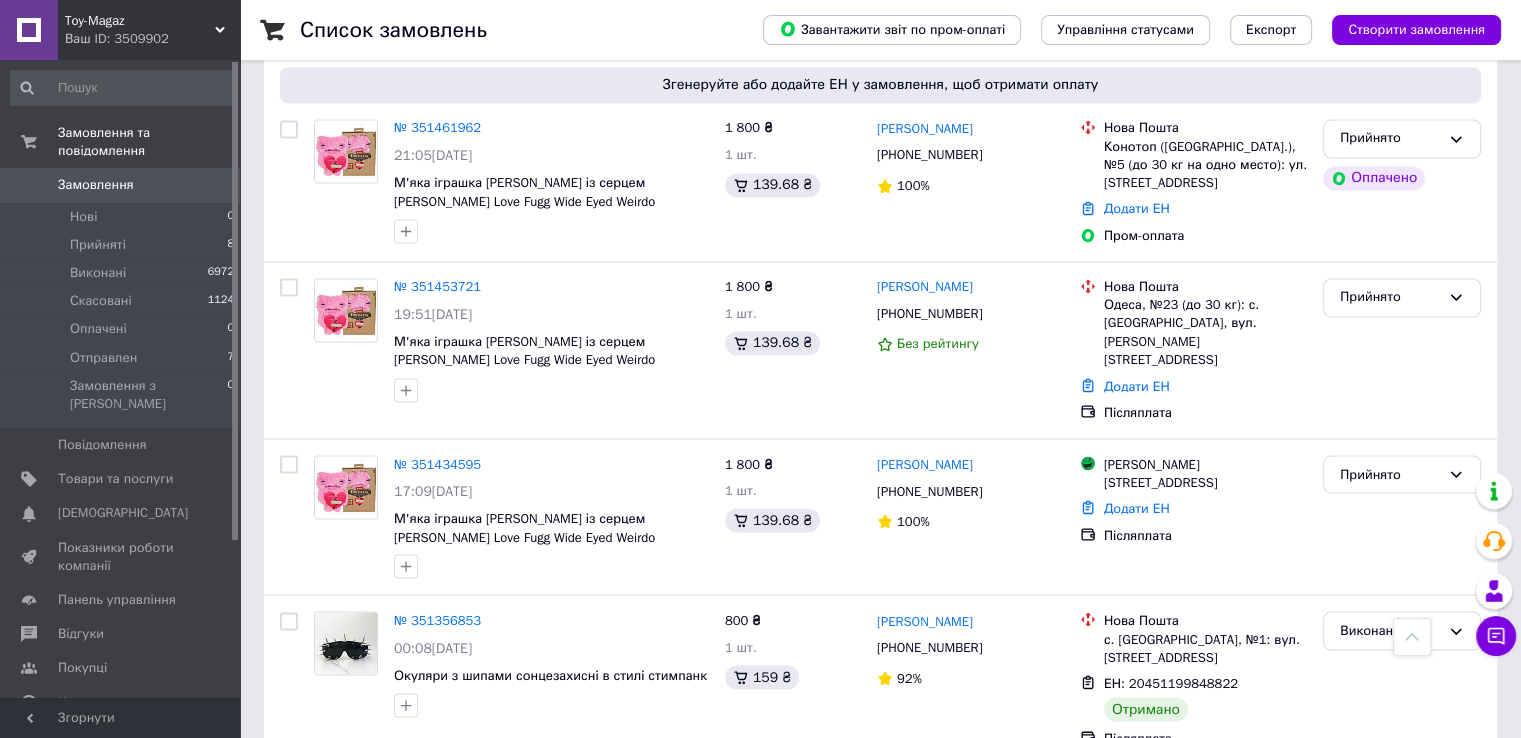 scroll, scrollTop: 3364, scrollLeft: 0, axis: vertical 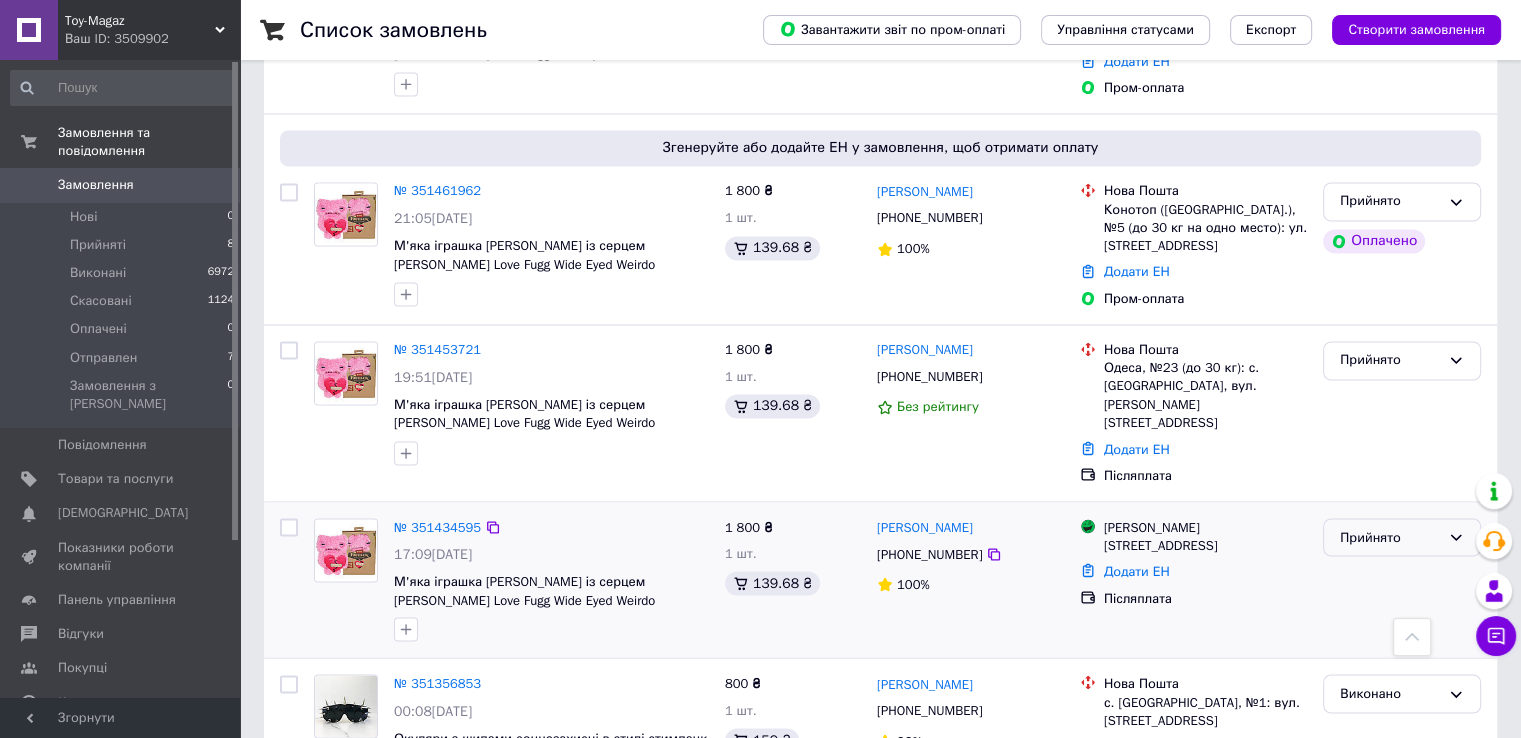 click on "Прийнято" at bounding box center [1390, 537] 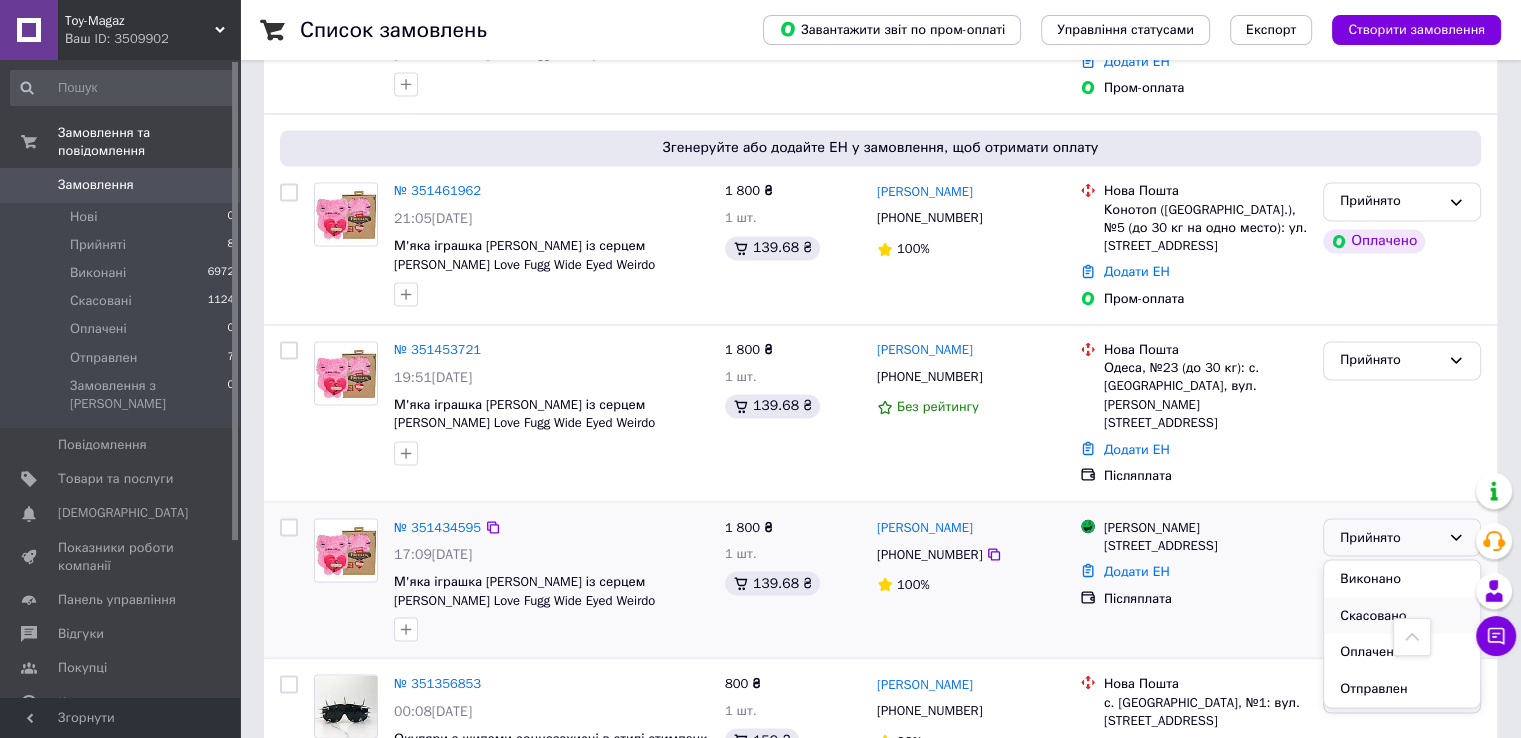 click on "Скасовано" at bounding box center [1402, 615] 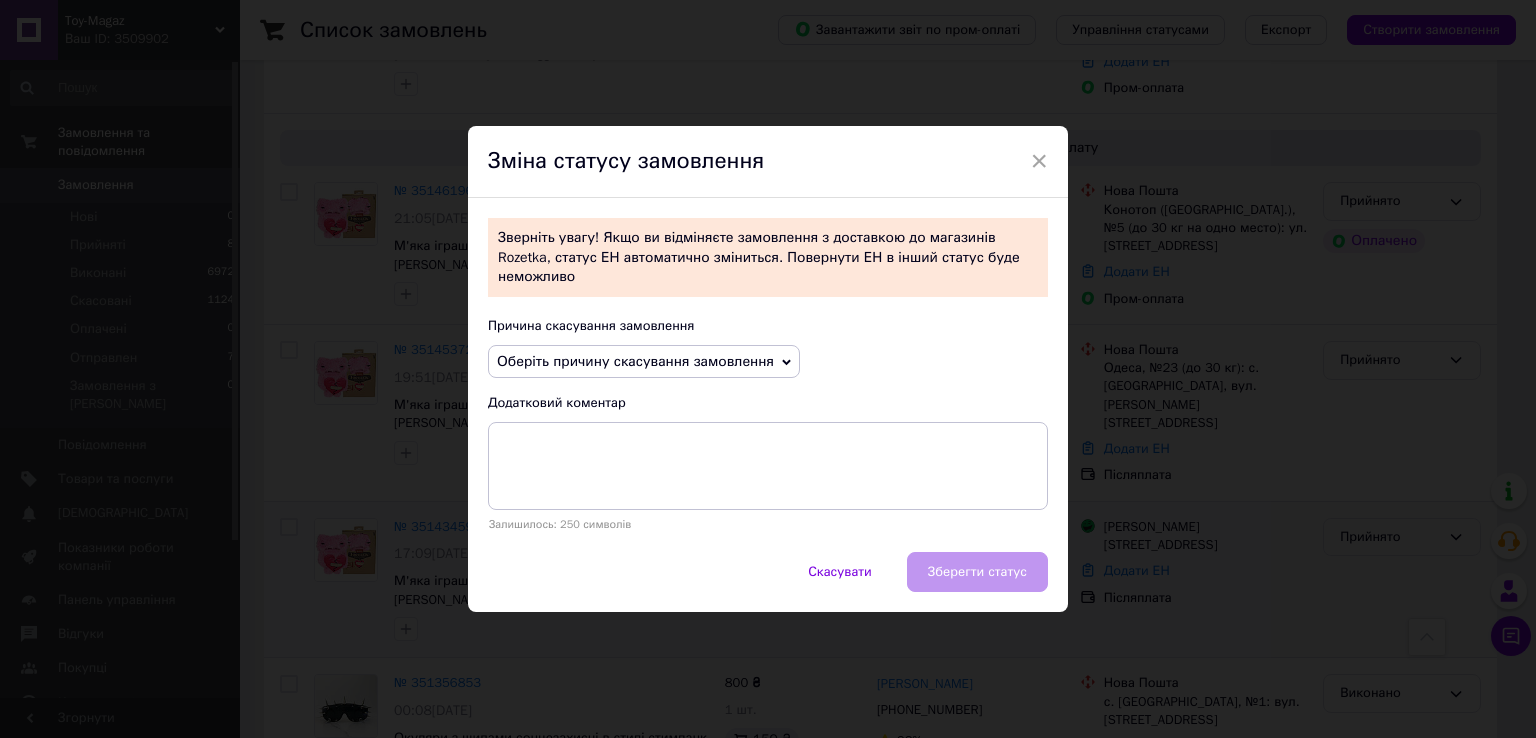 click on "Оберіть причину скасування замовлення" at bounding box center (635, 361) 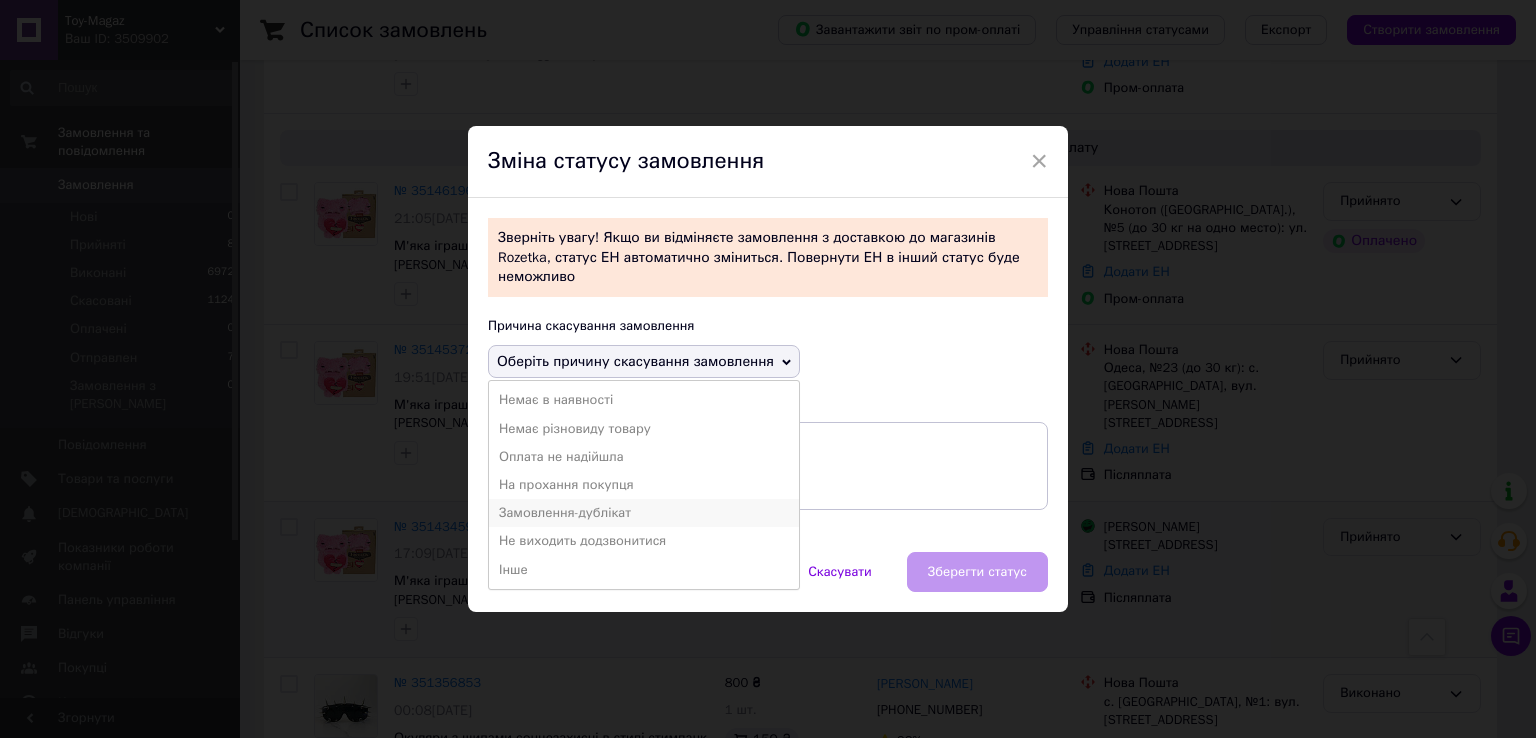 click on "Замовлення-дублікат" at bounding box center (644, 513) 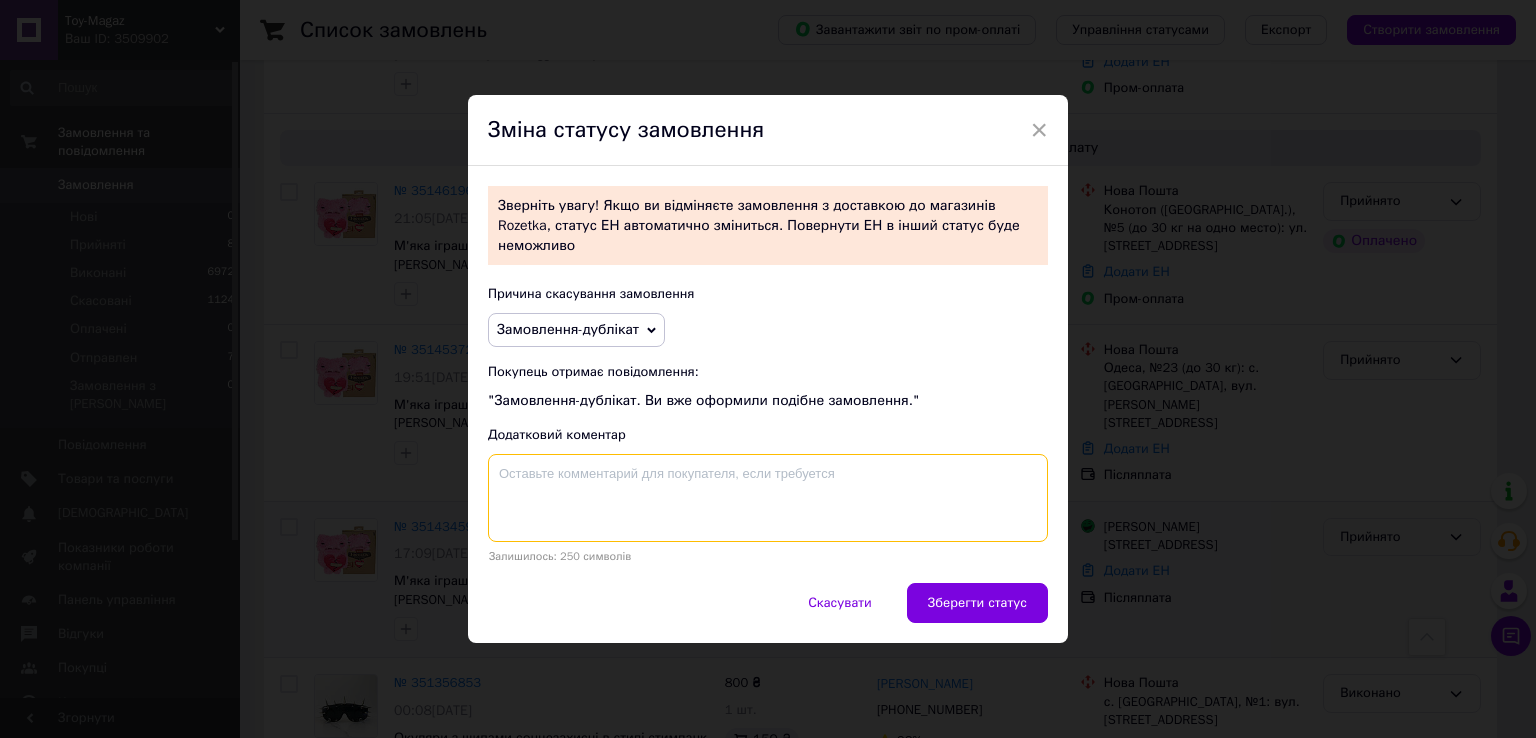 click at bounding box center (768, 498) 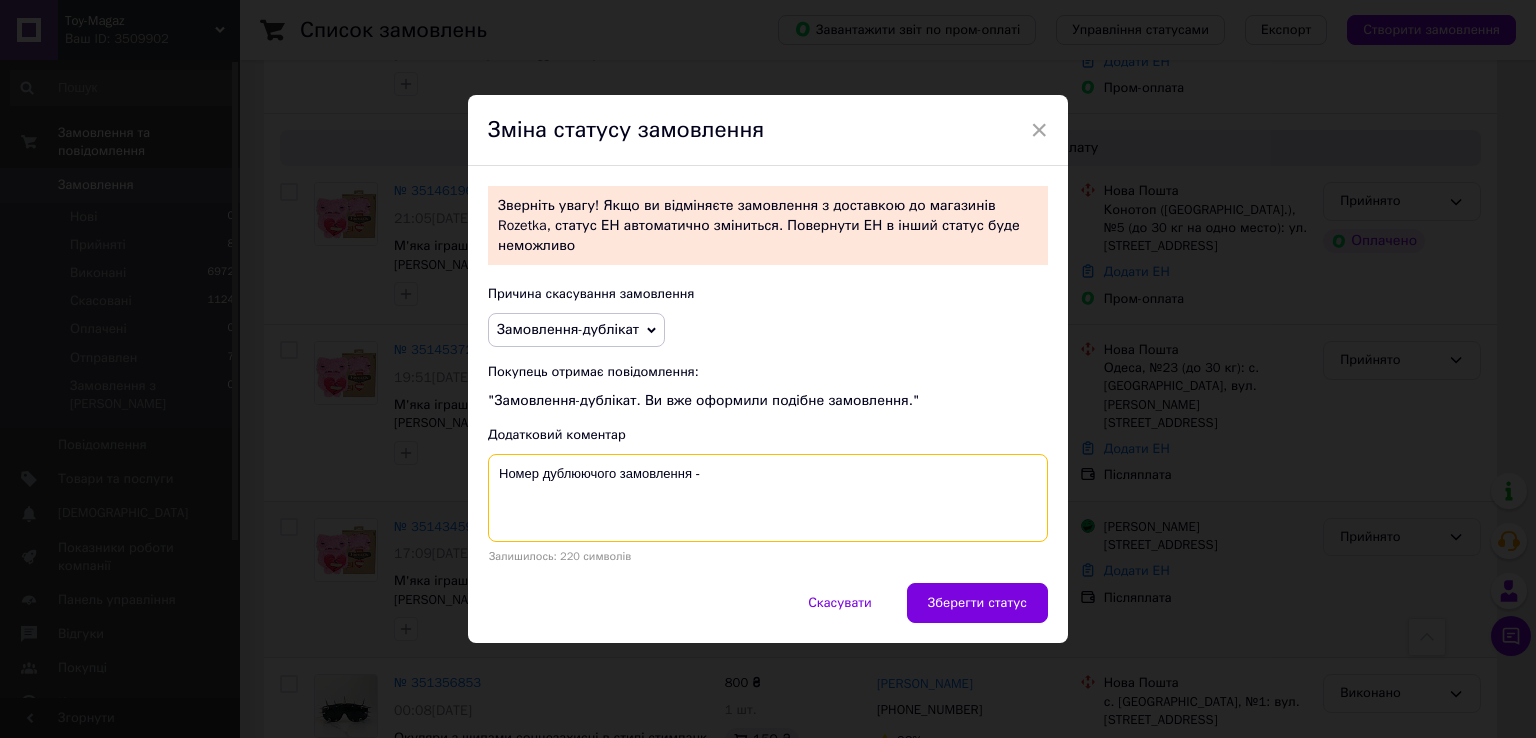 paste on "352425587" 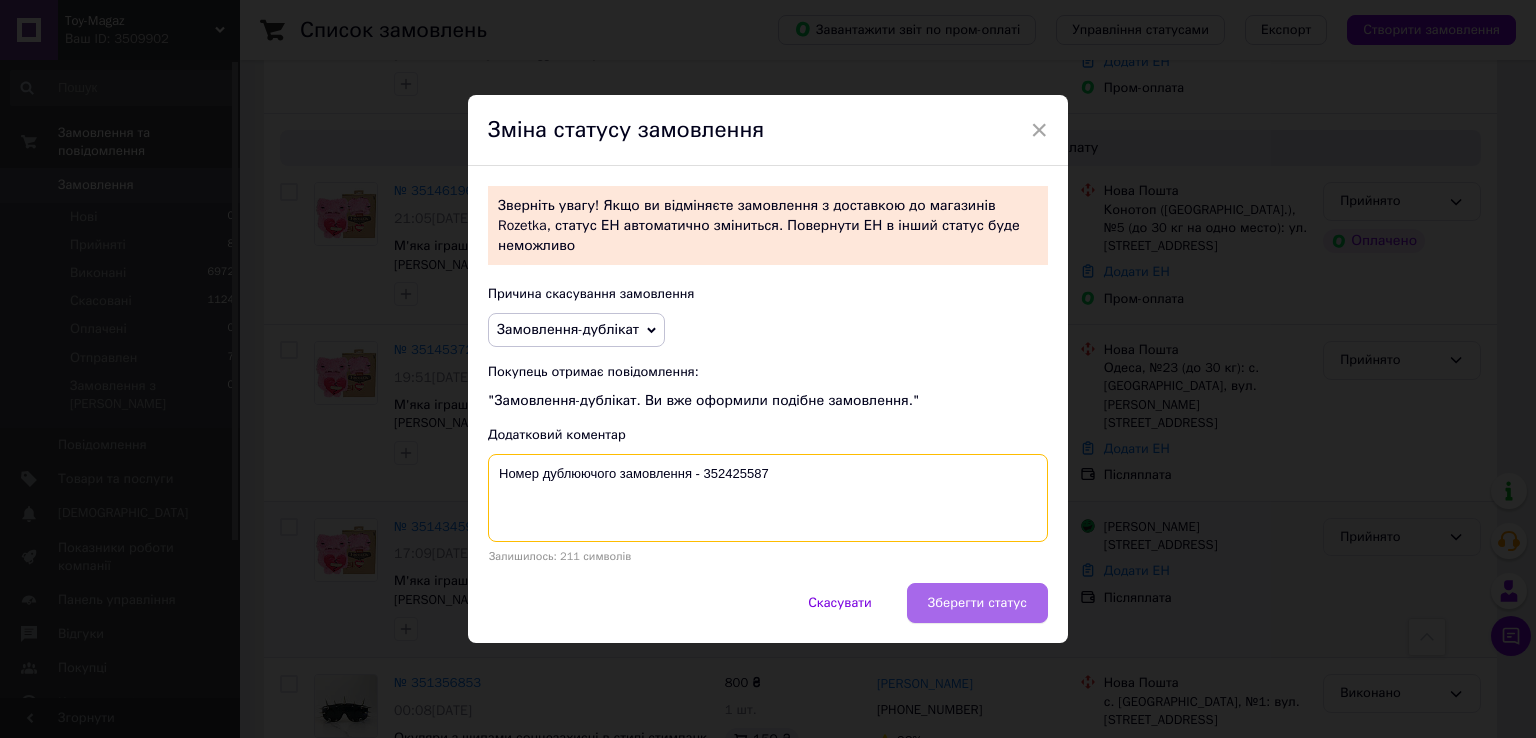 type on "Номер дублюючого замовлення - 352425587" 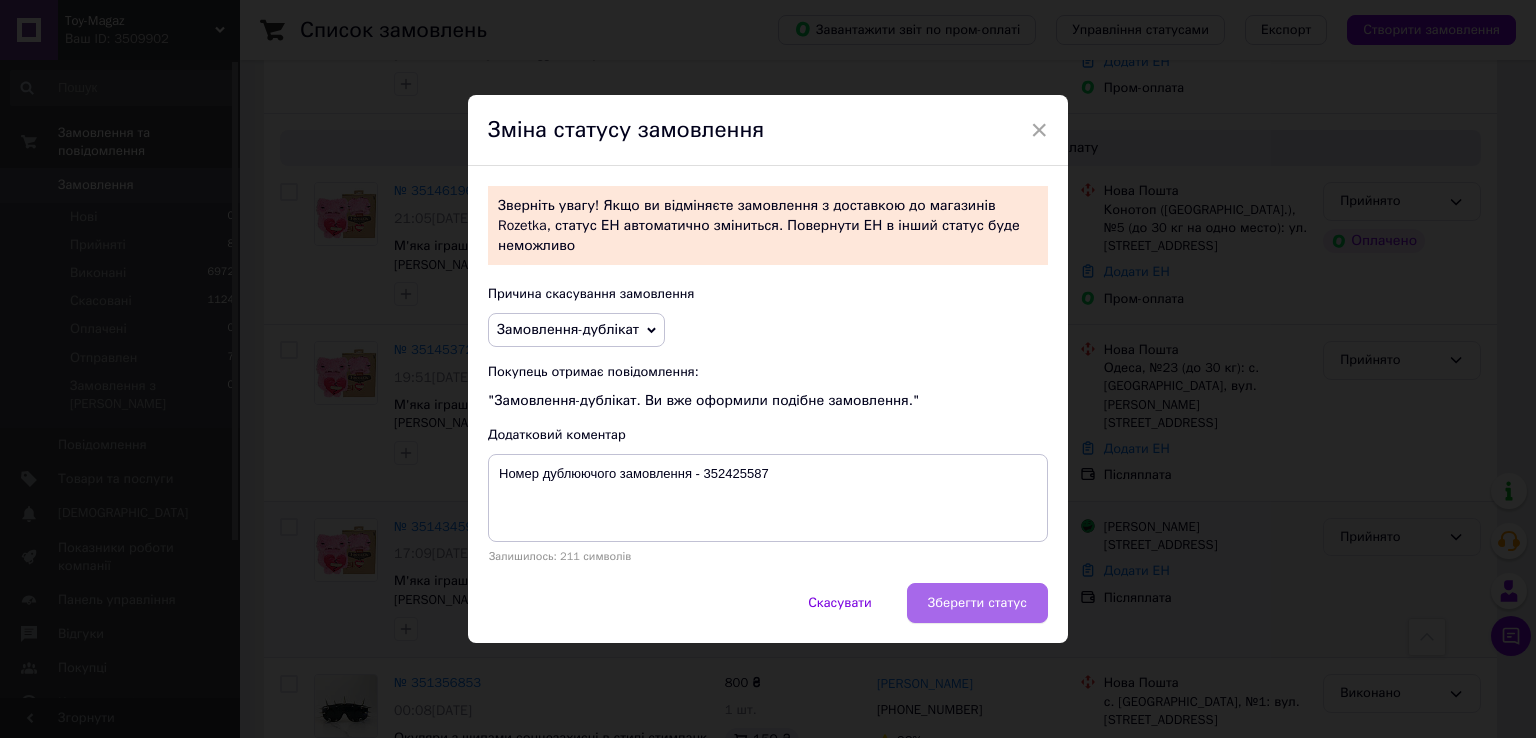 click on "Зберегти статус" at bounding box center (977, 603) 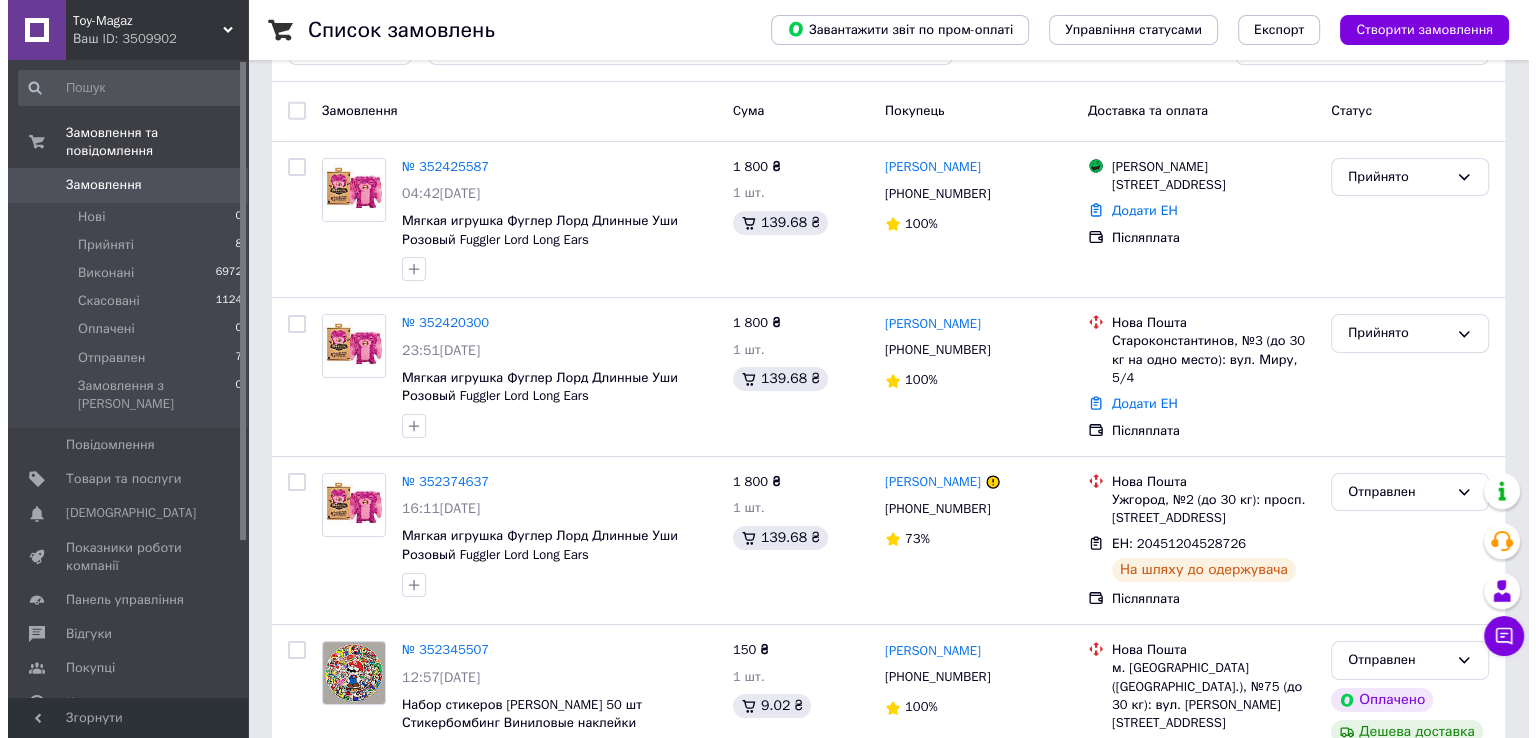 scroll, scrollTop: 0, scrollLeft: 0, axis: both 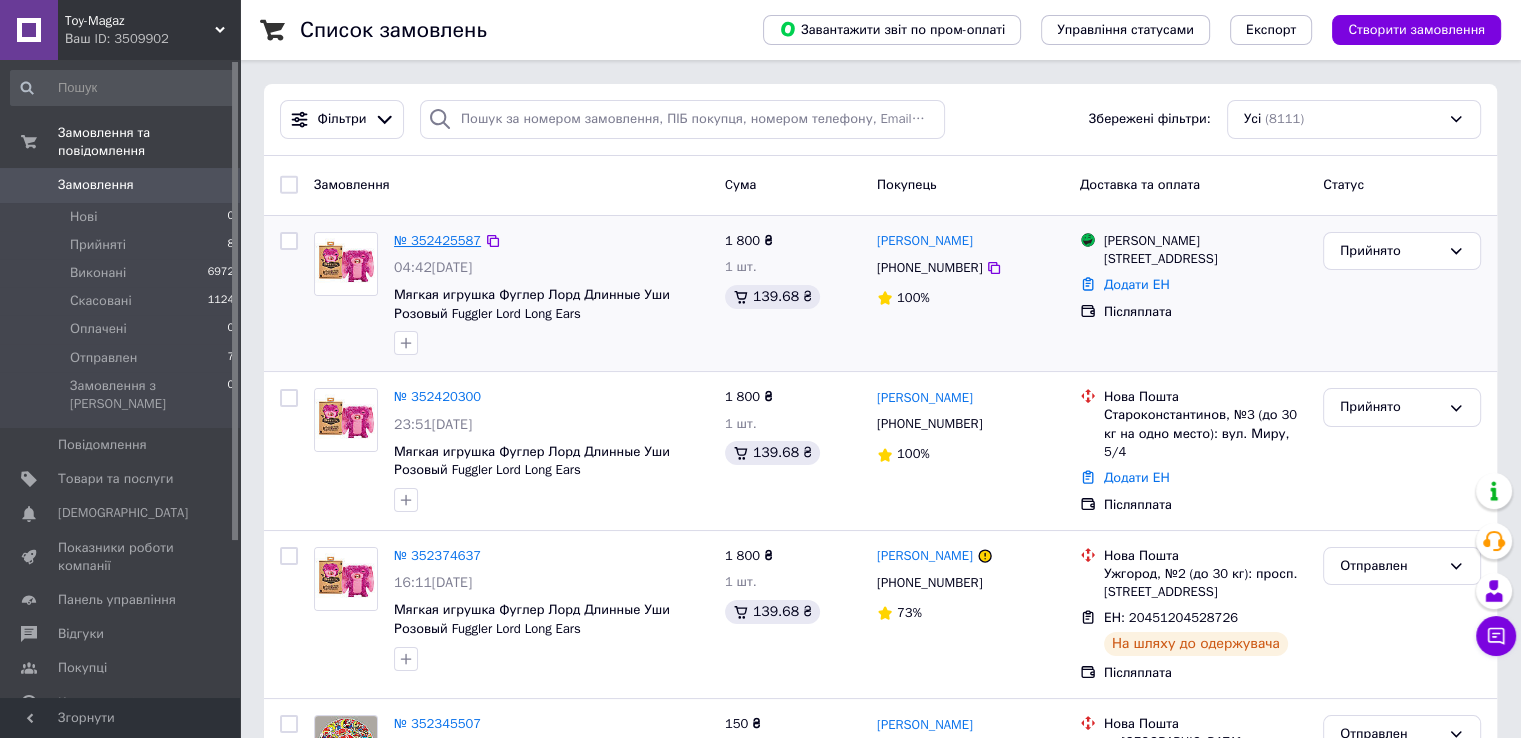 click on "№ 352425587" at bounding box center [437, 240] 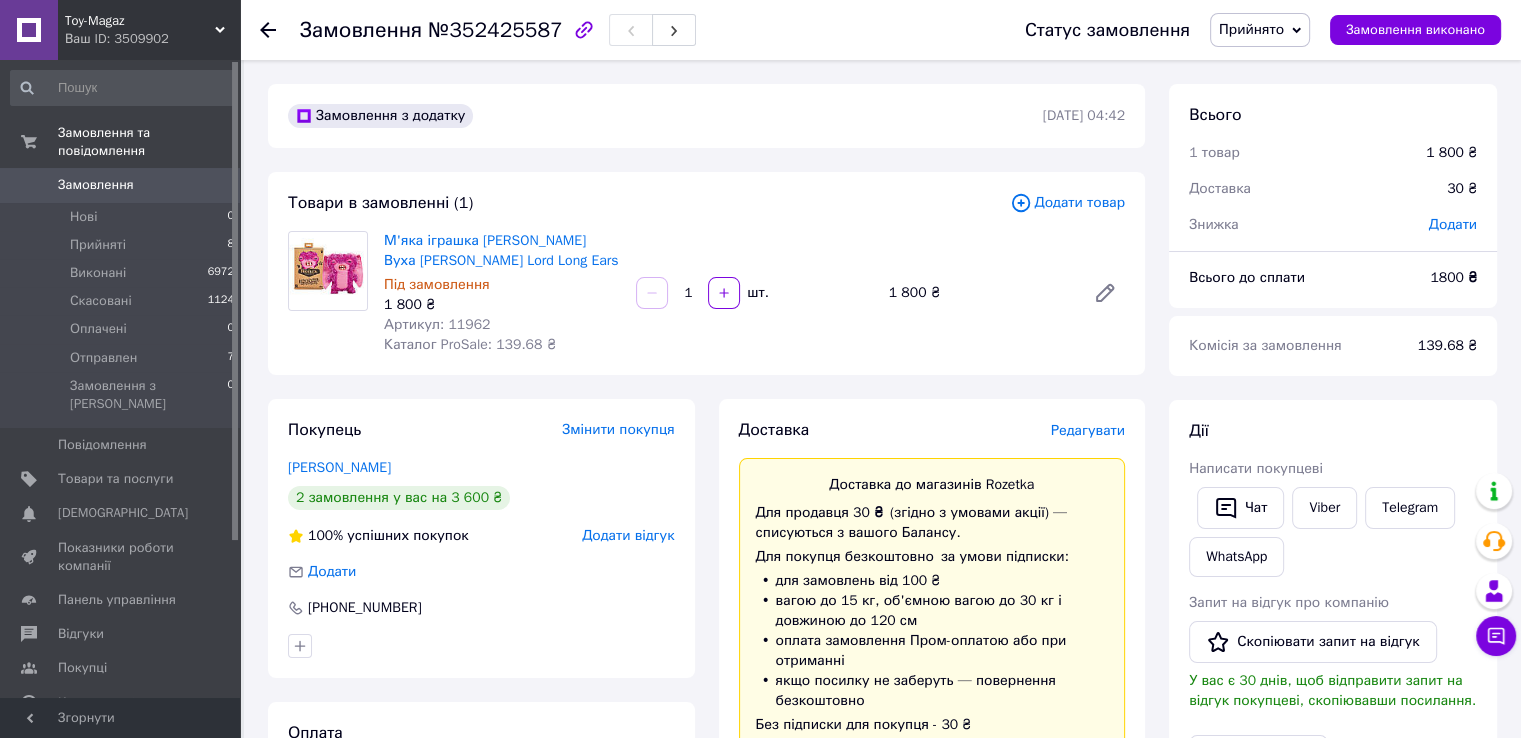 click on "Додати товар" at bounding box center [1067, 203] 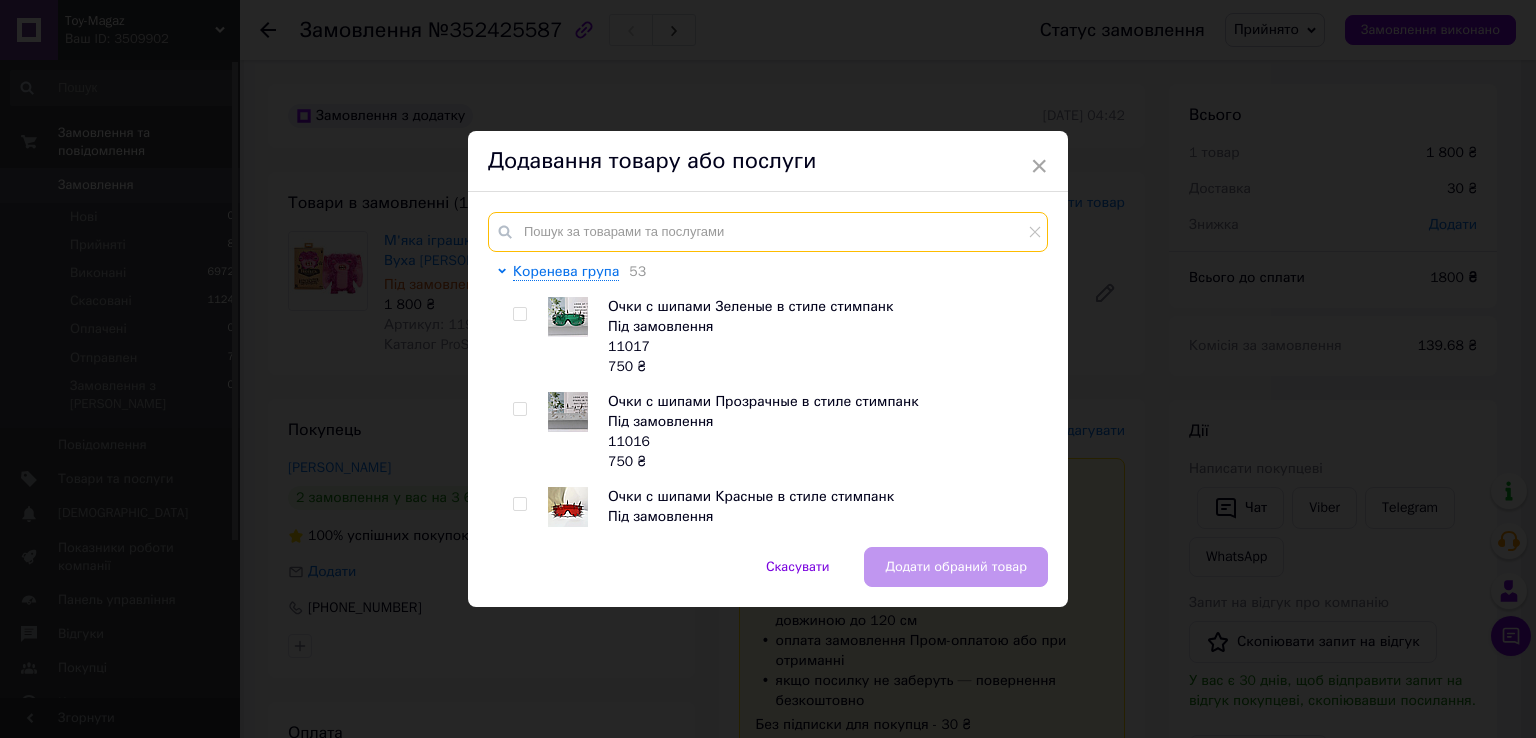 click at bounding box center [768, 232] 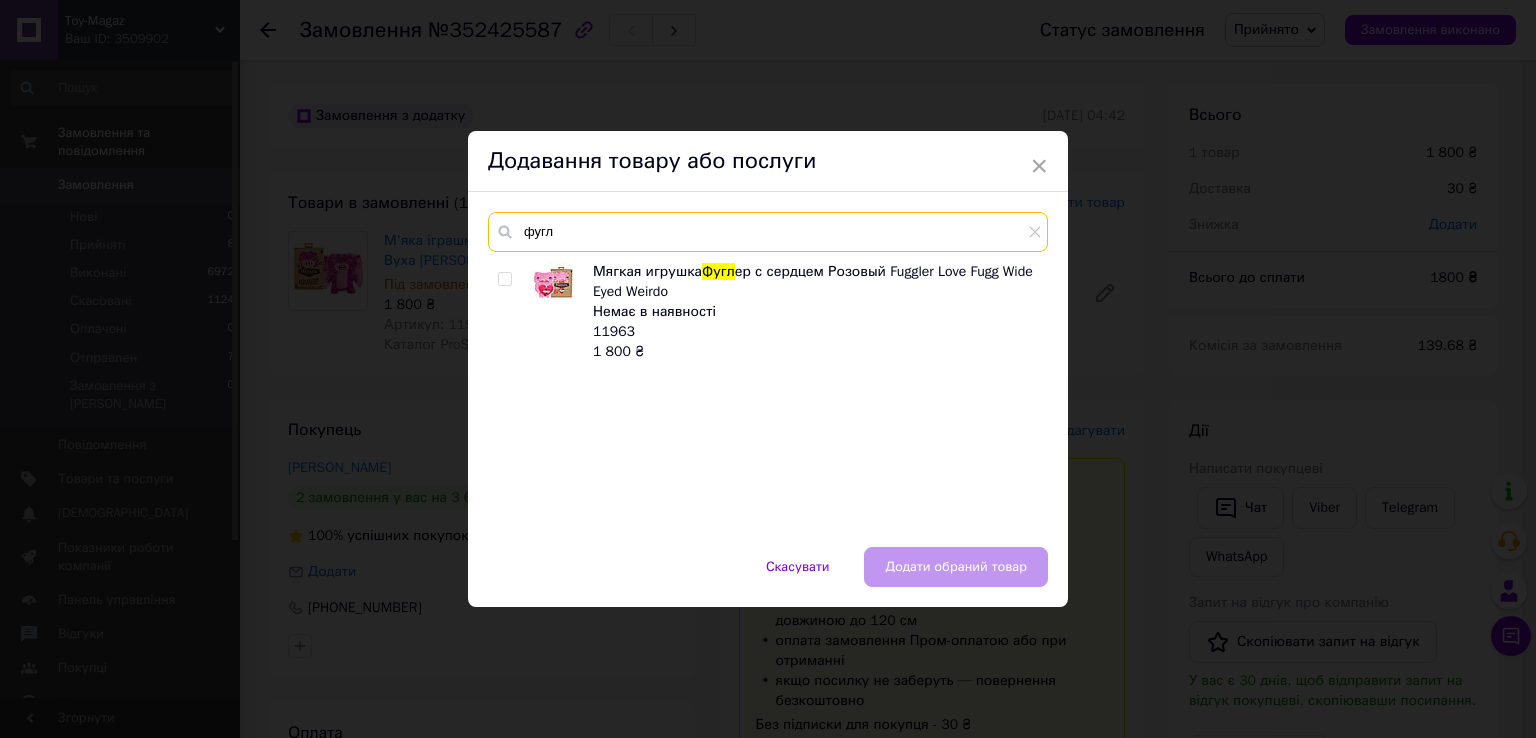 type on "фугл" 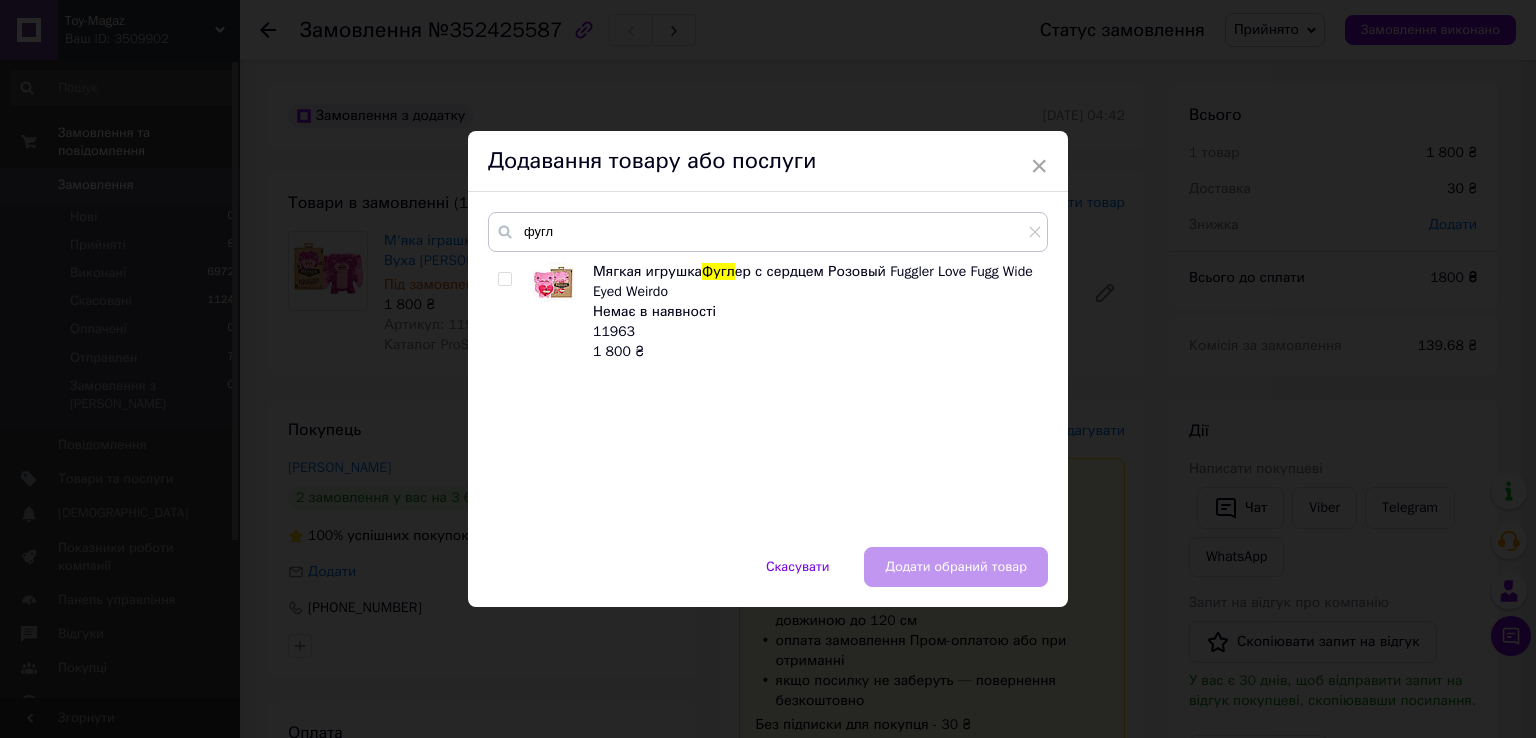 click at bounding box center (504, 279) 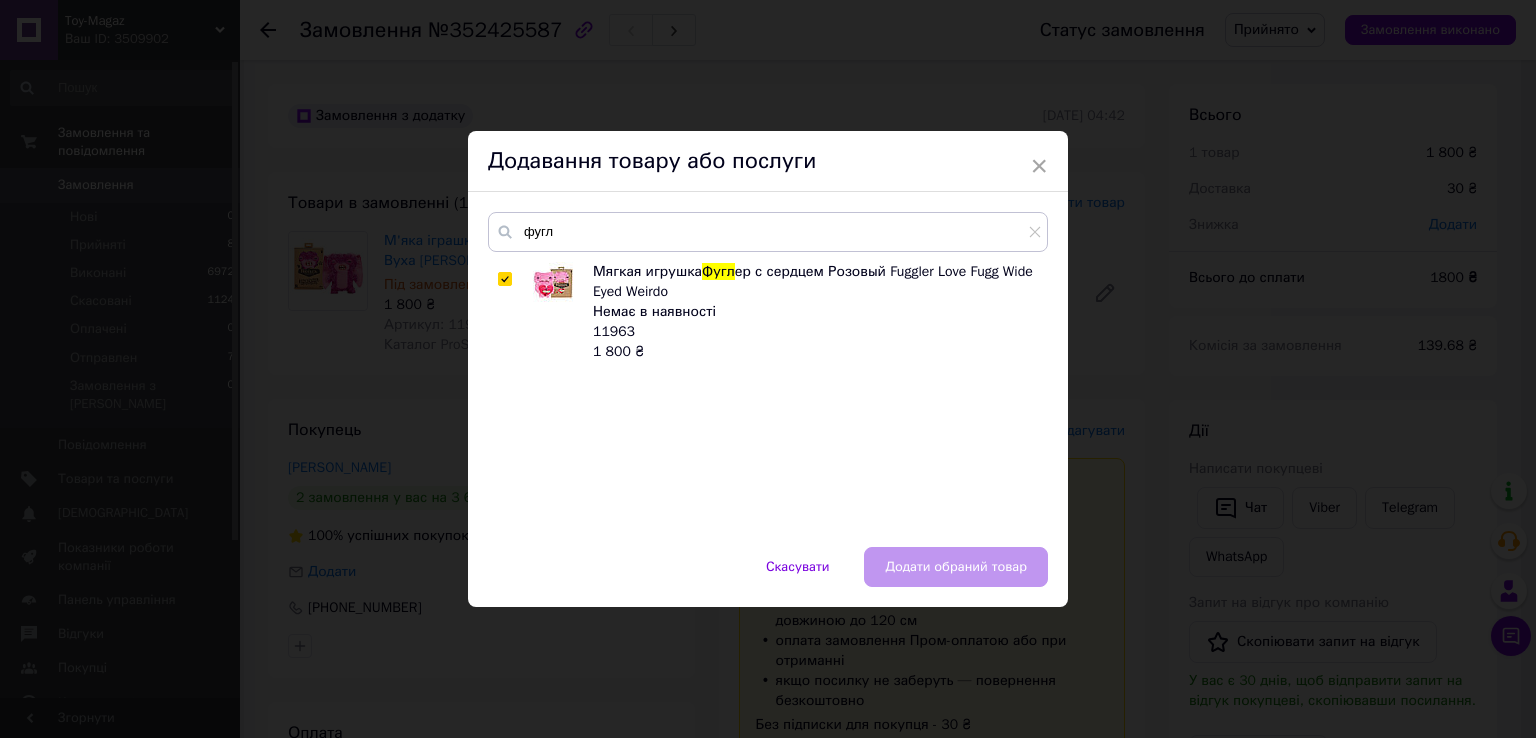 checkbox on "true" 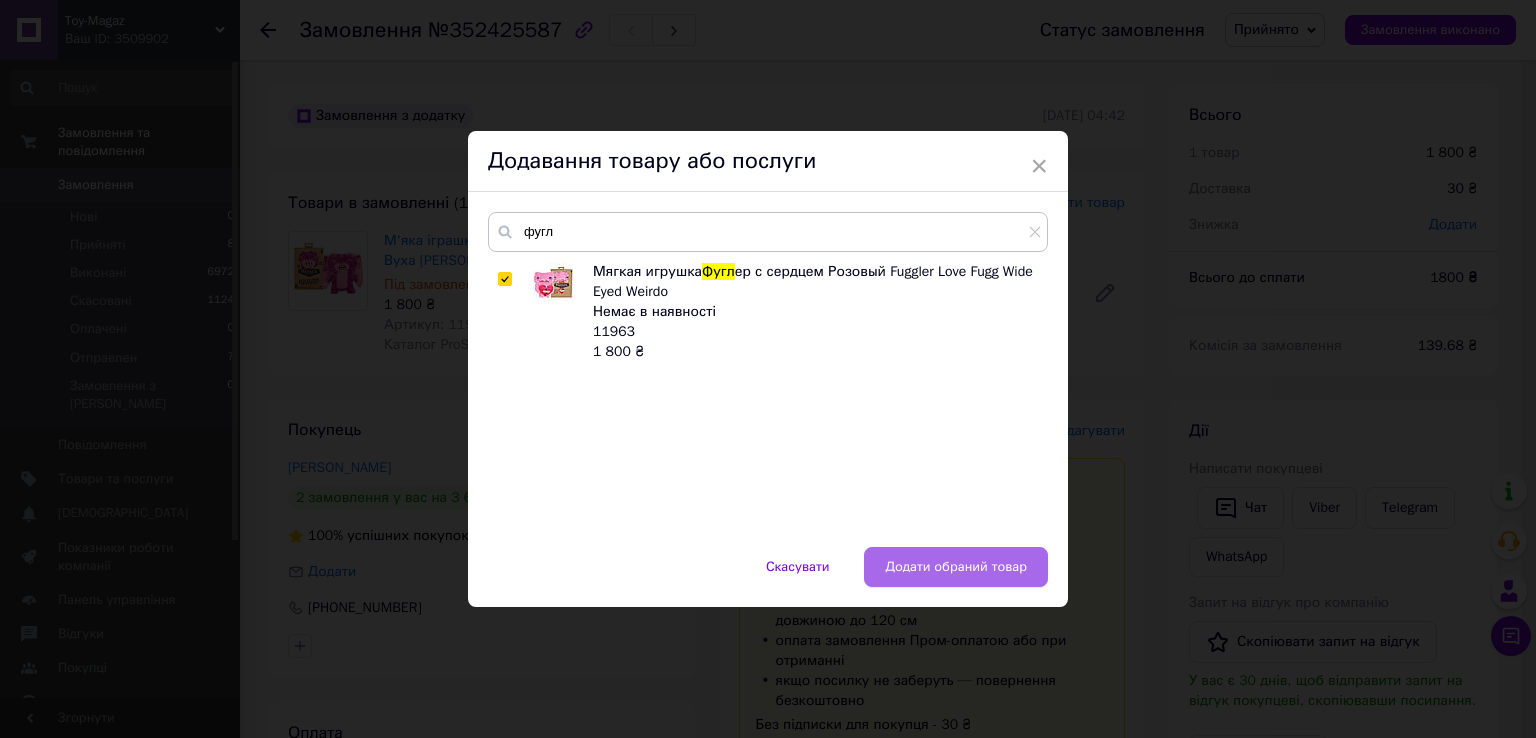 click on "Додати обраний товар" at bounding box center [956, 567] 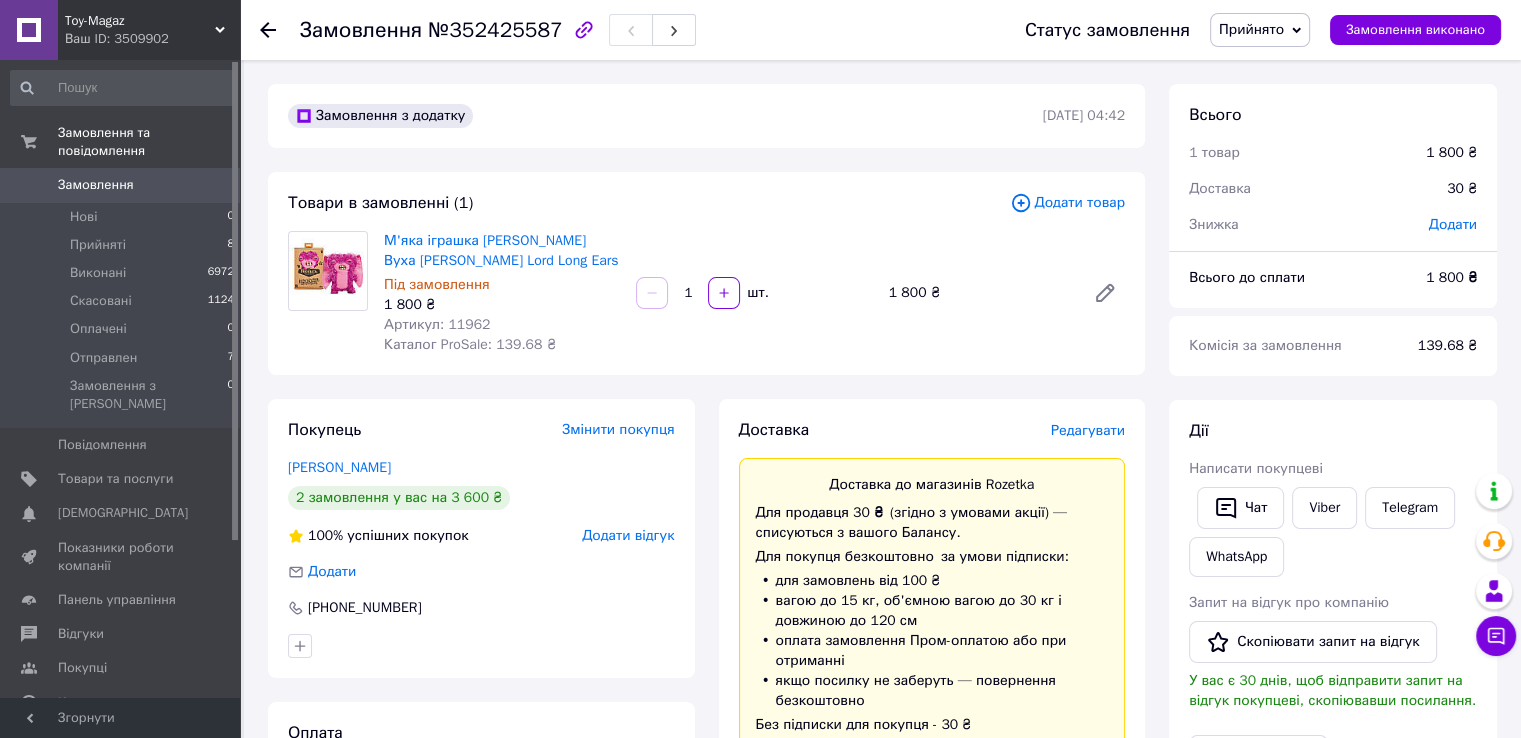 click on "Додати товар" at bounding box center (1067, 203) 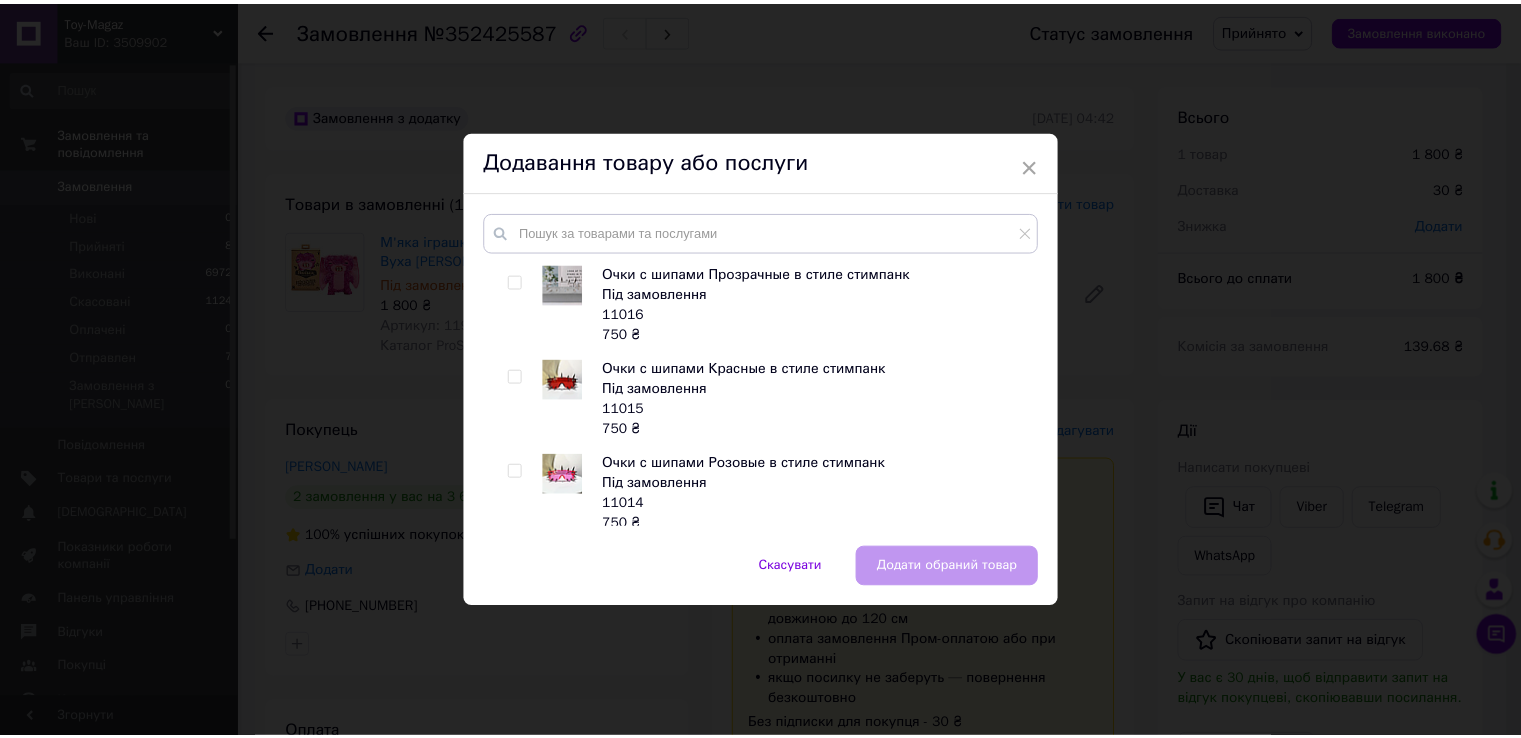 scroll, scrollTop: 0, scrollLeft: 0, axis: both 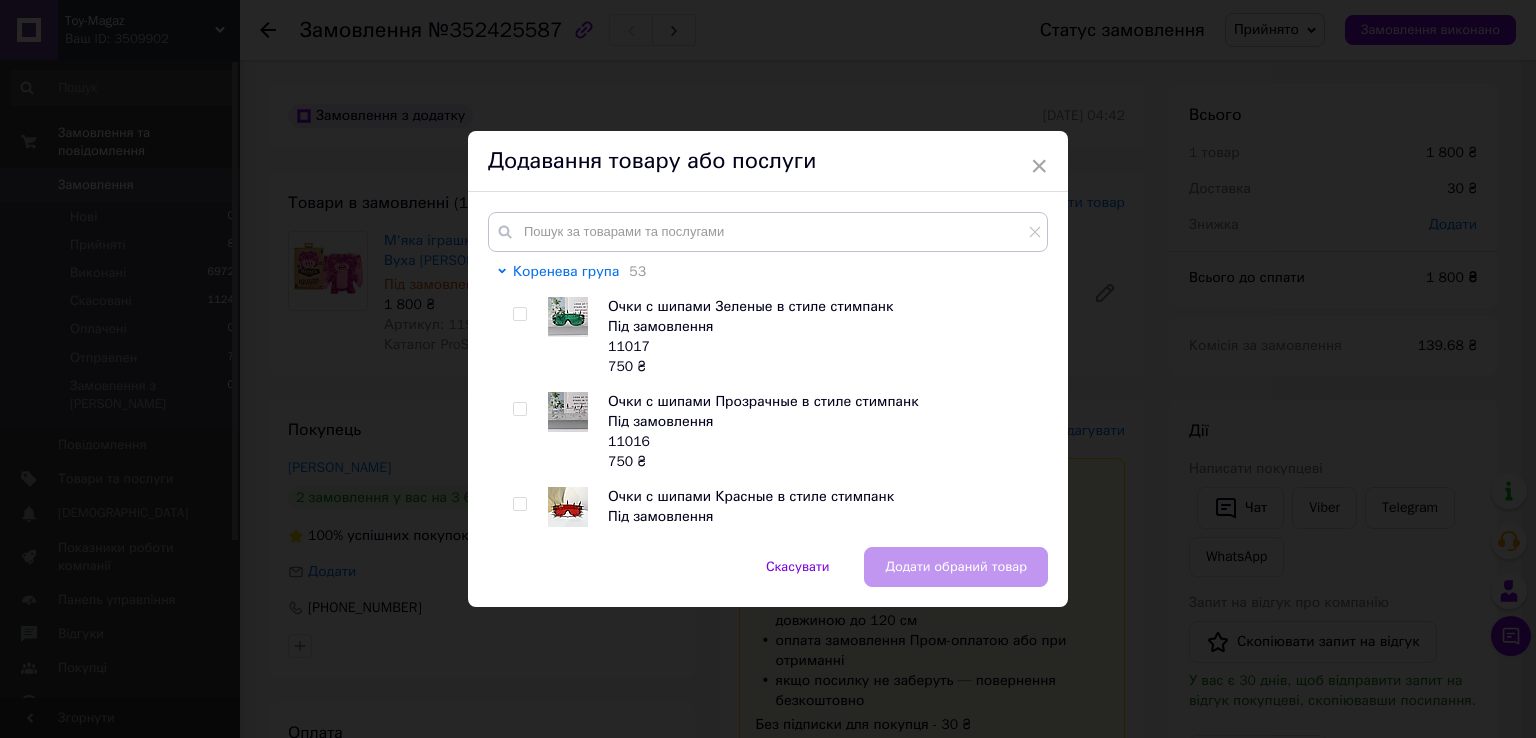 click on "Коренева група" at bounding box center [566, 271] 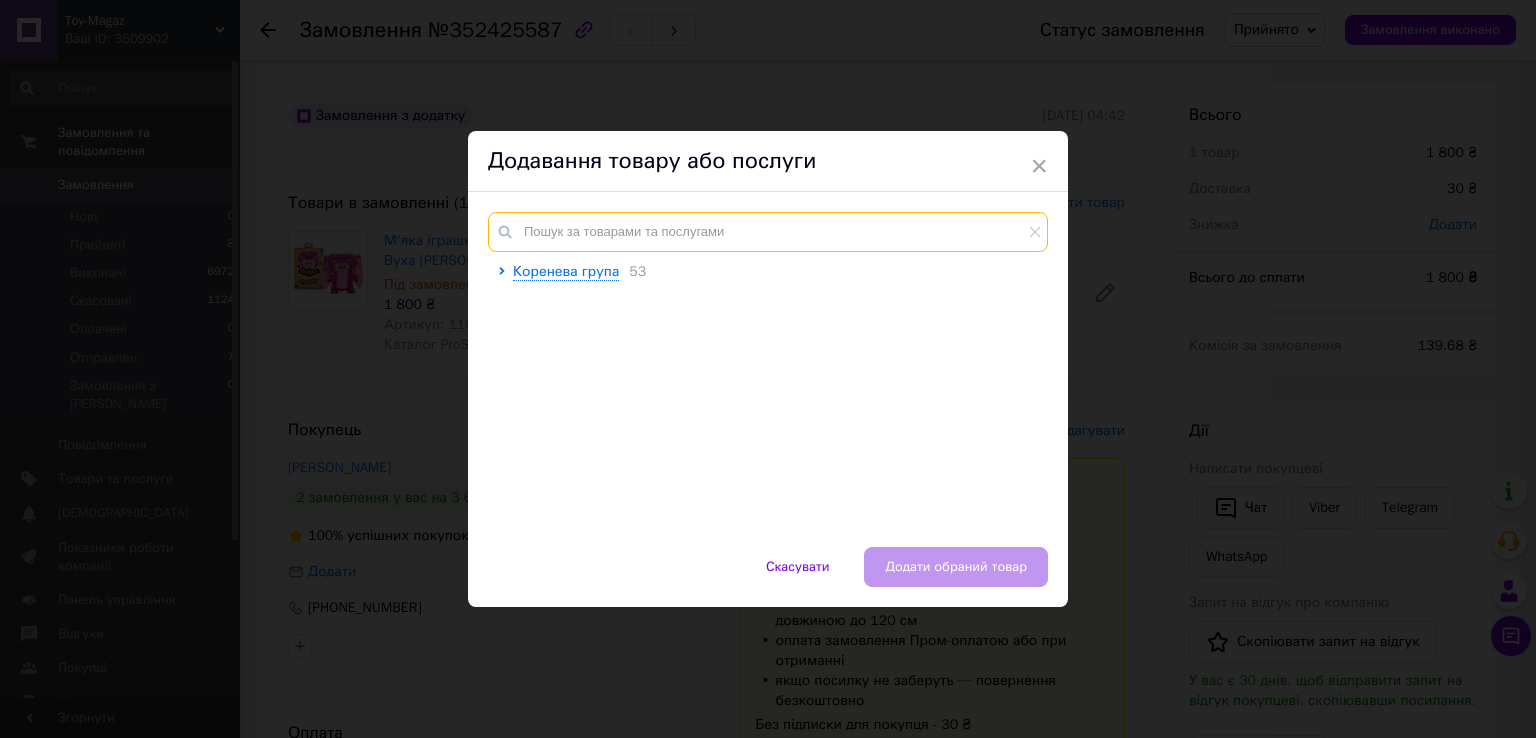 click at bounding box center [768, 232] 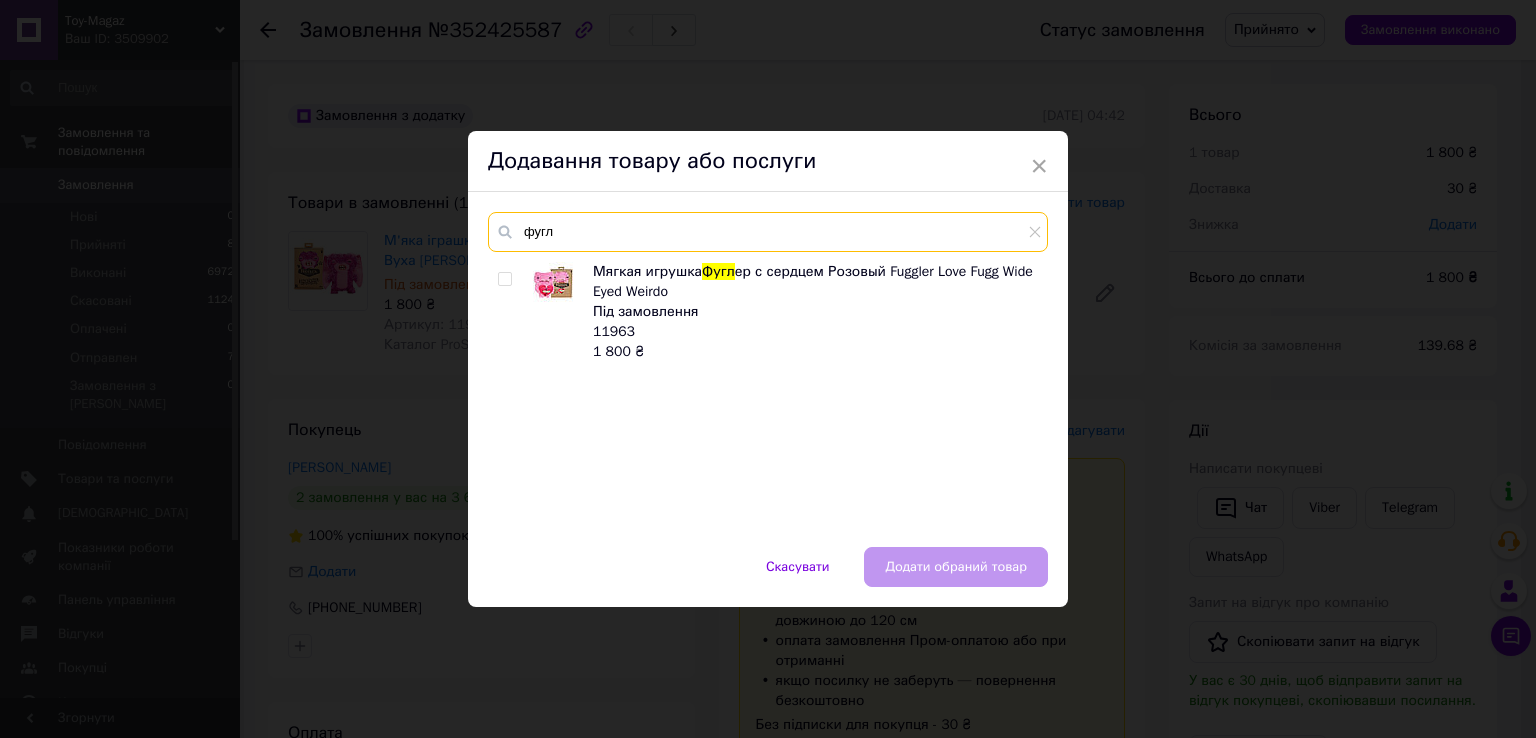 type on "фугл" 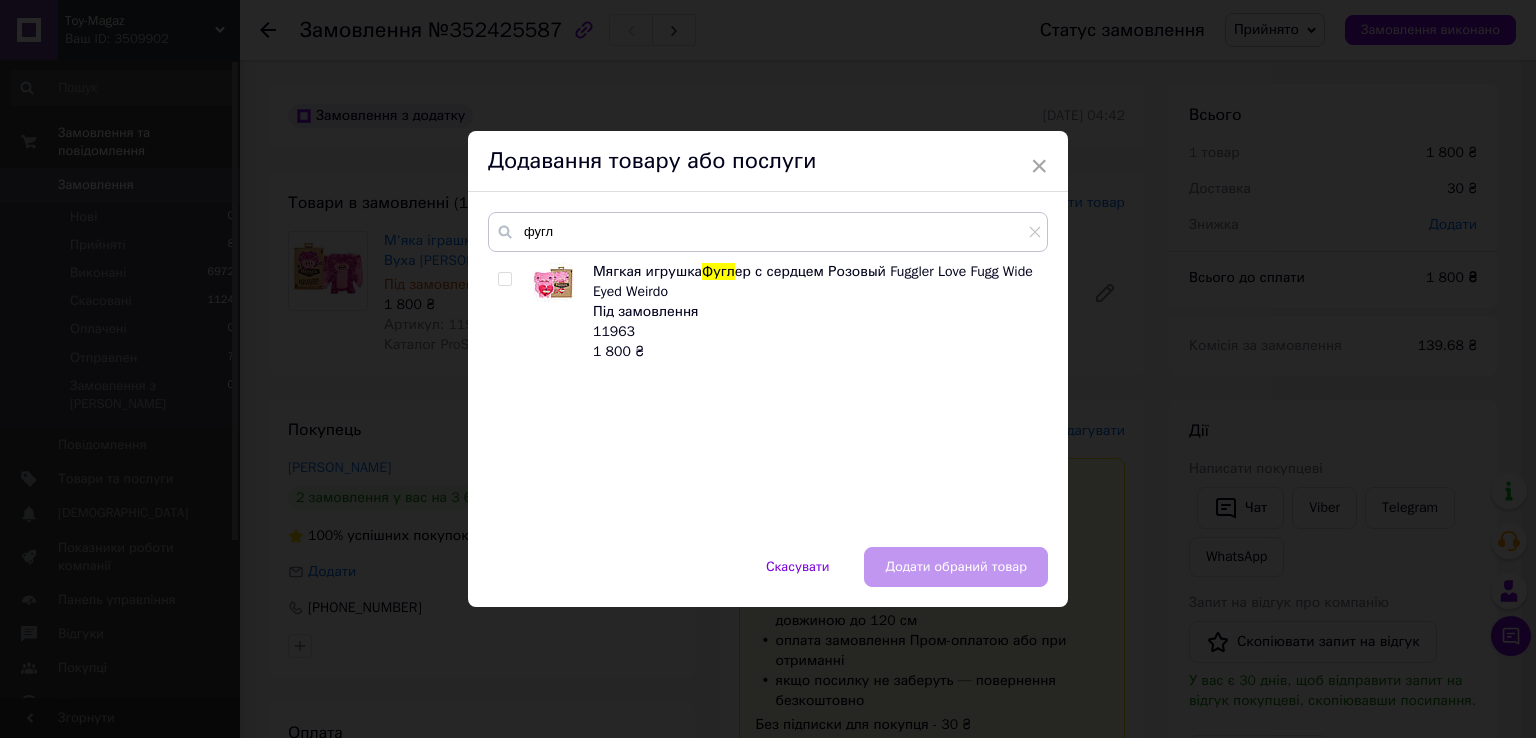 click at bounding box center [504, 279] 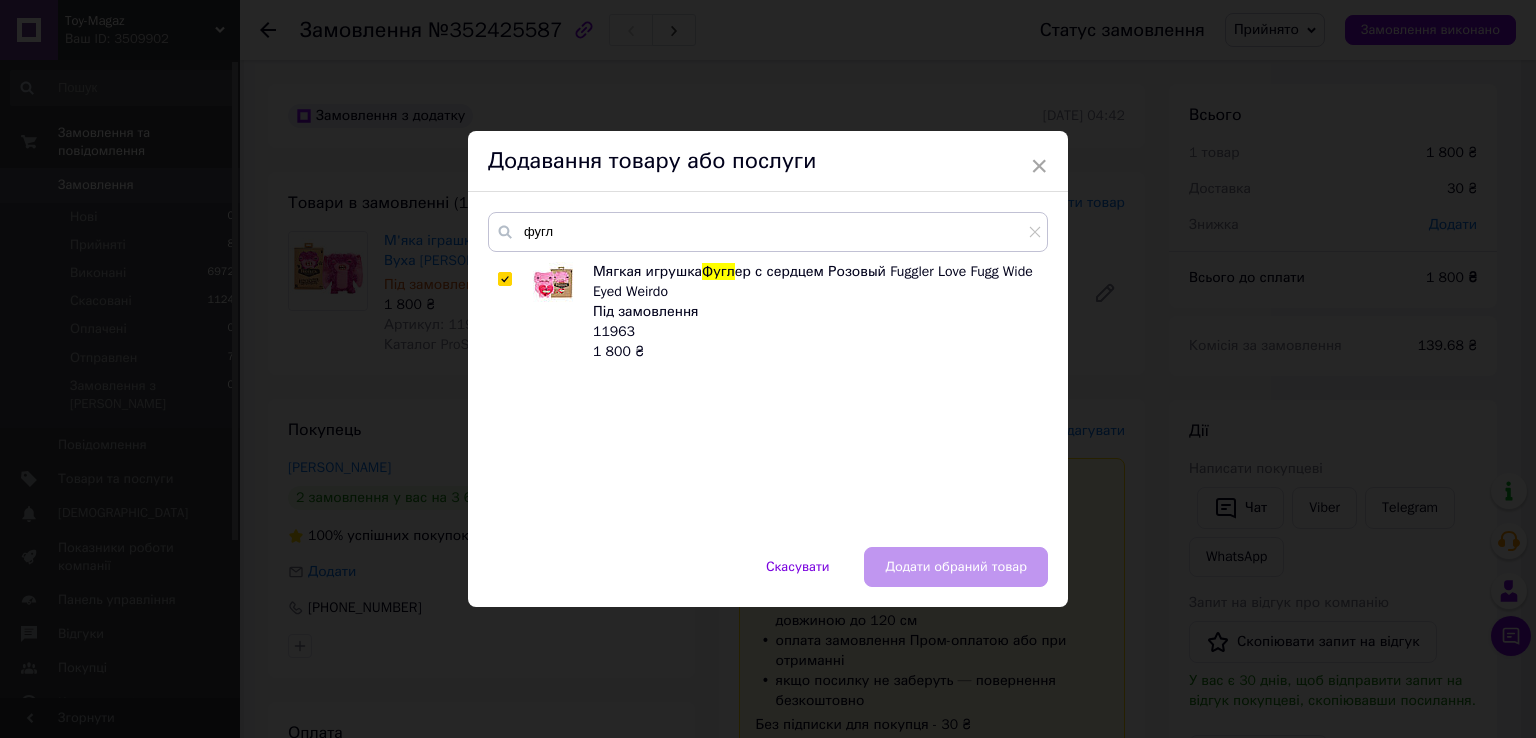 checkbox on "true" 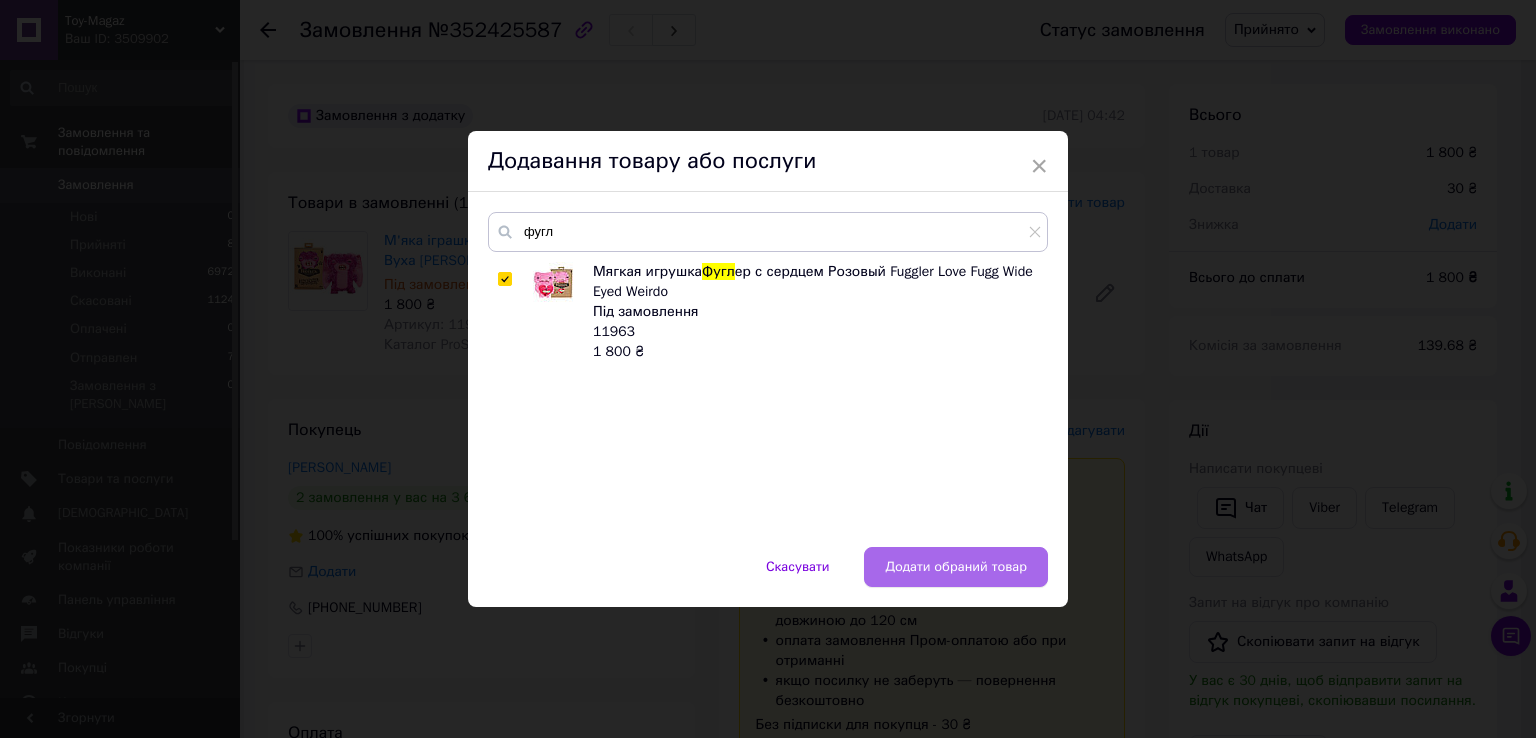 click on "Додати обраний товар" at bounding box center (956, 567) 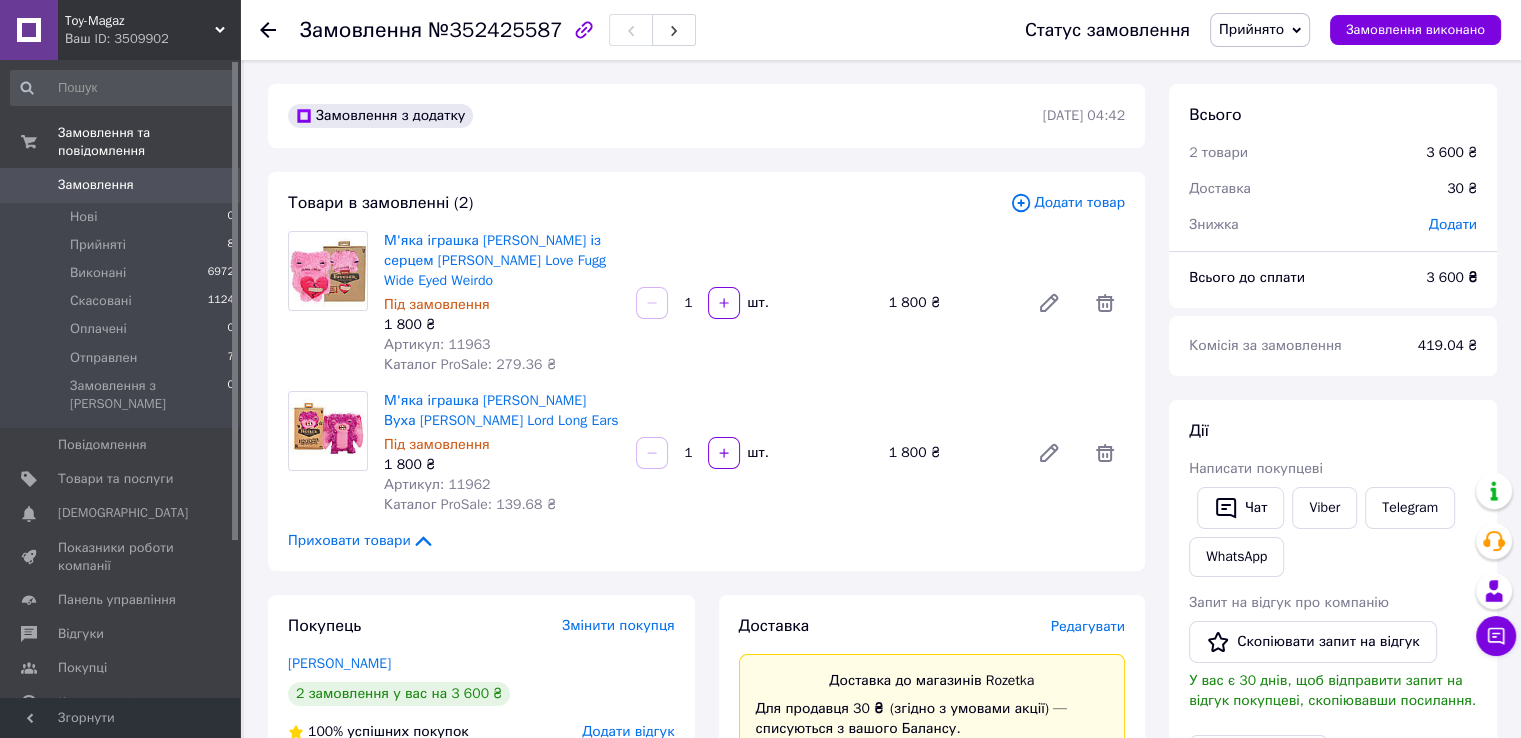click on "Замовлення з додатку 13.07.2025 | 04:42 Товари в замовленні (2) Додати товар М'яка іграшка Фуглер із серцем Рожевий Fuggler Love Fugg Wide Eyed Weirdo Під замовлення 1 800 ₴ Артикул: 11963 Каталог ProSale: 279.36 ₴  1   шт. 1 800 ₴ М'яка іграшка Фуглер Лорд Довгі Вуха Рожевий Fuggler Lord Long Ears Під замовлення 1 800 ₴ Артикул: 11962 Каталог ProSale: 139.68 ₴  1   шт. 1 800 ₴ Приховати товари Покупець Змінити покупця Гнатенко Ксюша 2 замовлення у вас на 3 600 ₴ 100%   успішних покупок Додати відгук Додати +380935433556 Оплата Післяплата Доставка Редагувати Доставка до магазинів Rozetka Для продавця 30 ₴     за умови підписки:   *" at bounding box center (706, 958) 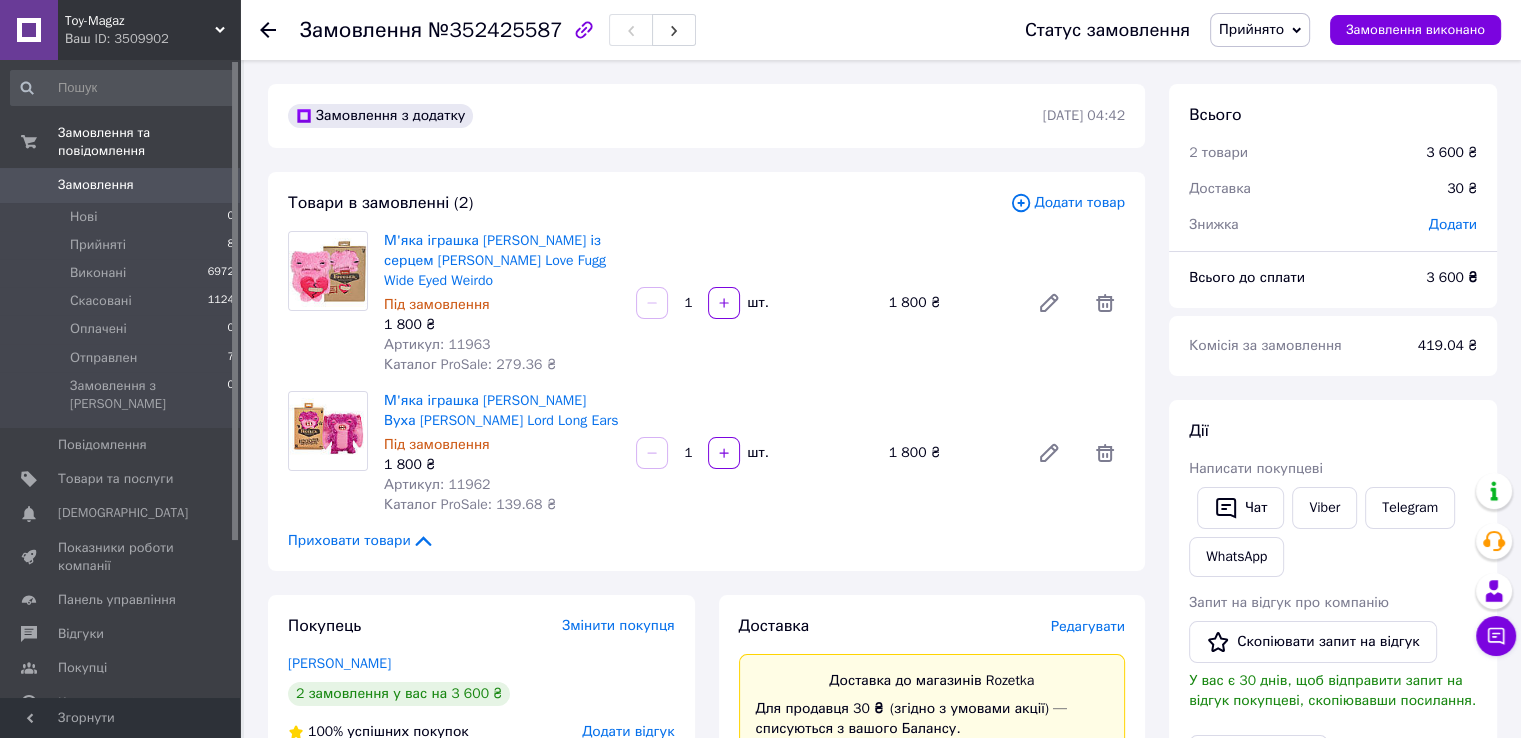 click on "Замовлення" at bounding box center (96, 185) 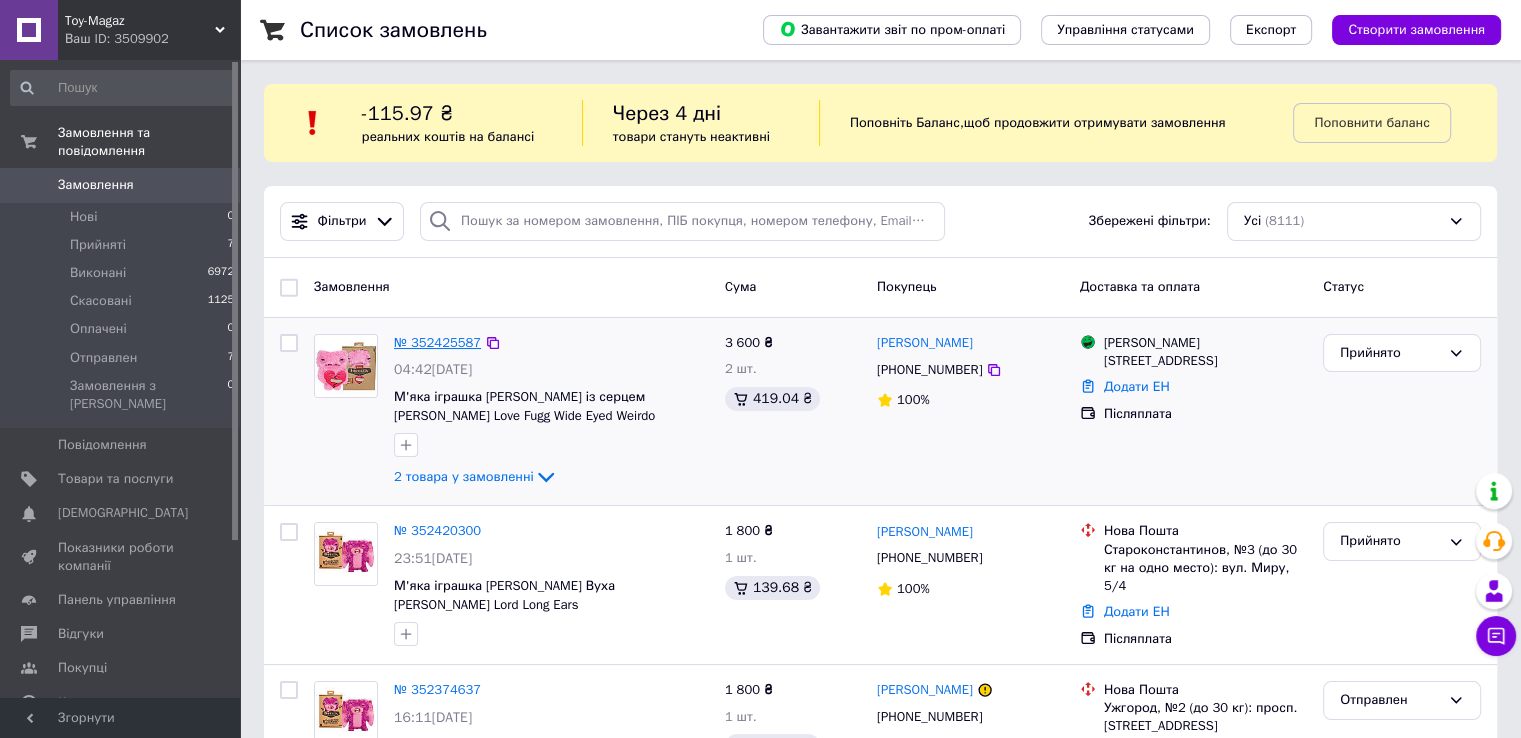 click on "№ 352425587" at bounding box center [437, 342] 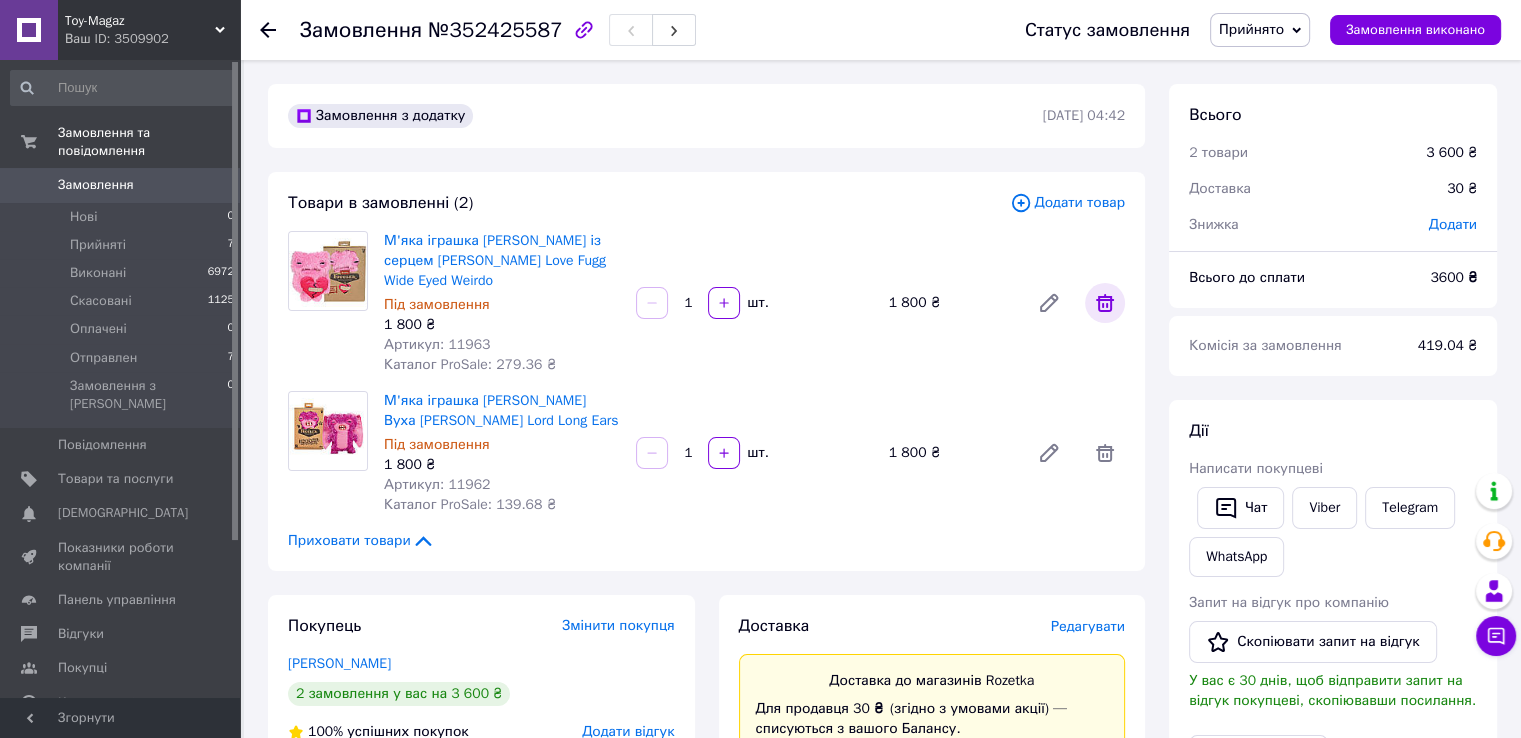 click 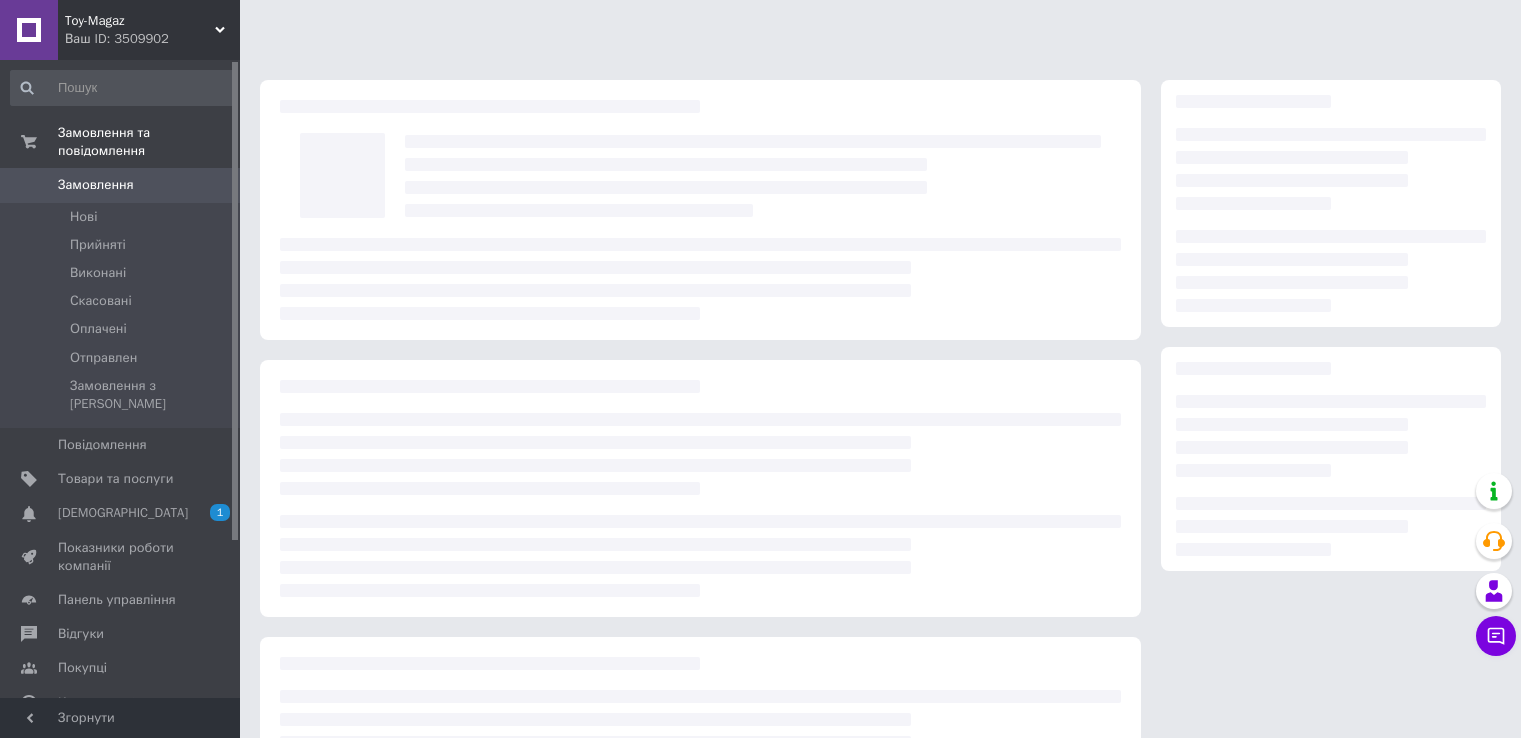scroll, scrollTop: 0, scrollLeft: 0, axis: both 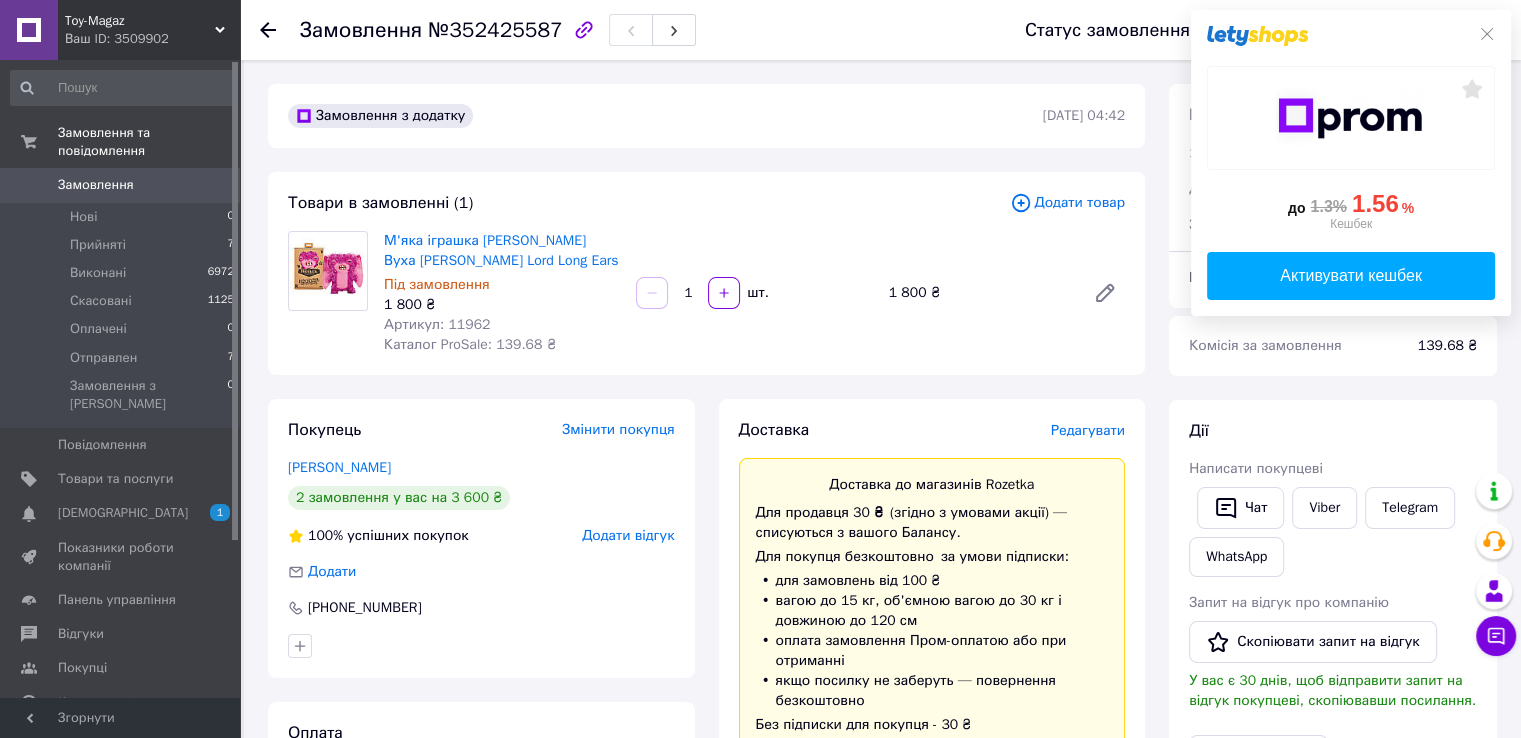 click on "Додати товар" at bounding box center [1067, 203] 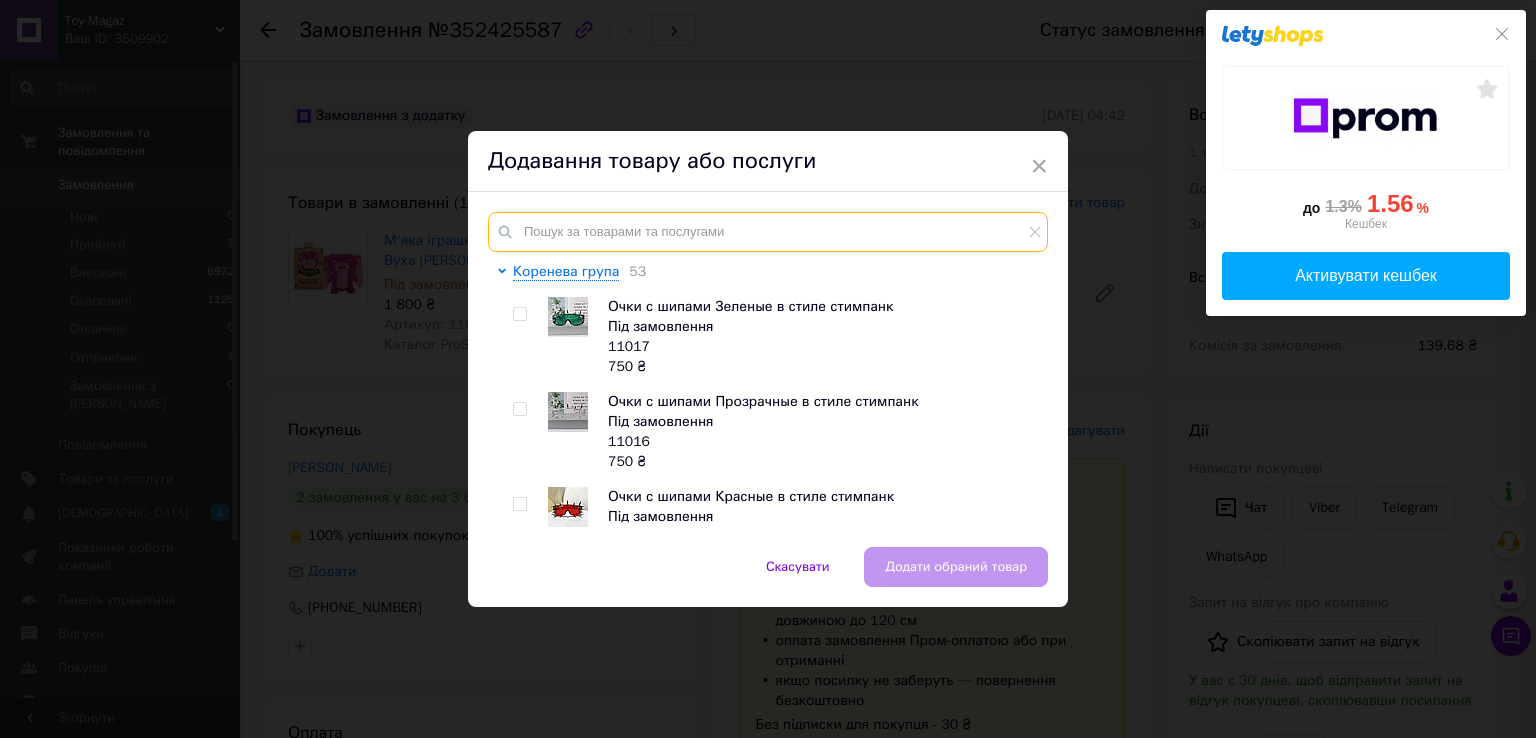 click at bounding box center (768, 232) 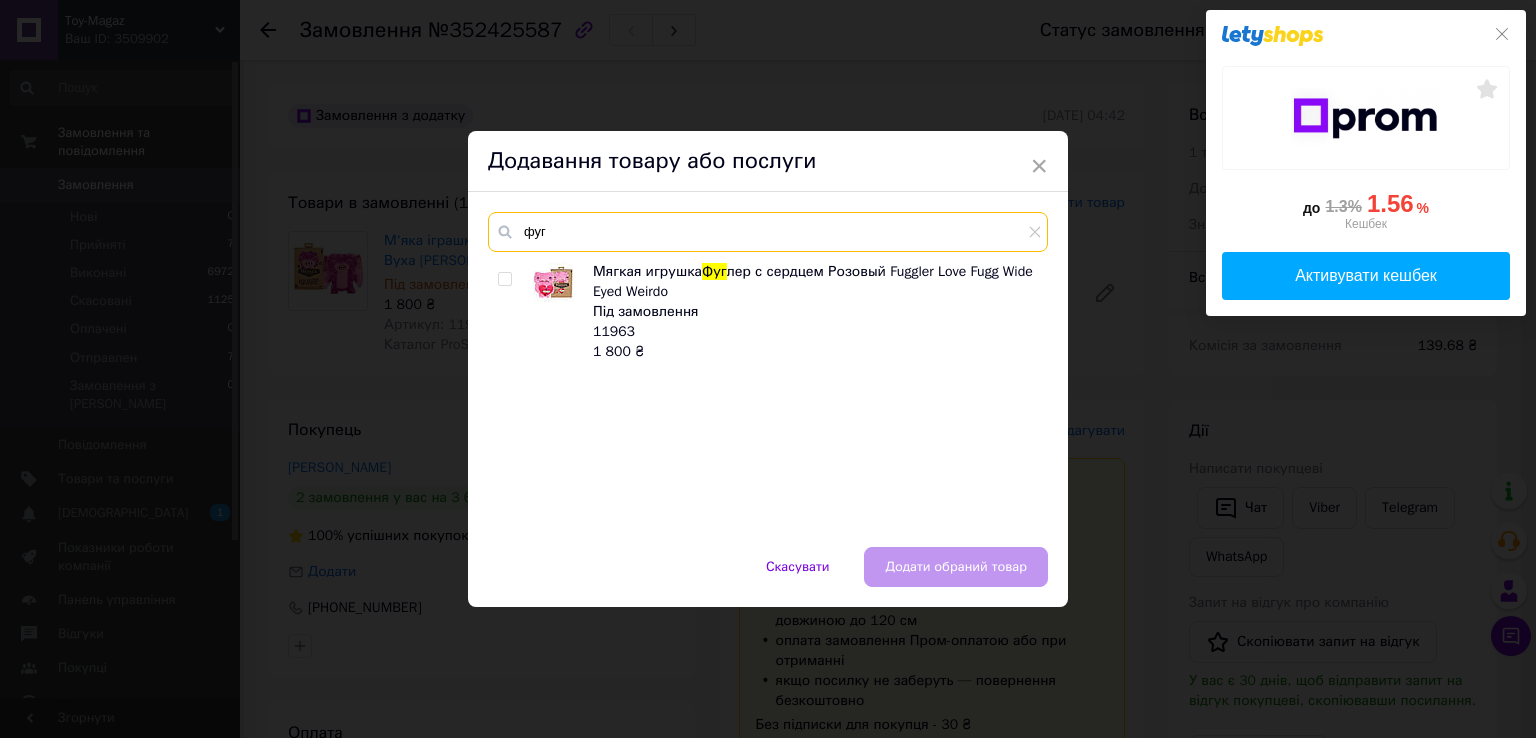 type on "фуг" 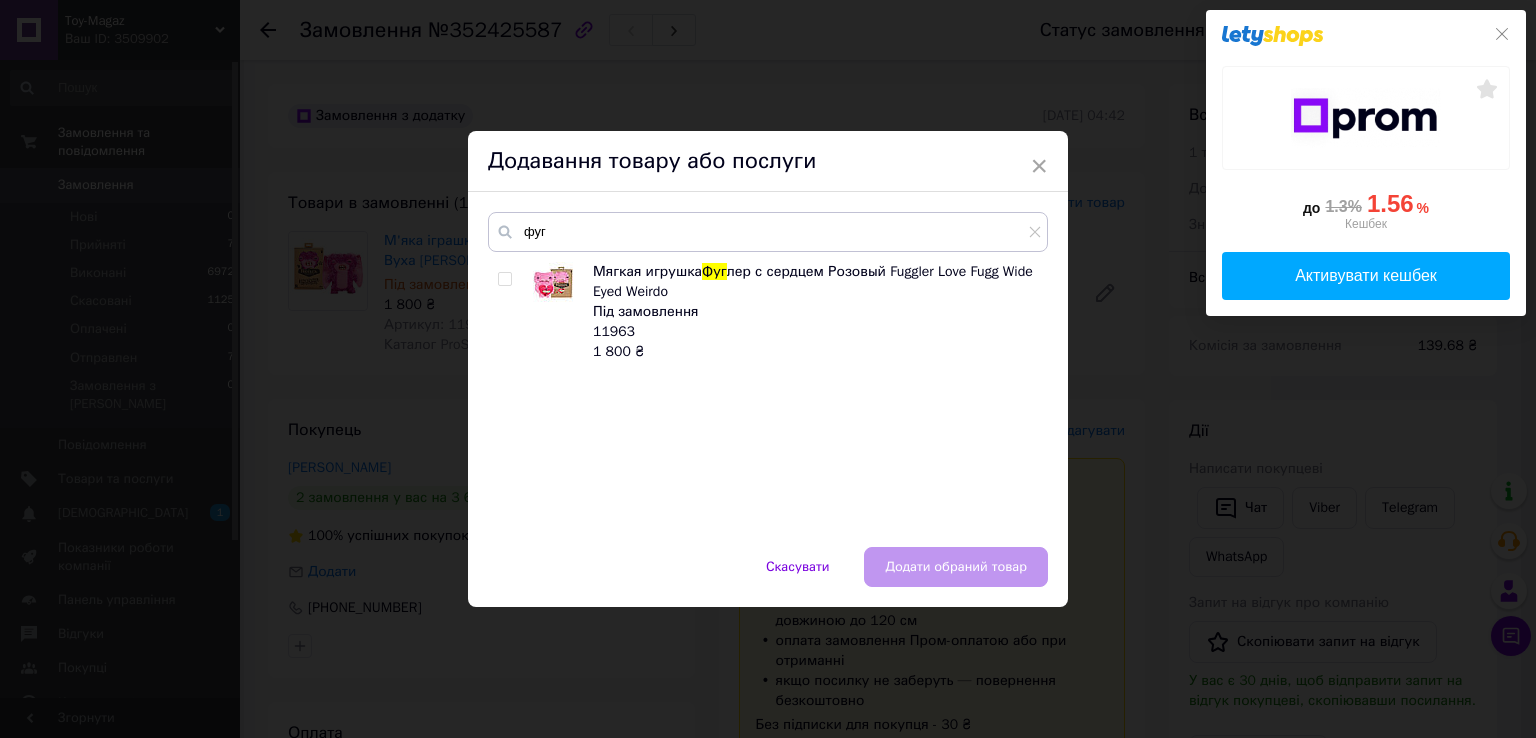 click at bounding box center [508, 312] 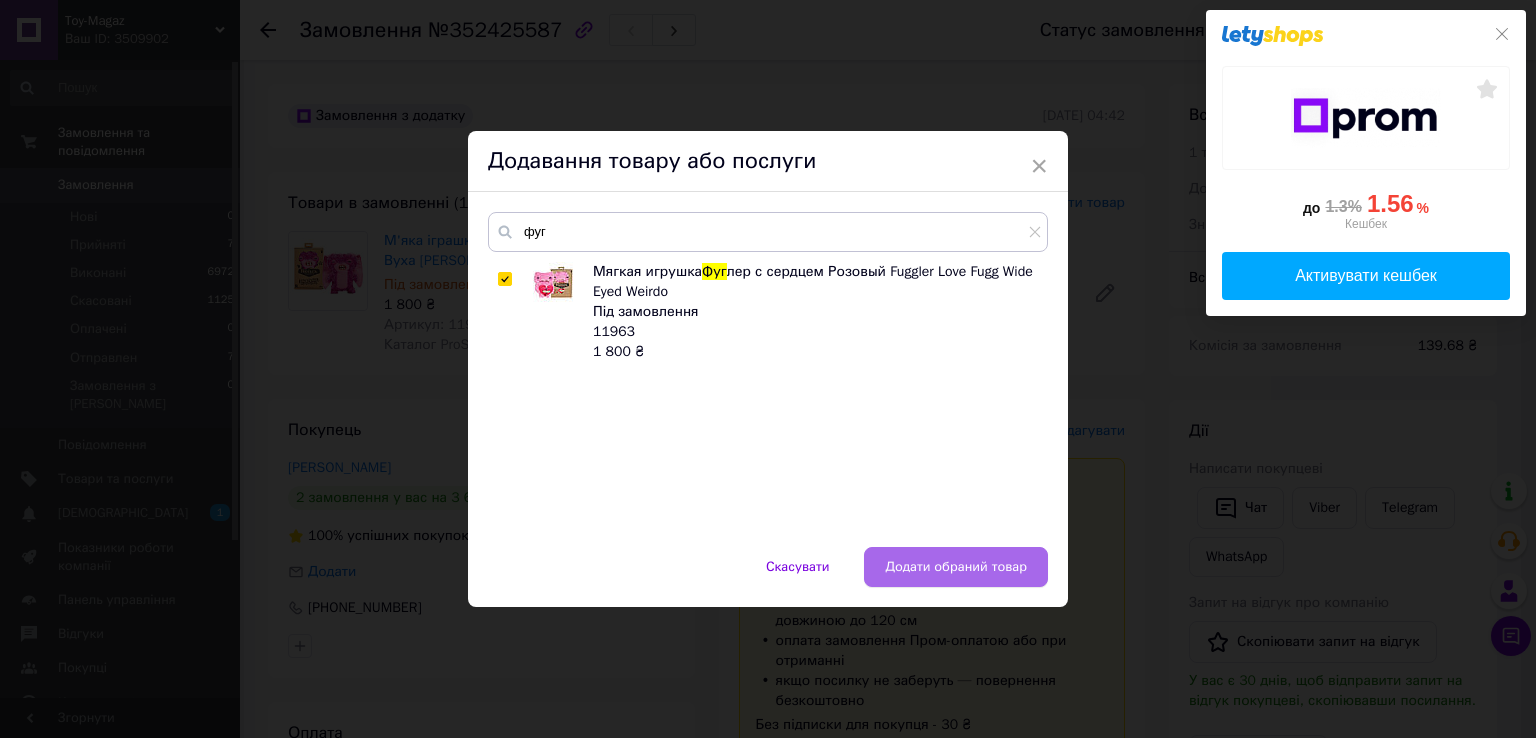 click on "Додати обраний товар" at bounding box center (956, 567) 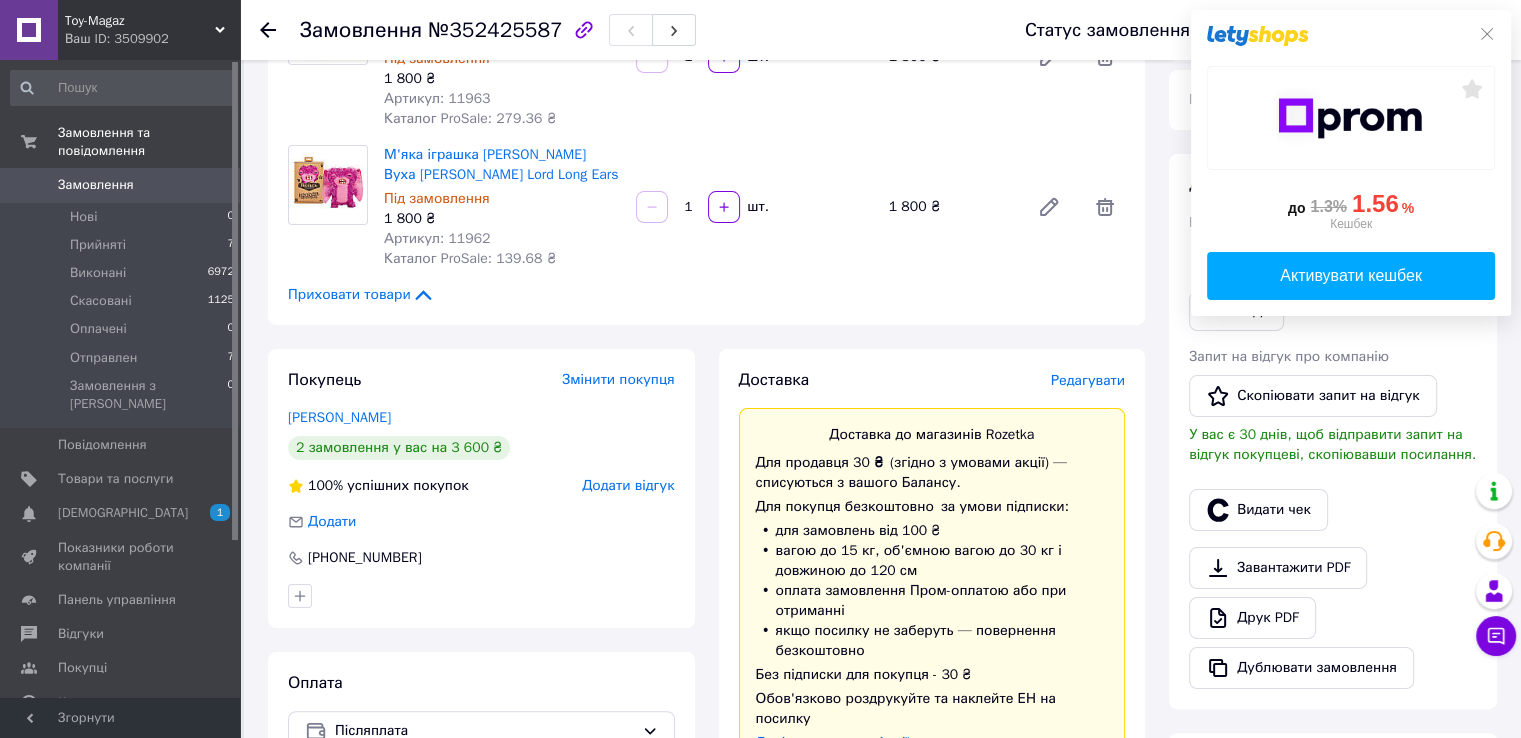 scroll, scrollTop: 0, scrollLeft: 0, axis: both 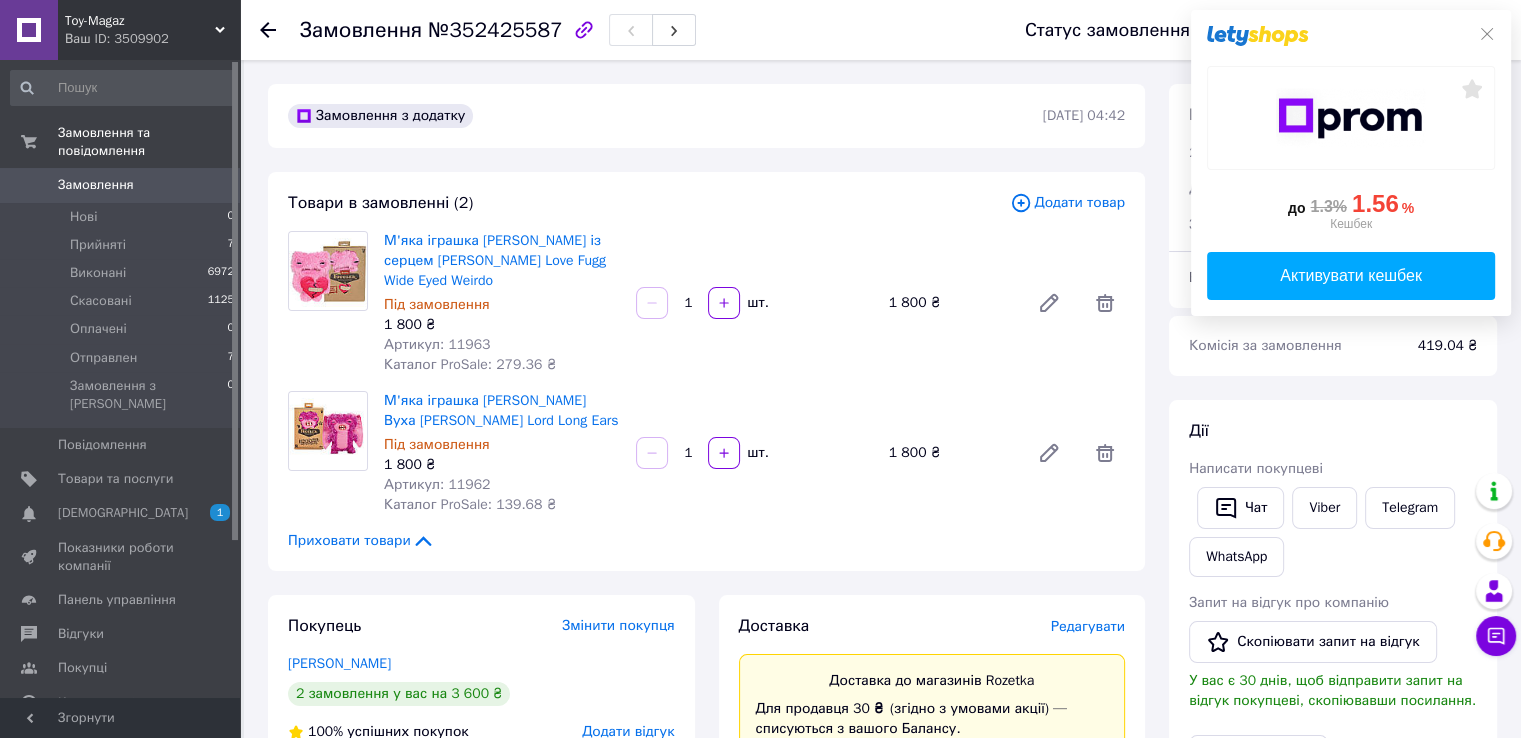 click on "Замовлення" at bounding box center (96, 185) 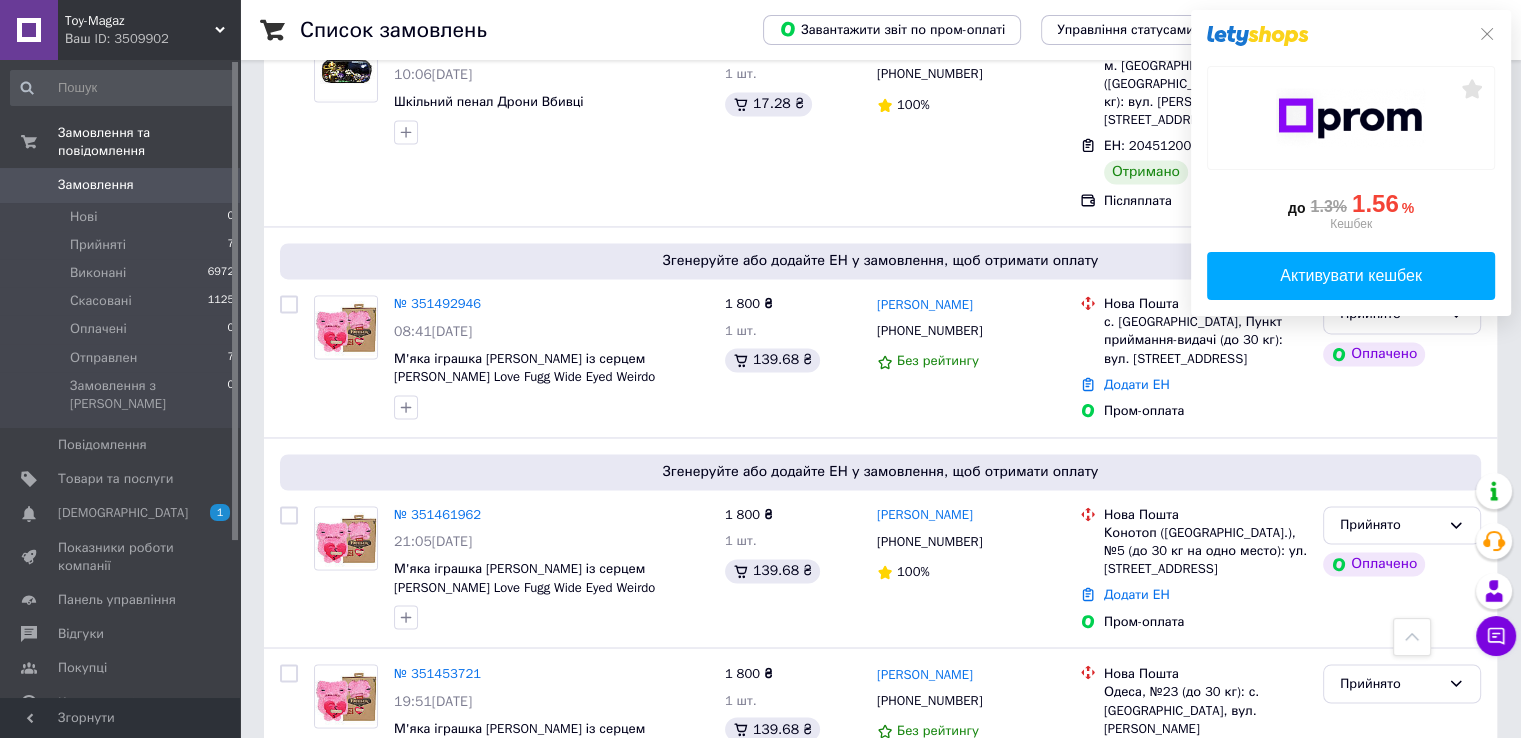 scroll, scrollTop: 3500, scrollLeft: 0, axis: vertical 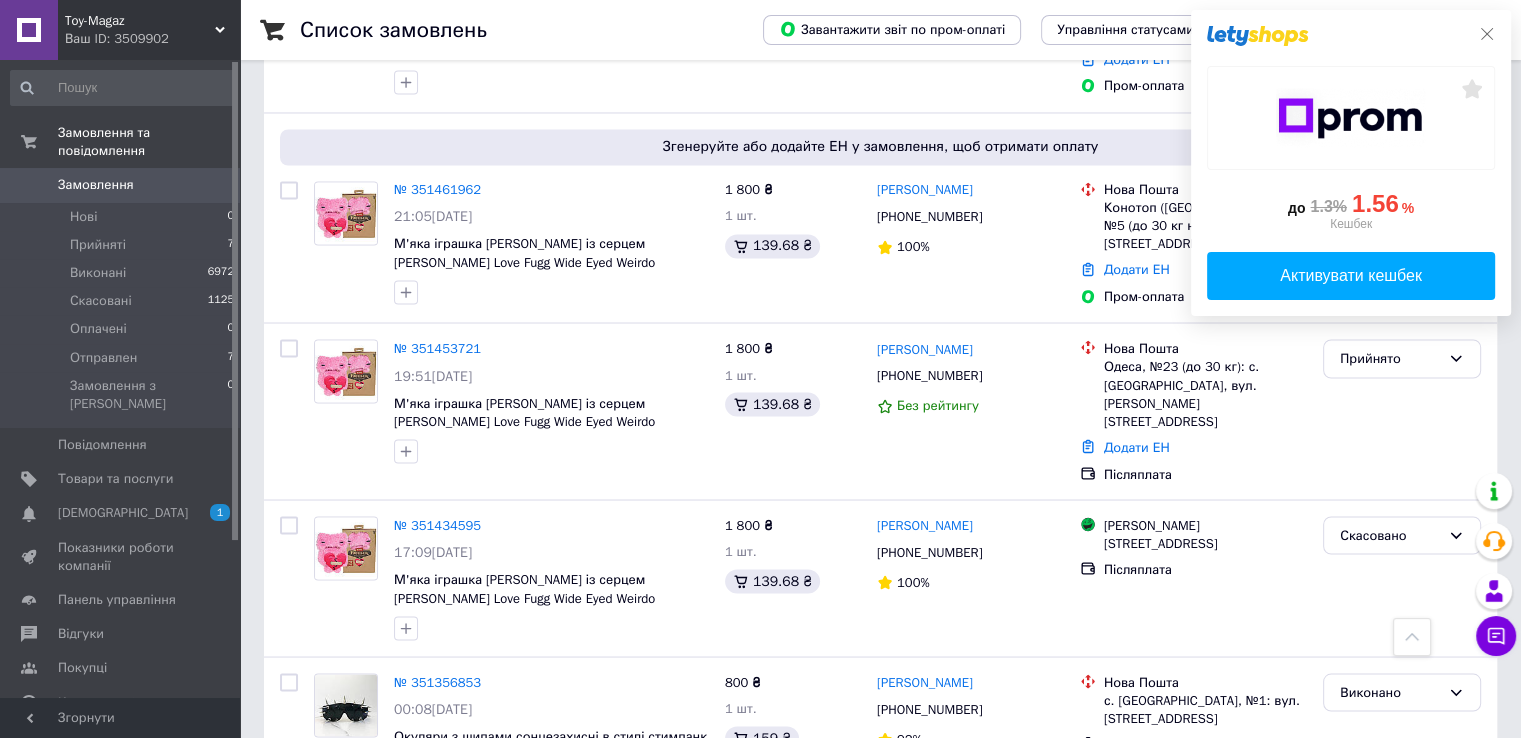 click 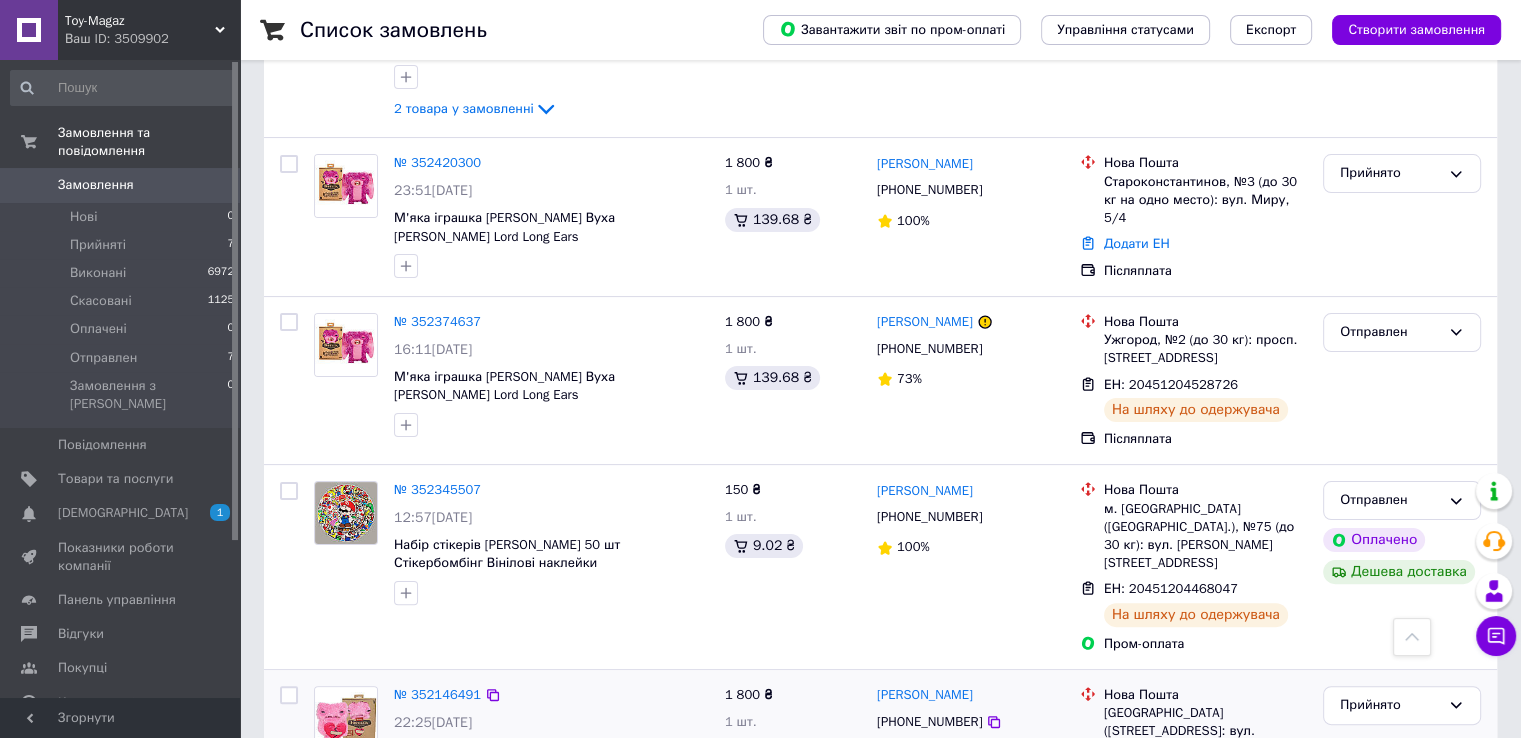scroll, scrollTop: 200, scrollLeft: 0, axis: vertical 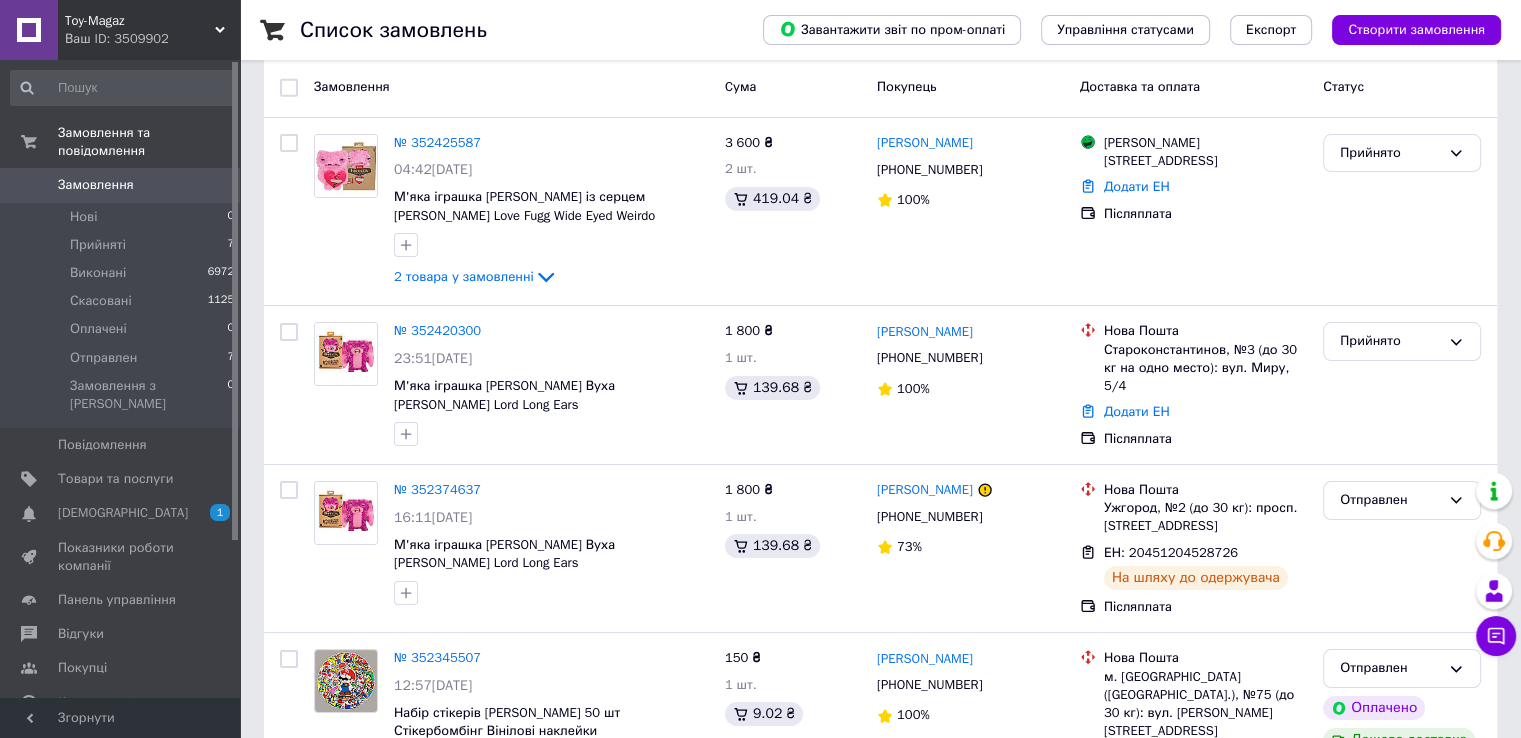click on "Список замовлень   Завантажити звіт по пром-оплаті Управління статусами Експорт Створити замовлення -115.97 ₴ реальних коштів на балансі Через 4 дні товари стануть неактивні Поповніть Баланс ,  щоб продовжити отримувати замовлення Поповнити баланс Фільтри Збережені фільтри: Усі (8111) Замовлення Cума Покупець Доставка та оплата Статус № 352425587 04:42[DATE] М'яка іграшка [PERSON_NAME] із серцем Рожевий Fuggler Love Fugg Wide Eyed Weirdo 2 товара у замовленні 3 600 ₴ 2 шт. 419.04 ₴ [PERSON_NAME] [PHONE_NUMBER] 100% Магазини [STREET_ADDRESS][DEMOGRAPHIC_DATA][GEOGRAPHIC_DATA] № 352420300 1" at bounding box center (880, 9525) 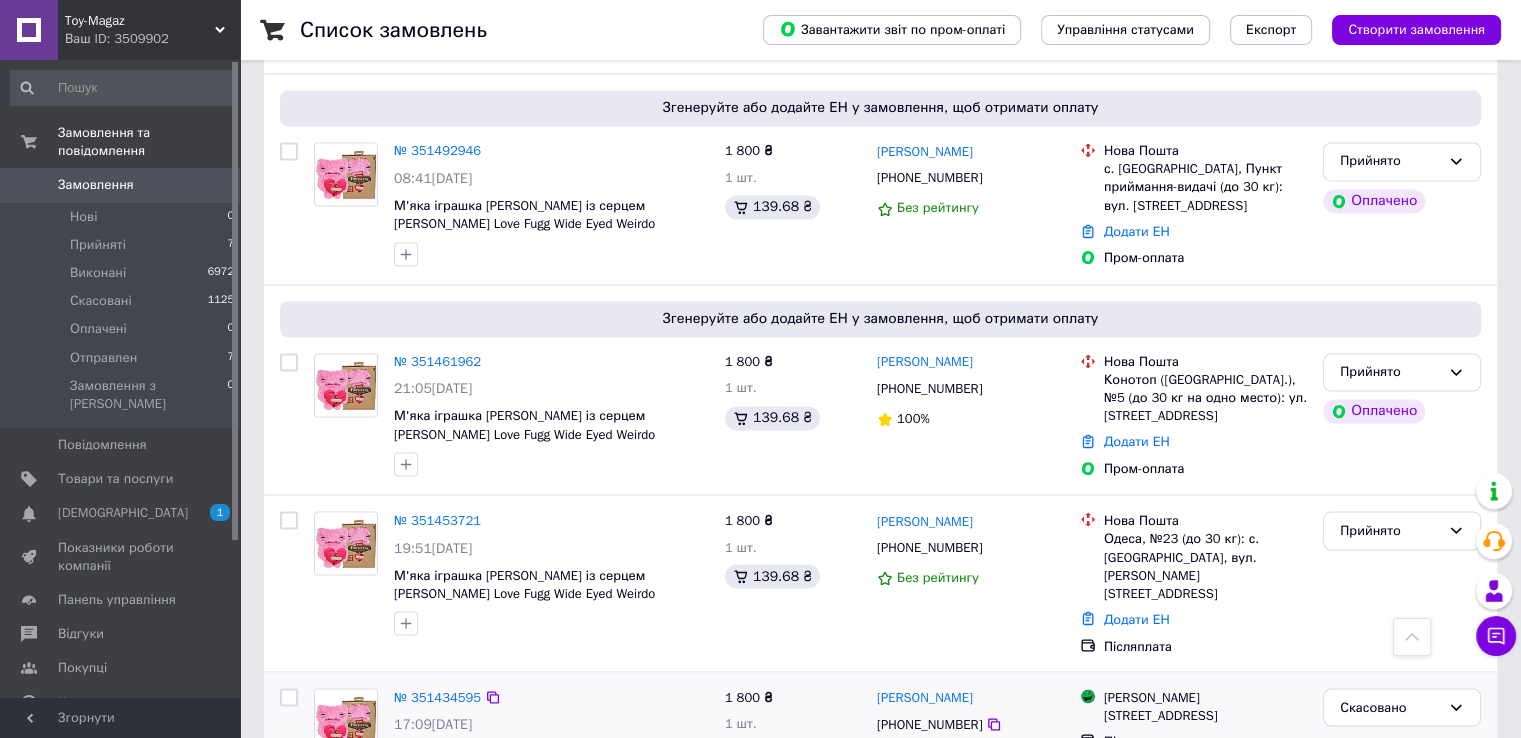 scroll, scrollTop: 3200, scrollLeft: 0, axis: vertical 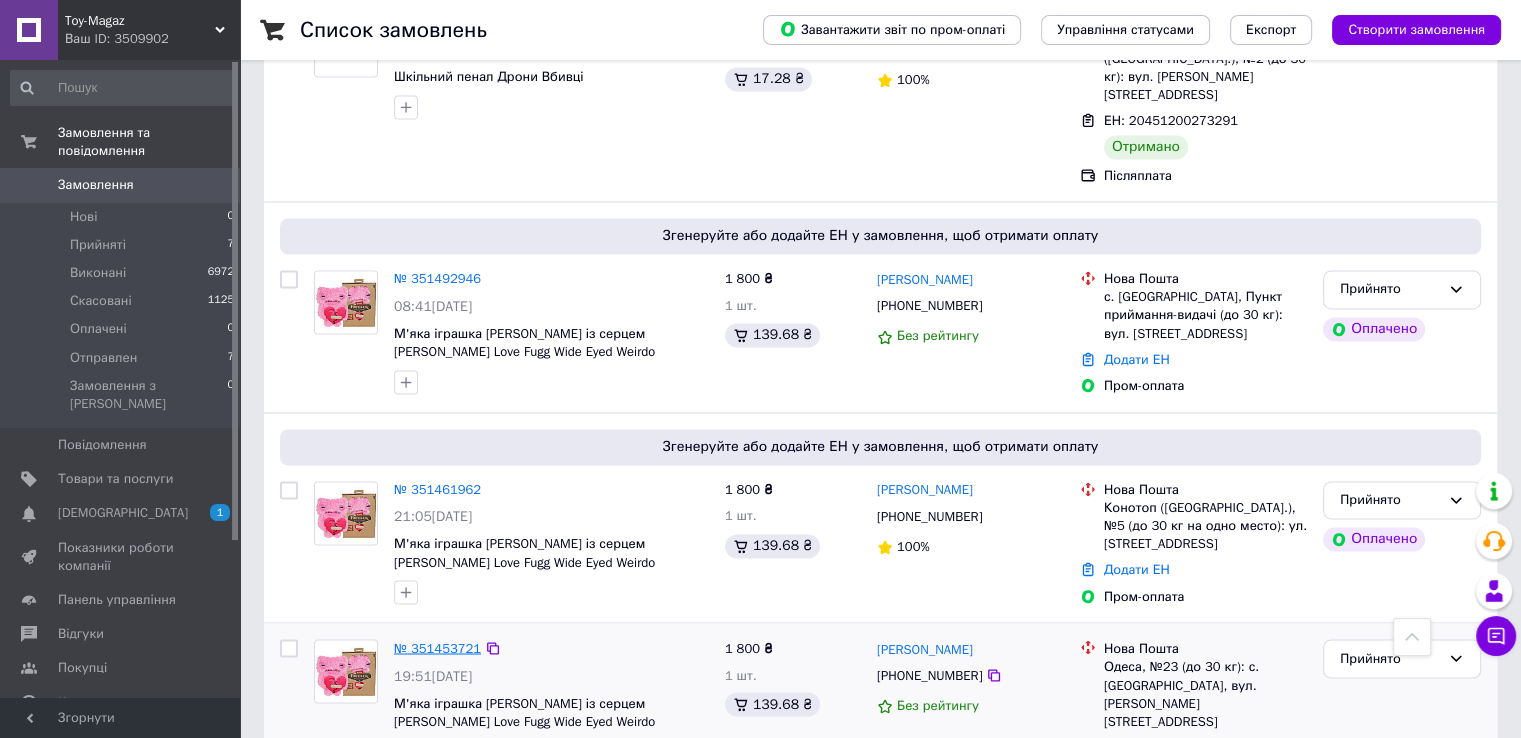 click on "№ 351453721" at bounding box center [437, 647] 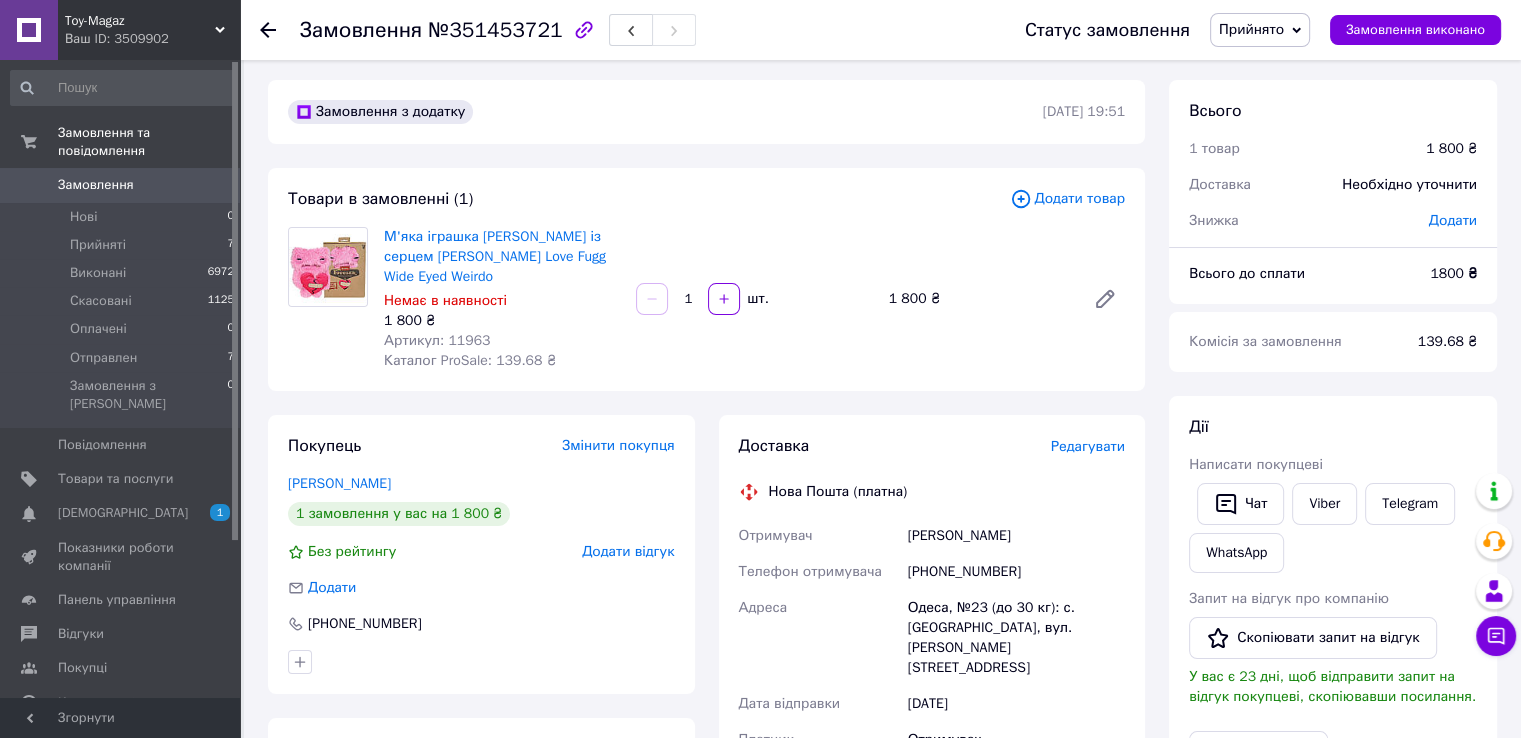 scroll, scrollTop: 2, scrollLeft: 0, axis: vertical 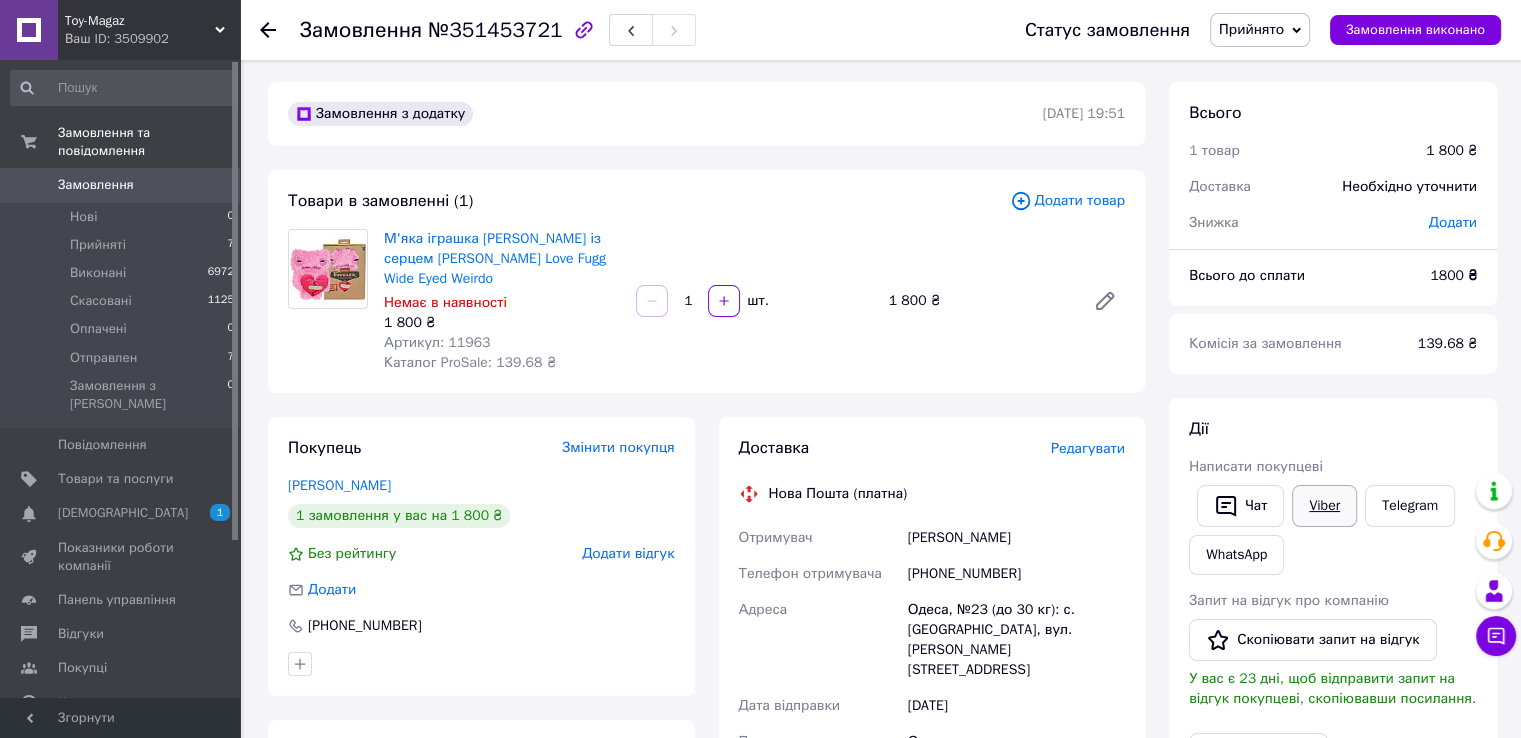 click on "Viber" at bounding box center (1324, 506) 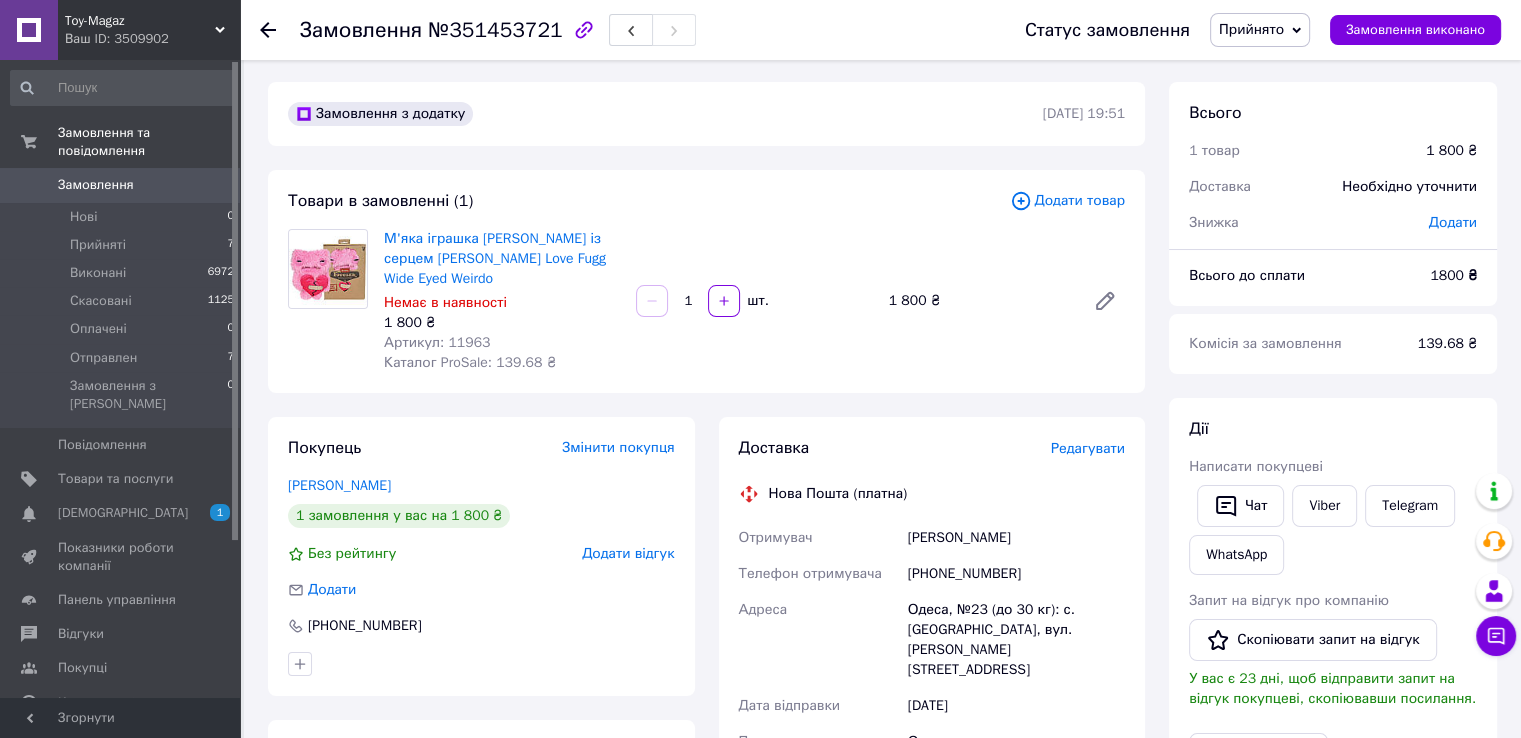 click on "Замовлення з додатку 06.07.2025 | 19:51 Товари в замовленні (1) Додати товар М'яка іграшка Фуглер із серцем Рожевий Fuggler Love Fugg Wide Eyed Weirdo Немає в наявності 1 800 ₴ Артикул: 11963 Каталог ProSale: 139.68 ₴  1   шт. 1 800 ₴ Покупець Змінити покупця Стеценко Ульяна 1 замовлення у вас на 1 800 ₴ Без рейтингу   Додати відгук Додати +380503479222 Оплата Післяплата Доставка Редагувати Нова Пошта (платна) Отримувач Стеценко Ульяна Телефон отримувача +380503479222 Адреса Одеса, №23 (до 30 кг): с. Крижанівка, вул. Сахарова Академіка, 3к Дата відправки 13.07.2025 Платник Отримувач Оціночна вартість 1 800 ₴ 1 800 ₴ 1800" at bounding box center [706, 759] 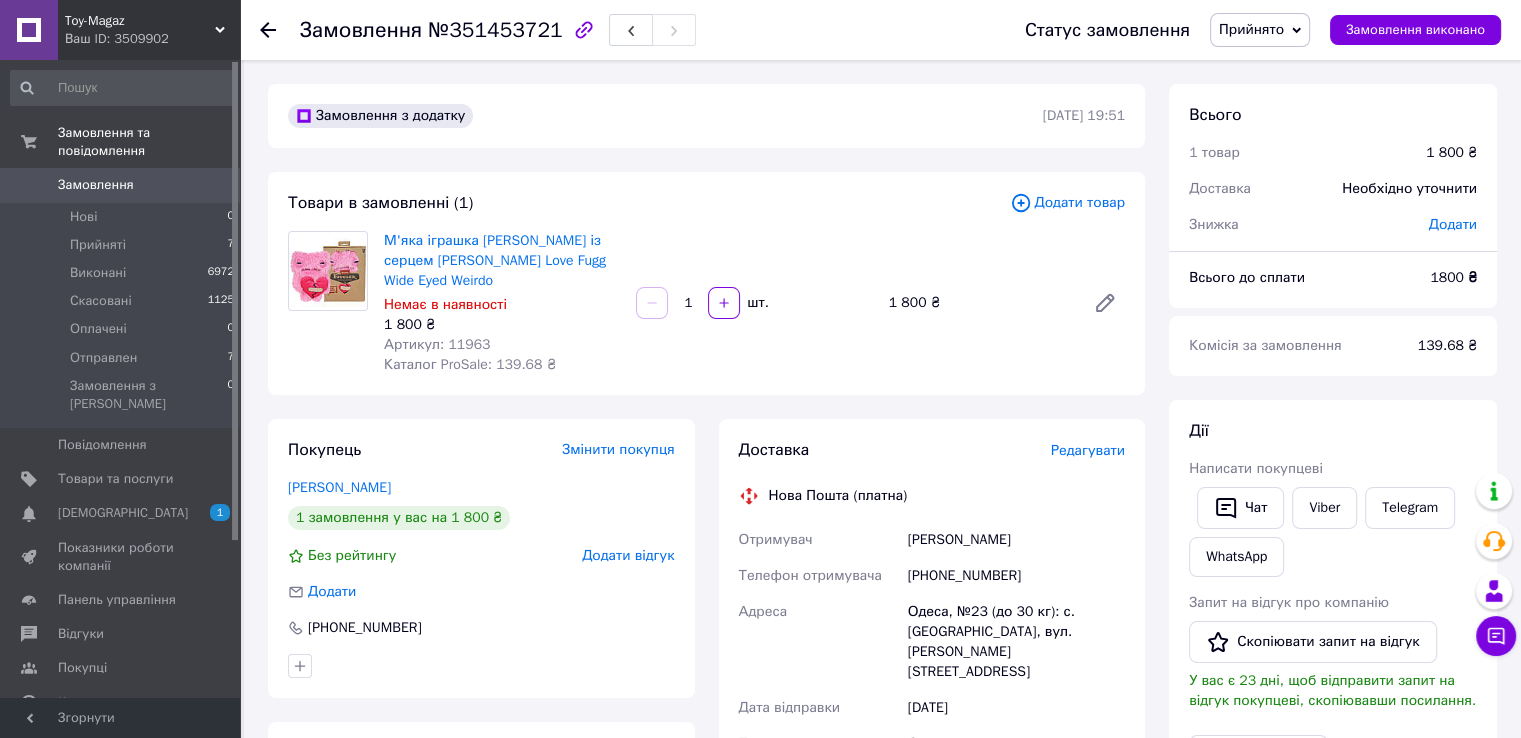 click on "Замовлення" at bounding box center [96, 185] 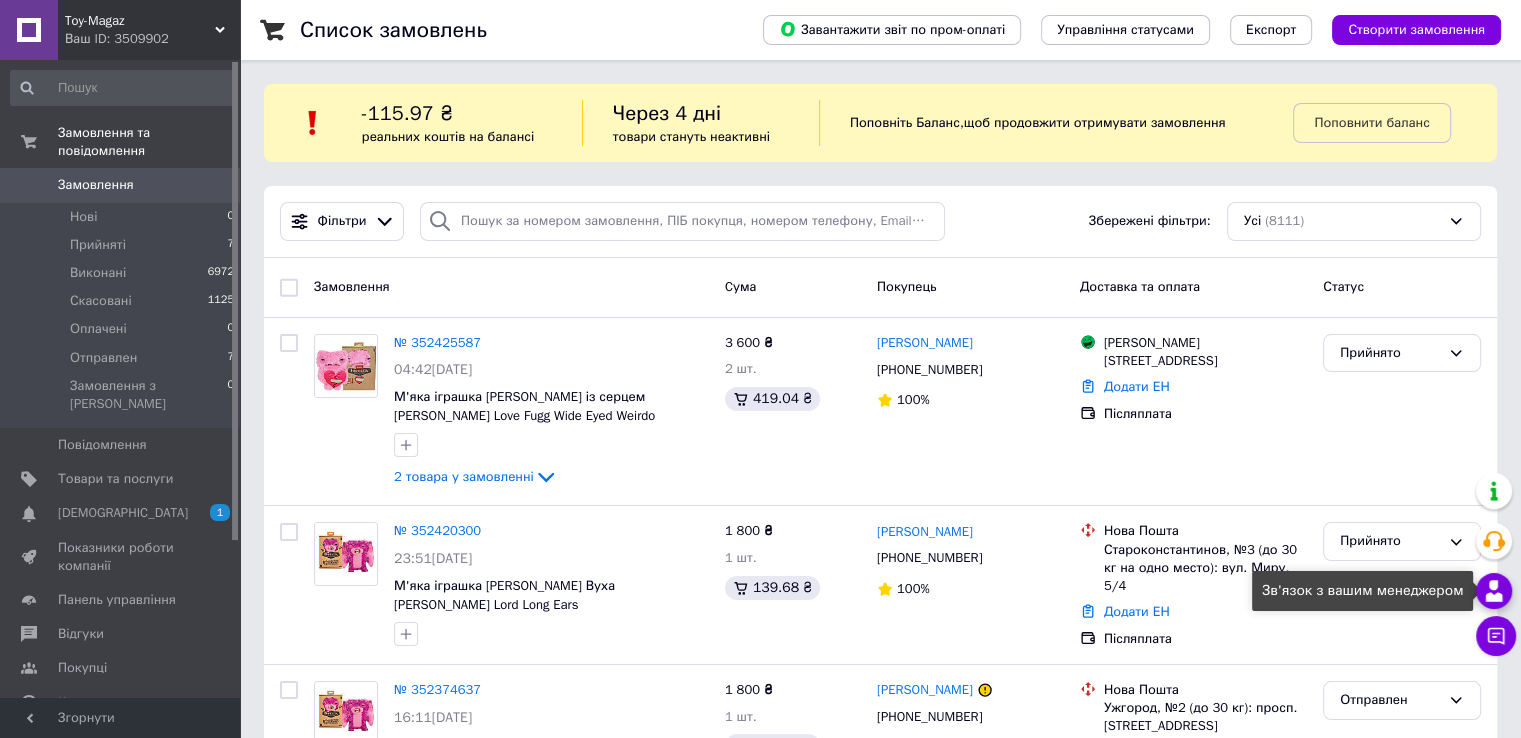 click 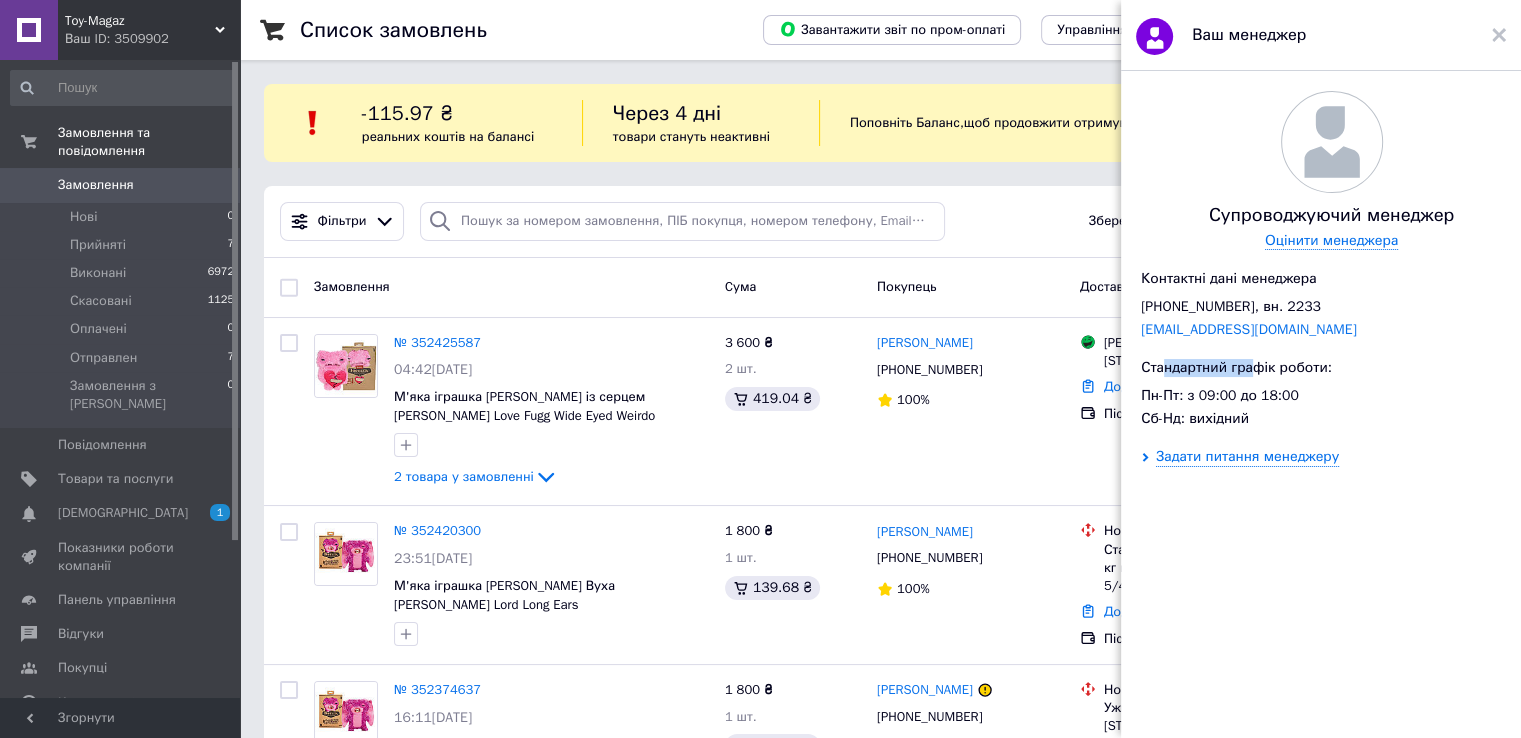 drag, startPoint x: 1164, startPoint y: 372, endPoint x: 1284, endPoint y: 376, distance: 120.06665 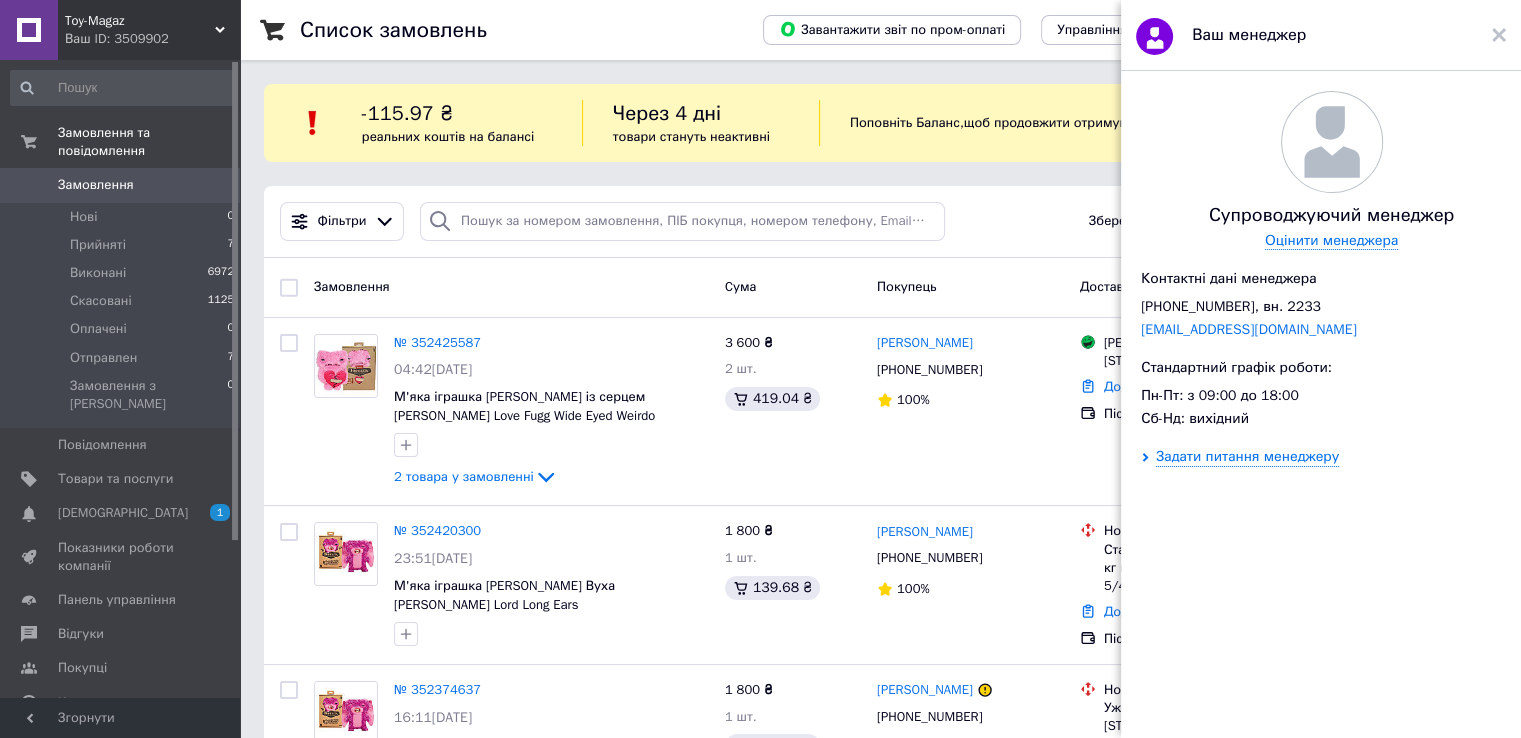 click on "Стандартний графік роботи:" at bounding box center [1331, 368] 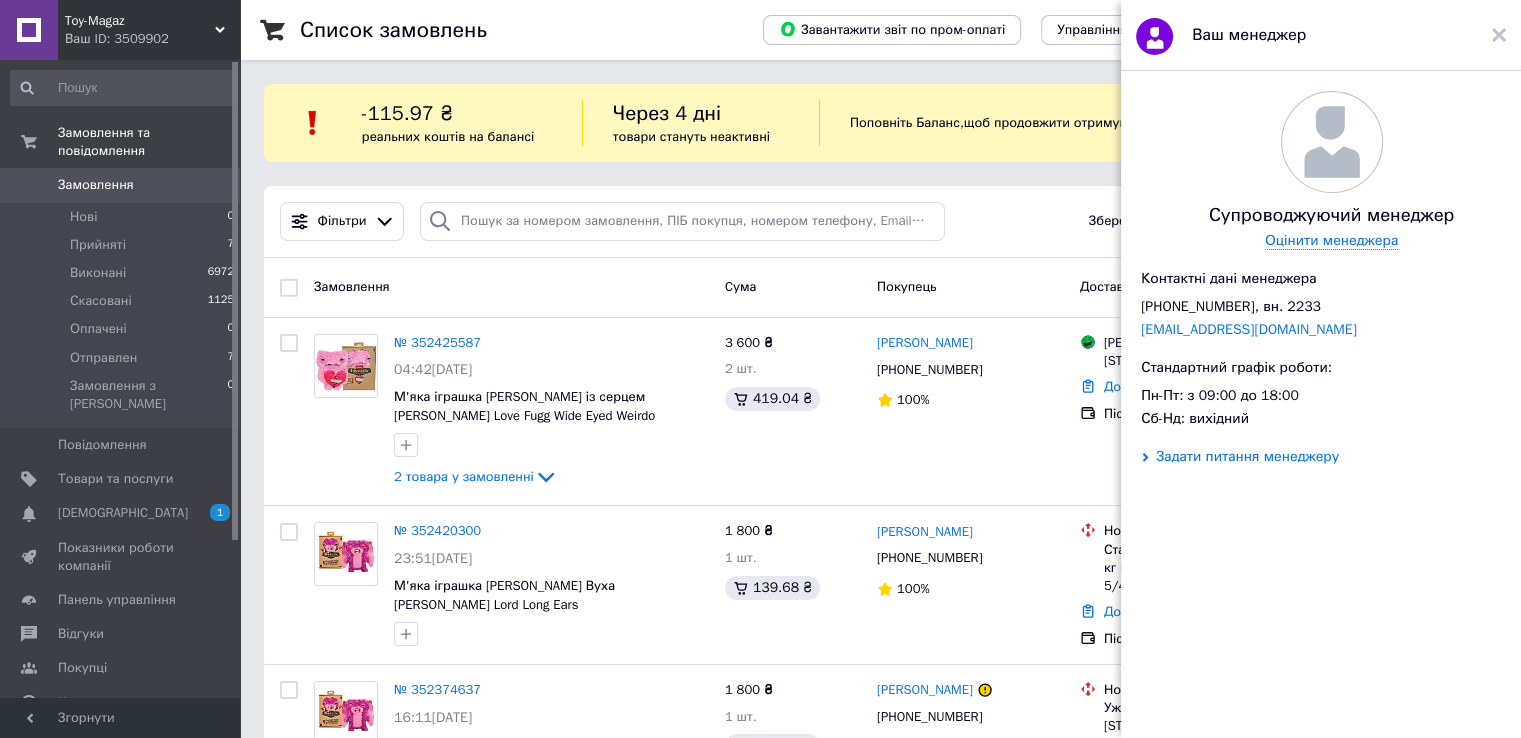 click on "Задати питання менеджеру" at bounding box center [1247, 457] 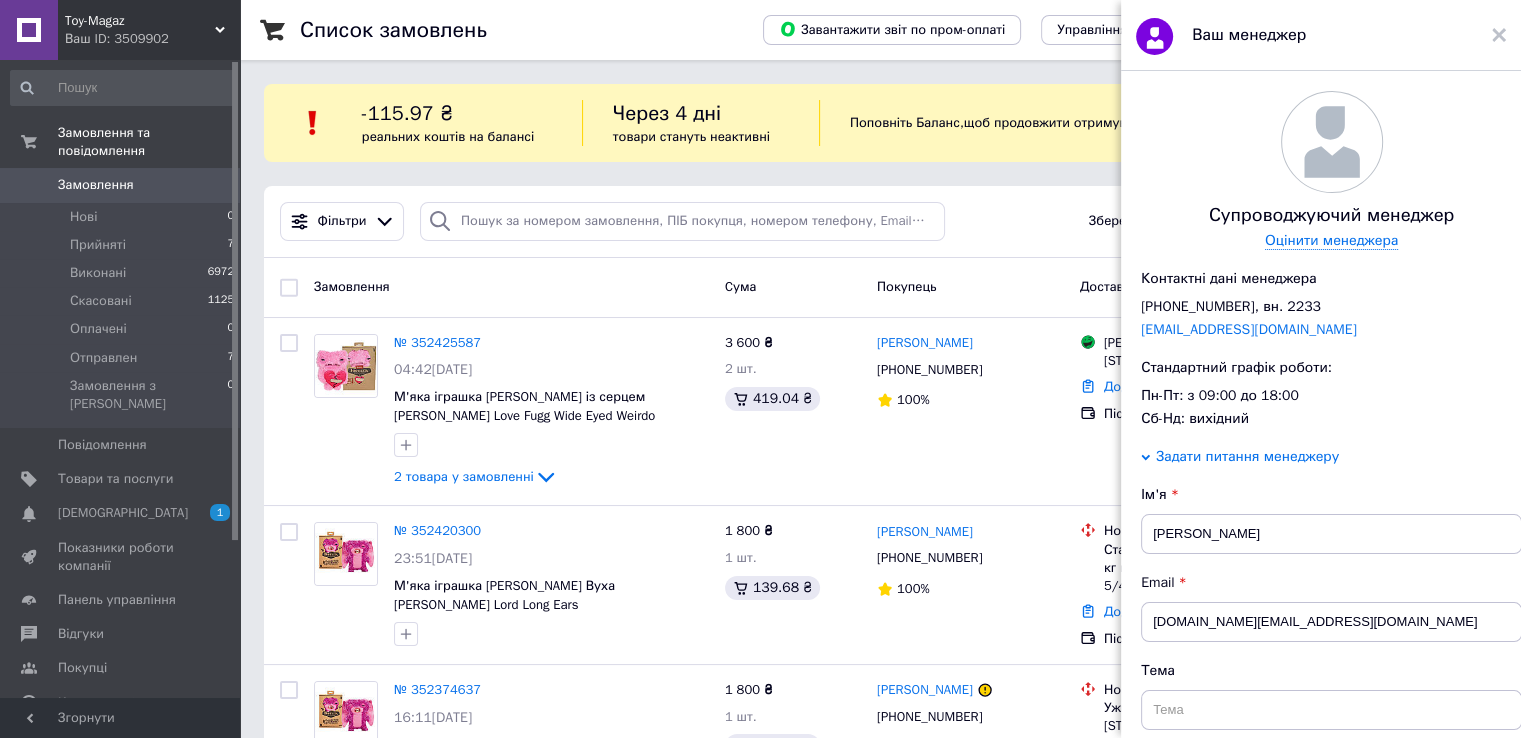 click on "Задати питання менеджеру" at bounding box center (1247, 457) 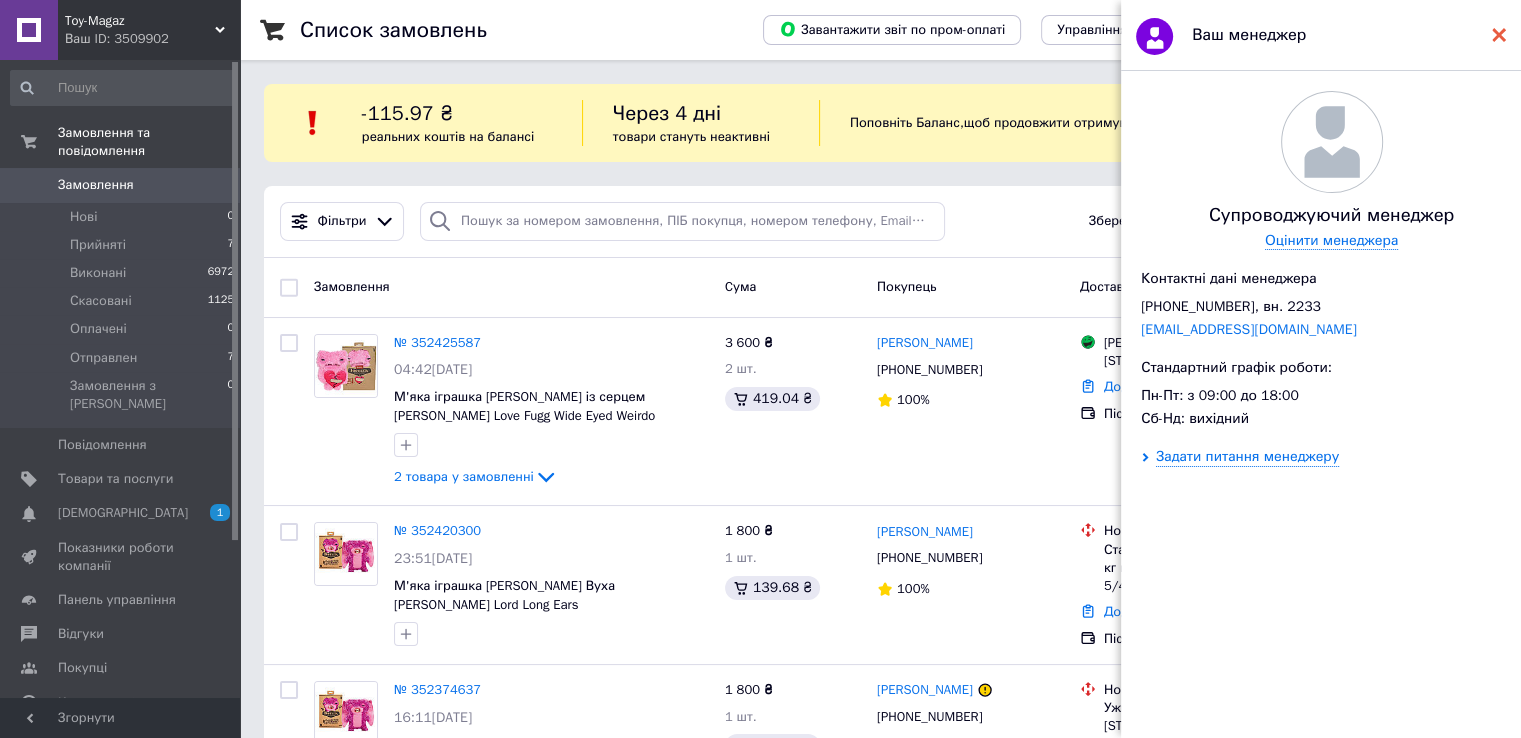 click 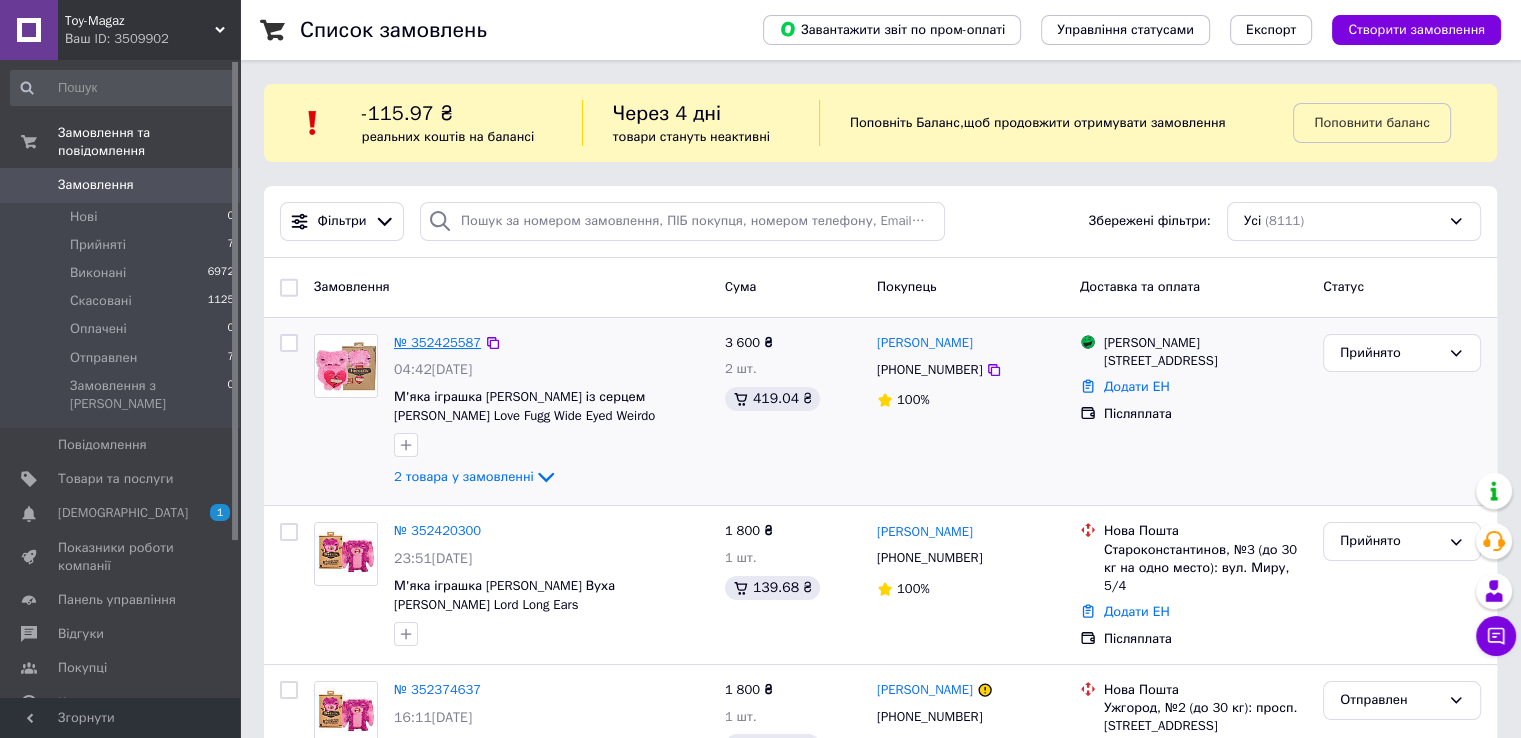 click on "№ 352425587" at bounding box center [437, 342] 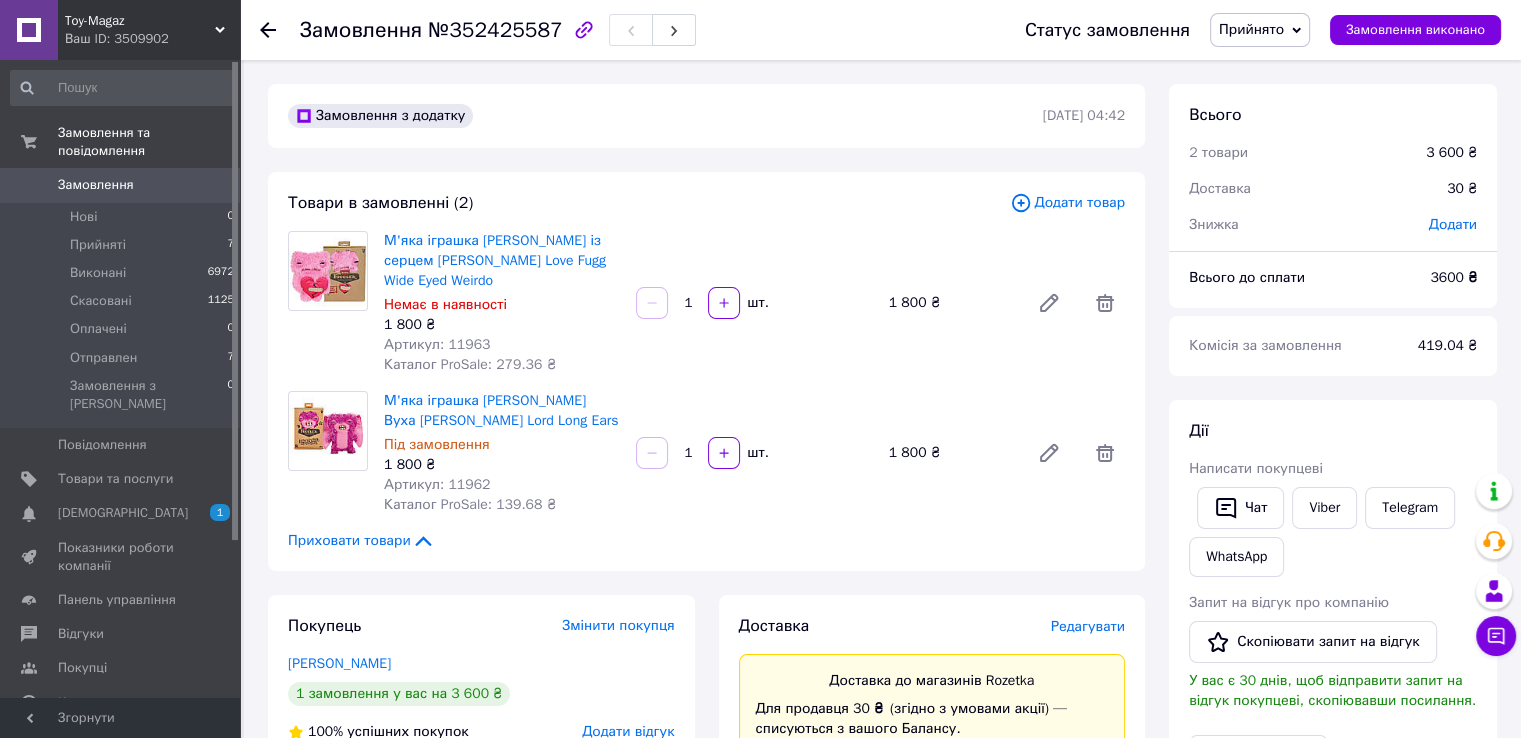 click on "Всього 2 товари 3 600 ₴ Доставка 30 ₴ Знижка Додати Всього до сплати 3600 ₴ Комісія за замовлення 419.04 ₴ Дії Написати покупцеві   Чат Viber Telegram WhatsApp Запит на відгук про компанію   Скопіювати запит на відгук У вас є 30 днів, щоб відправити запит на відгук покупцеві, скопіювавши посилання.   Видати чек   Завантажити PDF   Друк PDF   Дублювати замовлення Мітки Особисті нотатки, які бачите лише ви. З їх допомогою можна фільтрувати замовлення Примітки Залишилося 300 символів Очистити Зберегти" at bounding box center (1333, 1054) 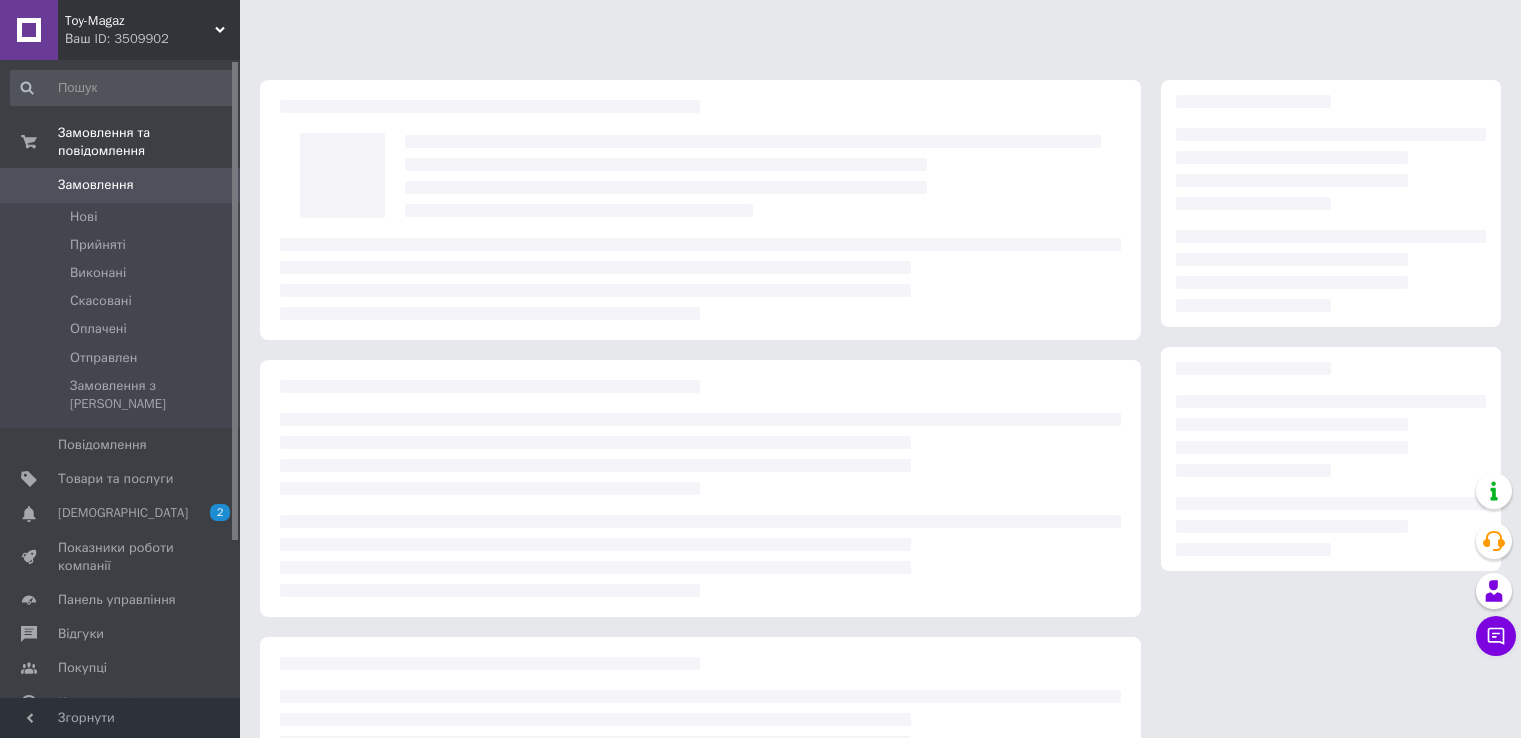 scroll, scrollTop: 0, scrollLeft: 0, axis: both 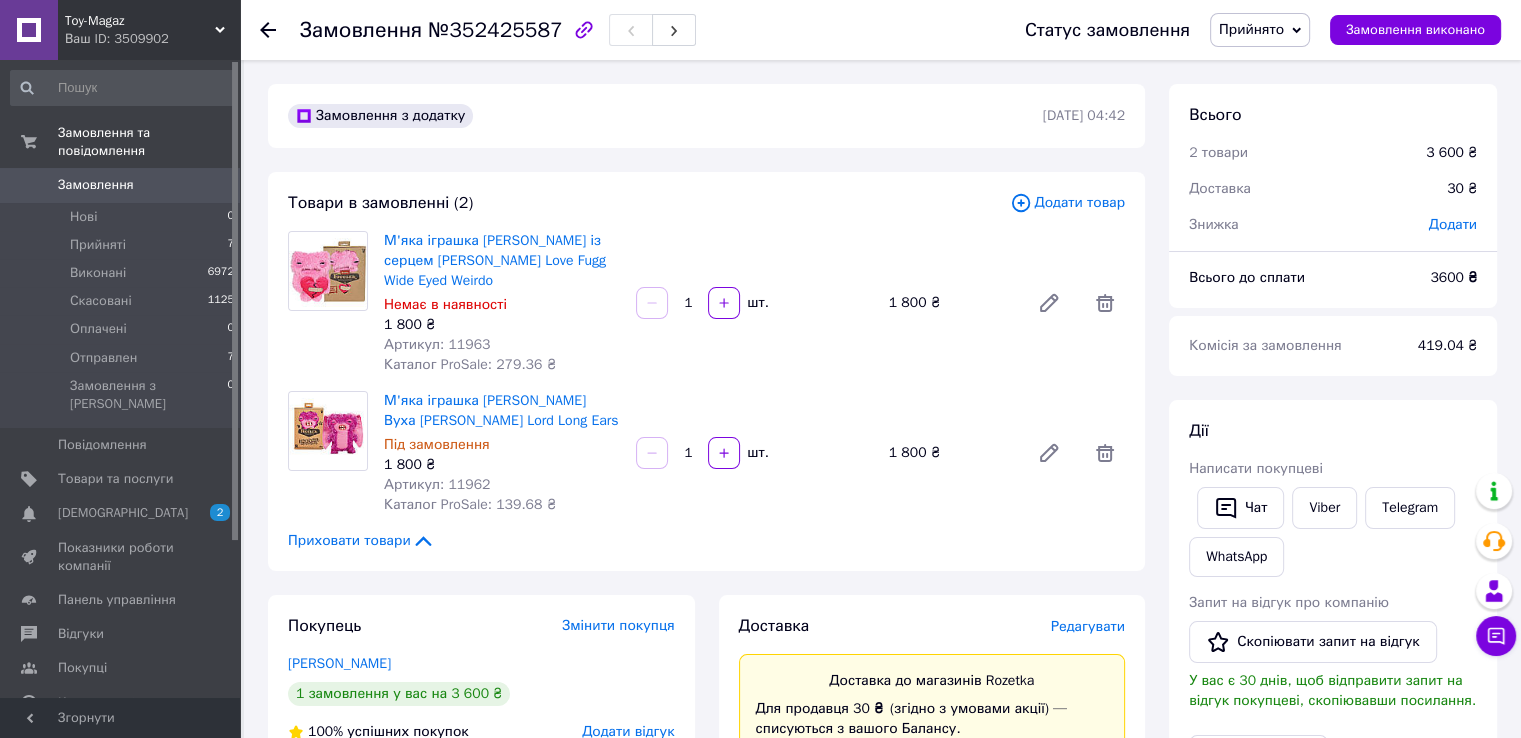 click on "Каталог ProSale: 279.36 ₴" at bounding box center [470, 364] 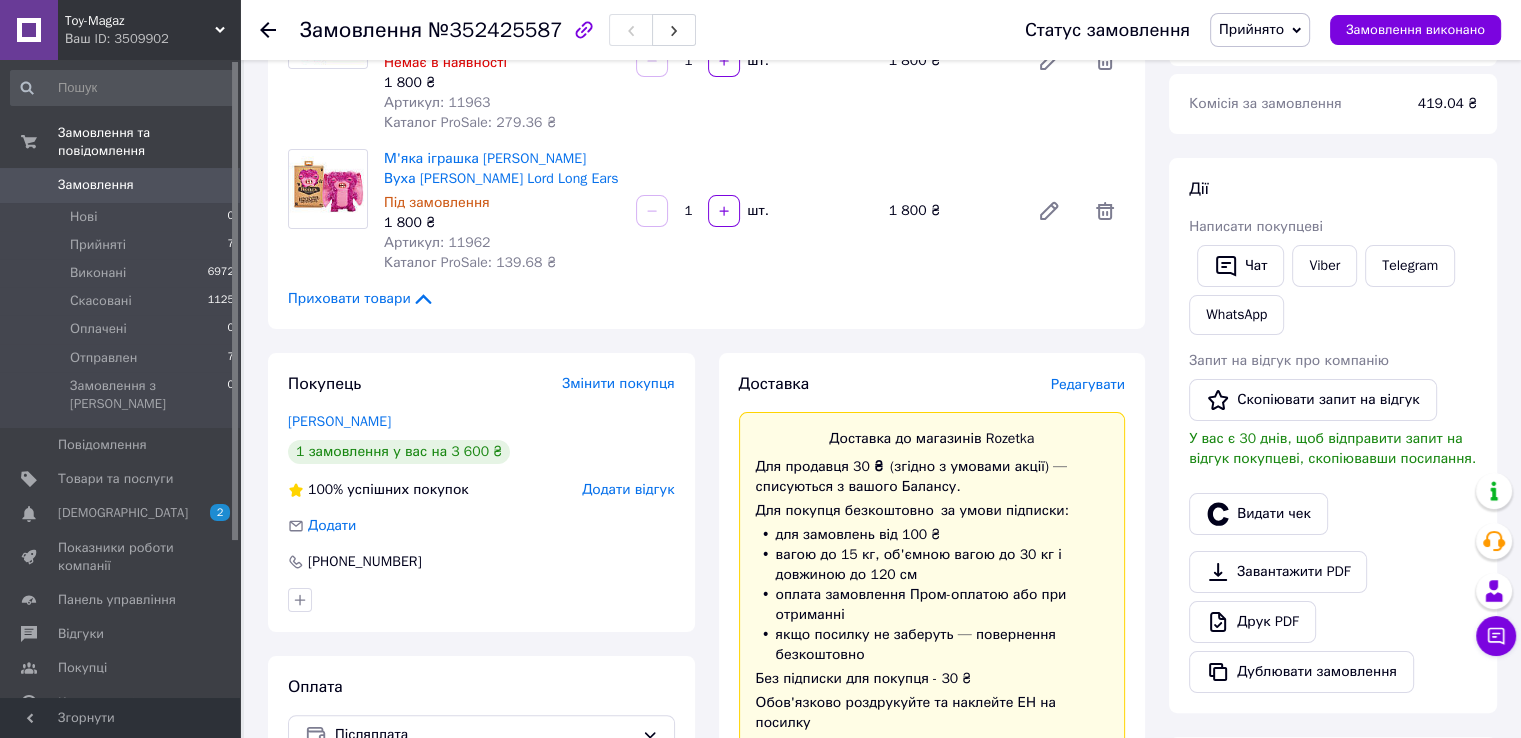scroll, scrollTop: 0, scrollLeft: 0, axis: both 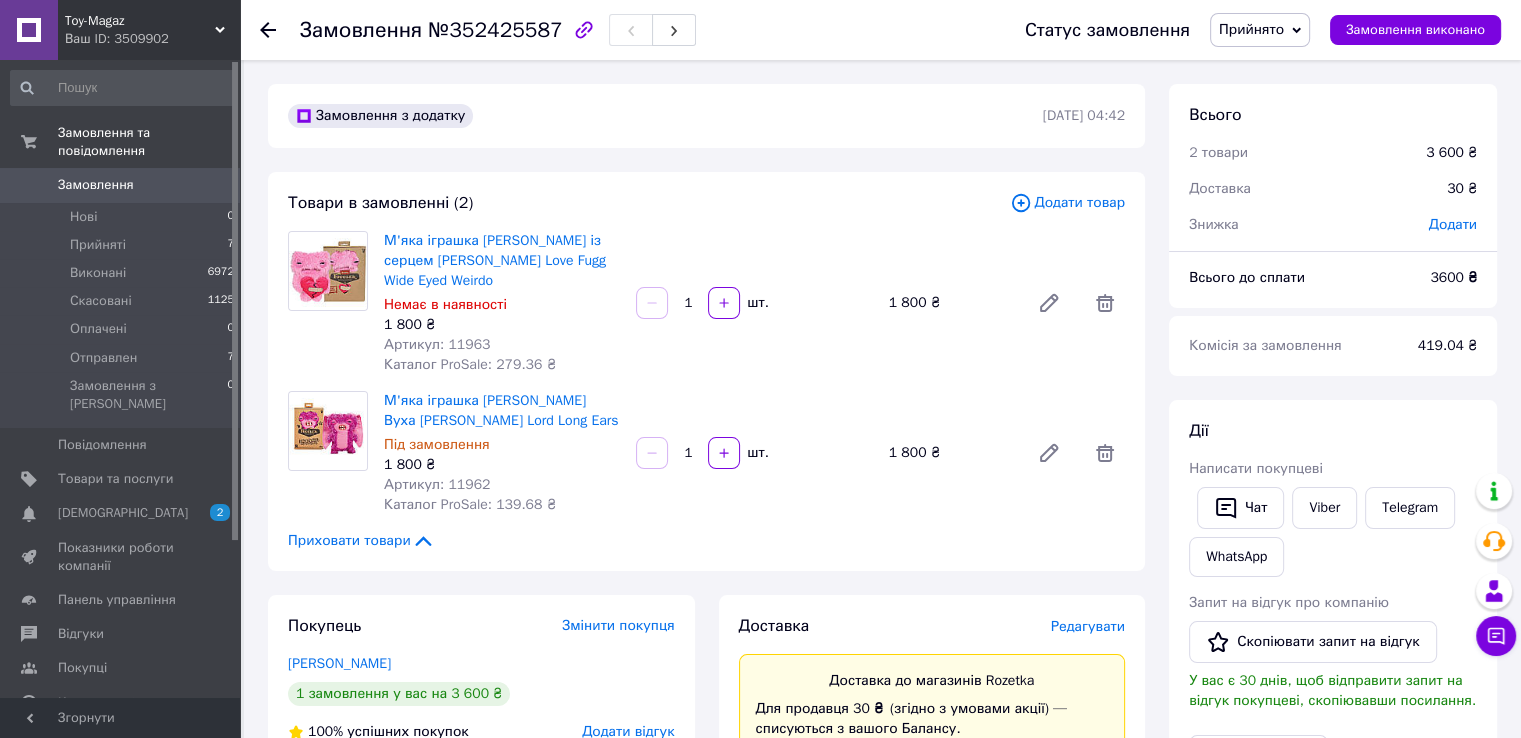 click on "Замовлення з додатку [DATE] 04:42 Товари в замовленні (2) Додати товар М'яка іграшка [PERSON_NAME] із серцем Рожевий Fuggler Love Fugg Wide Eyed Weirdo Немає в наявності 1 800 ₴ Артикул: 11963 Каталог ProSale: 279.36 ₴  1   шт. 1 800 ₴ М'яка іграшка Фуглер Лорд Довгі Вуха Рожевий Fuggler Lord Long Ears Під замовлення 1 800 ₴ Артикул: 11962 Каталог ProSale: 139.68 ₴  1   шт. 1 800 ₴ Приховати товари Покупець Змінити покупця [PERSON_NAME] 1 замовлення у вас на 3 600 ₴ 100%   успішних покупок Додати відгук Додати [PHONE_NUMBER] Оплата Післяплата Доставка Редагувати Доставка до магазинів Rozetka Для продавця 30 ₴     за умови підписки:" at bounding box center (706, 1054) 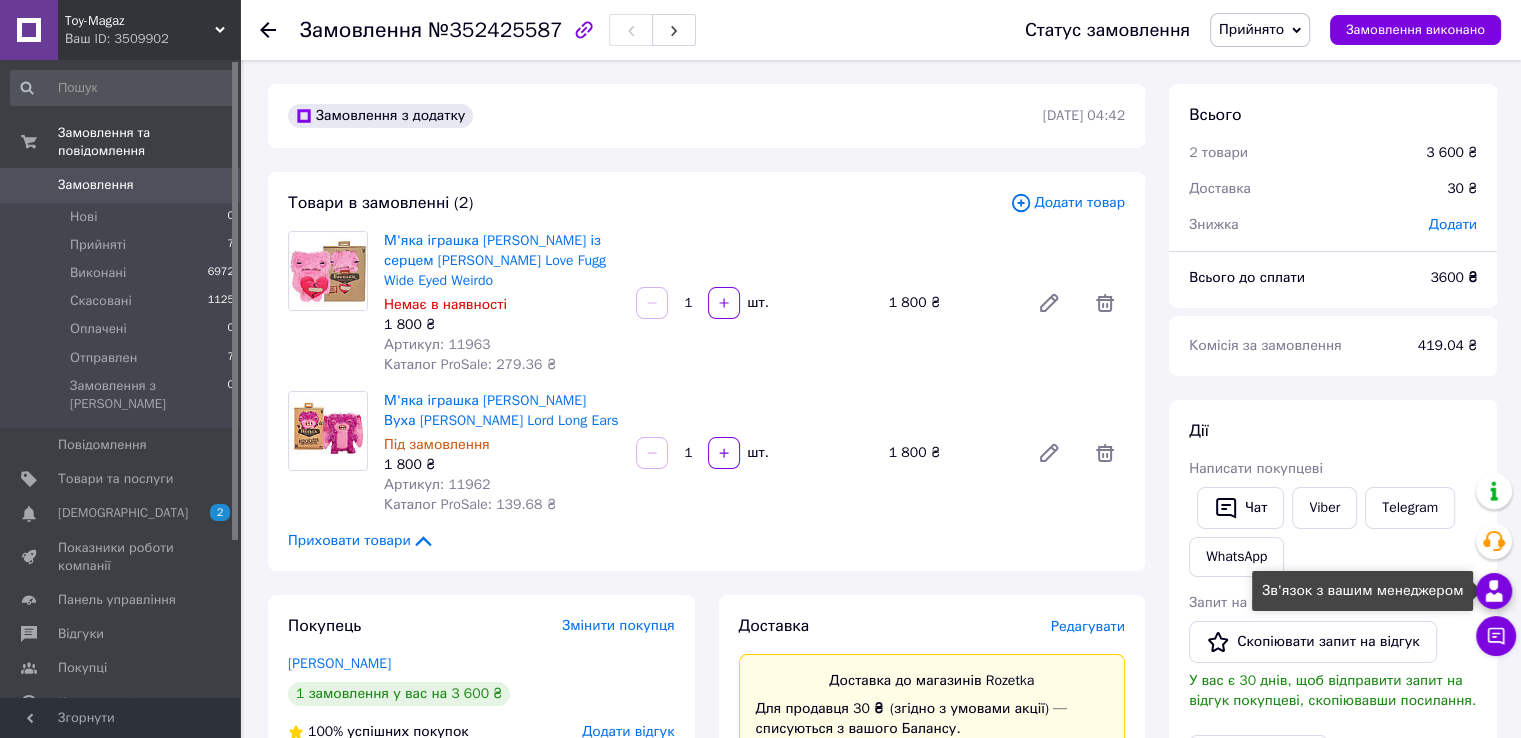 click 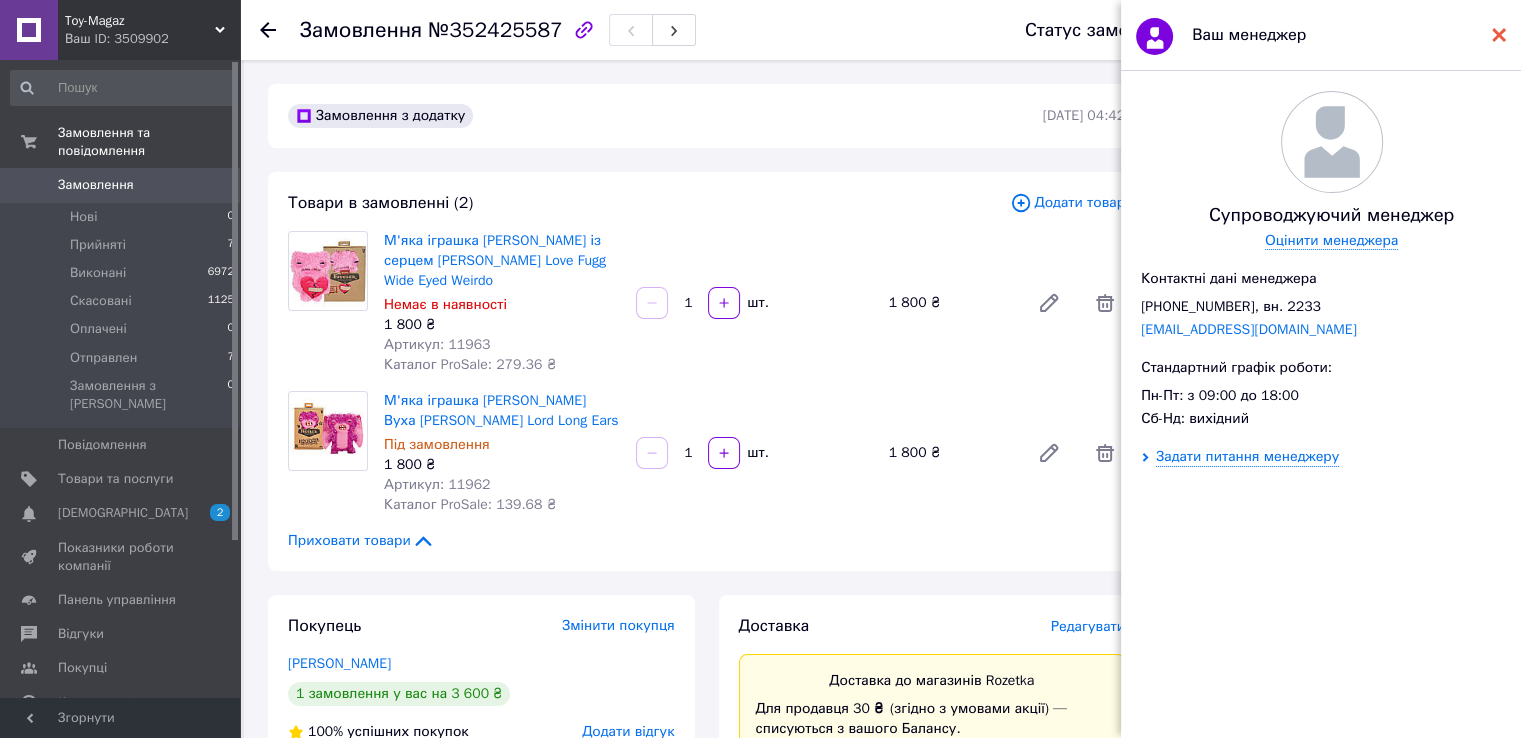 click 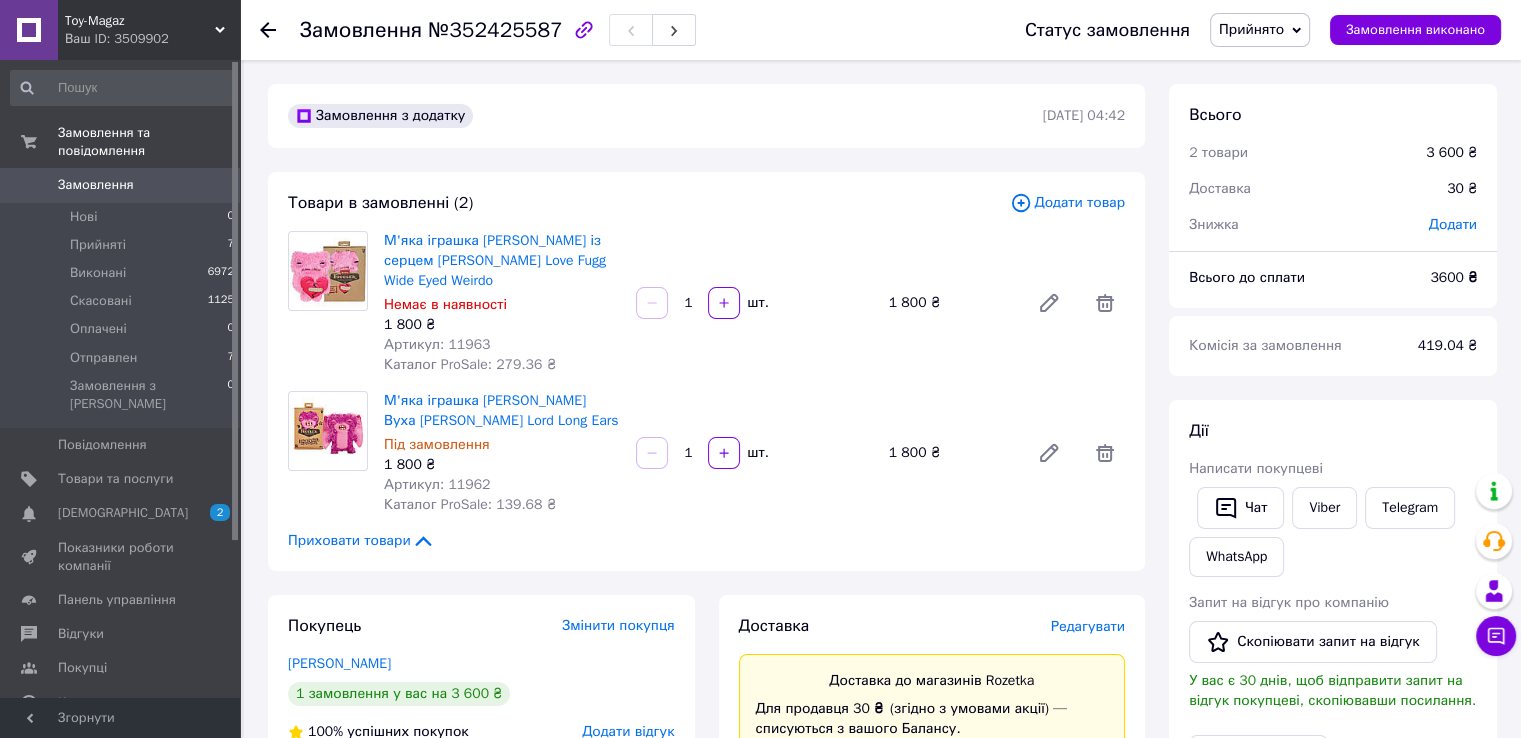click at bounding box center (652, 303) 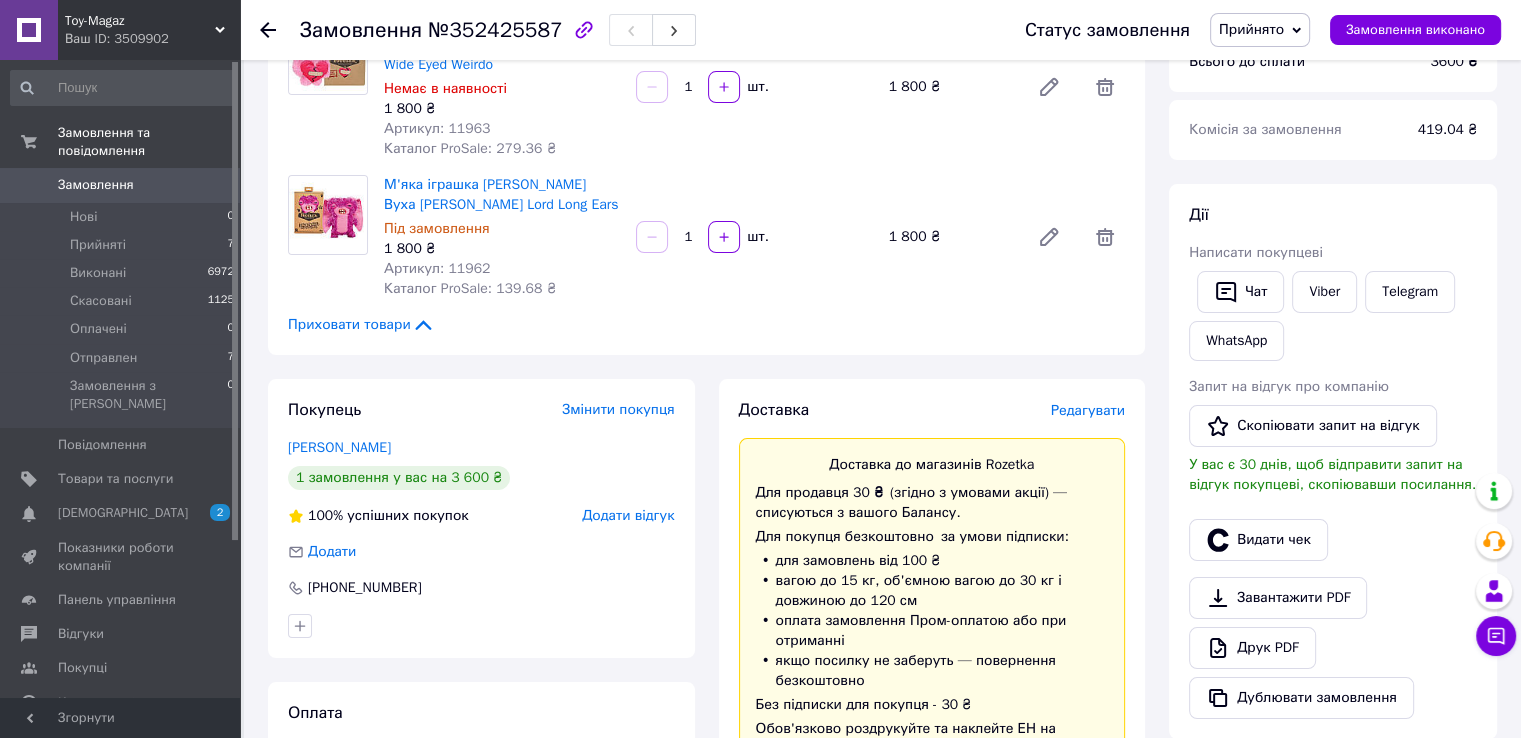 scroll, scrollTop: 300, scrollLeft: 0, axis: vertical 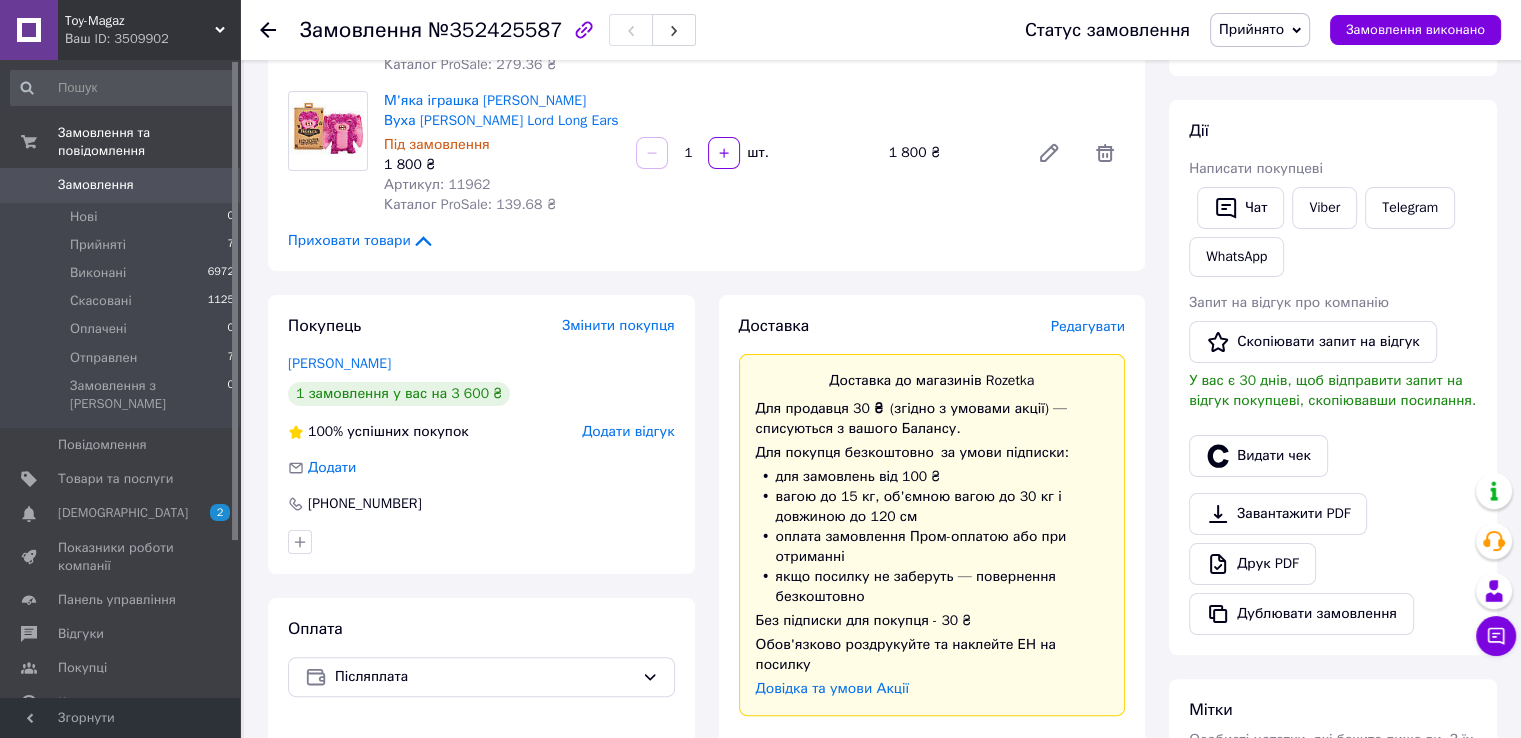 click on "1 замовлення у вас на 3 600 ₴" at bounding box center [399, 394] 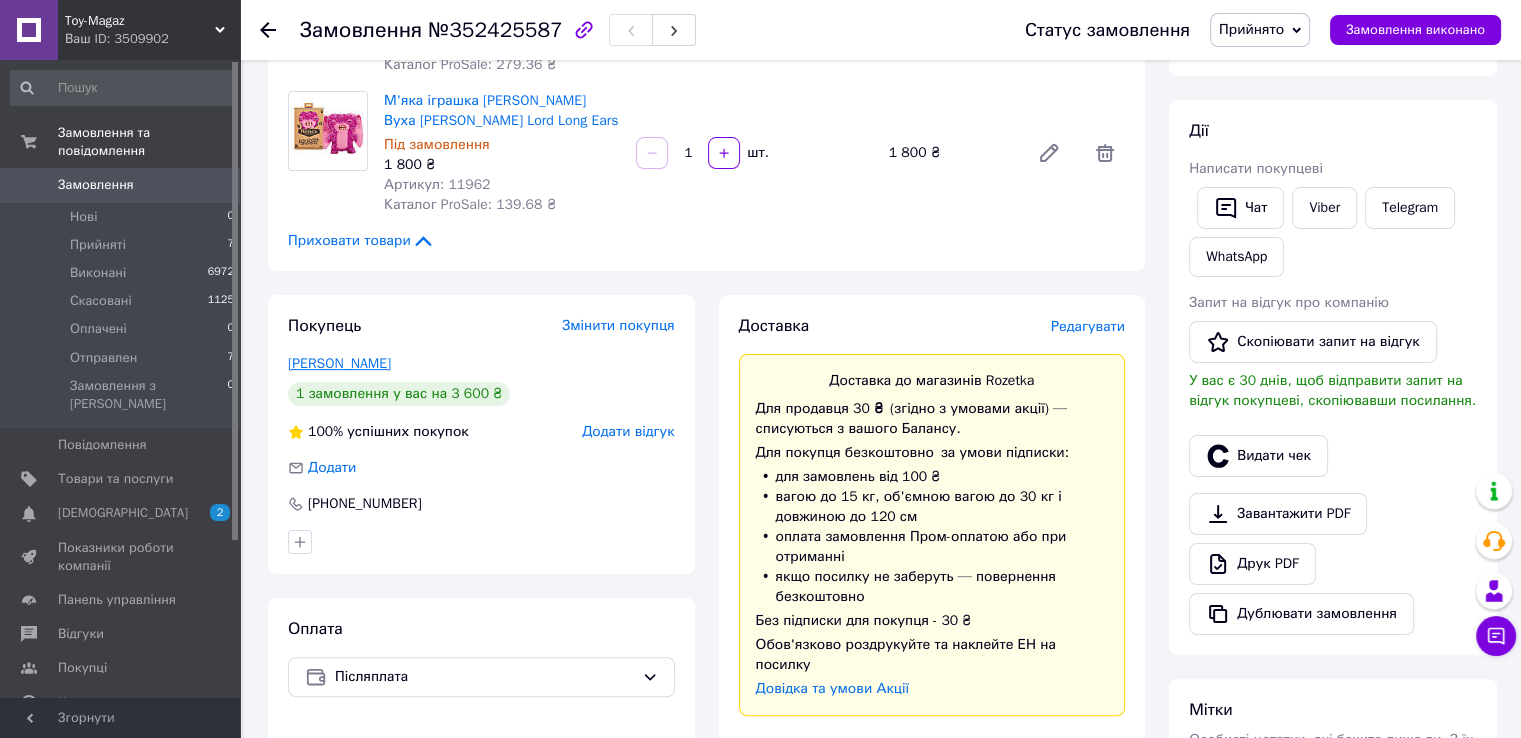 click on "[PERSON_NAME]" at bounding box center [339, 363] 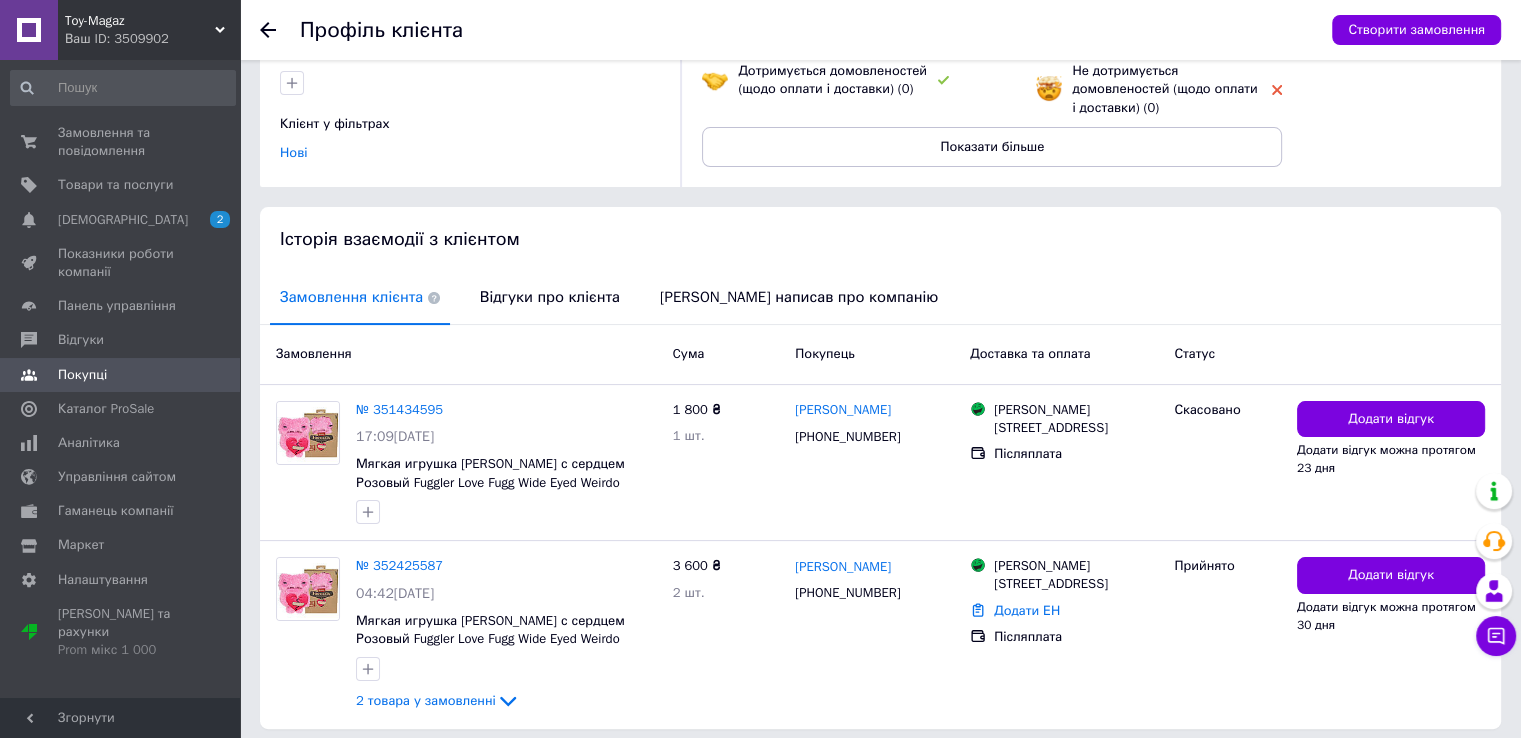 scroll, scrollTop: 318, scrollLeft: 0, axis: vertical 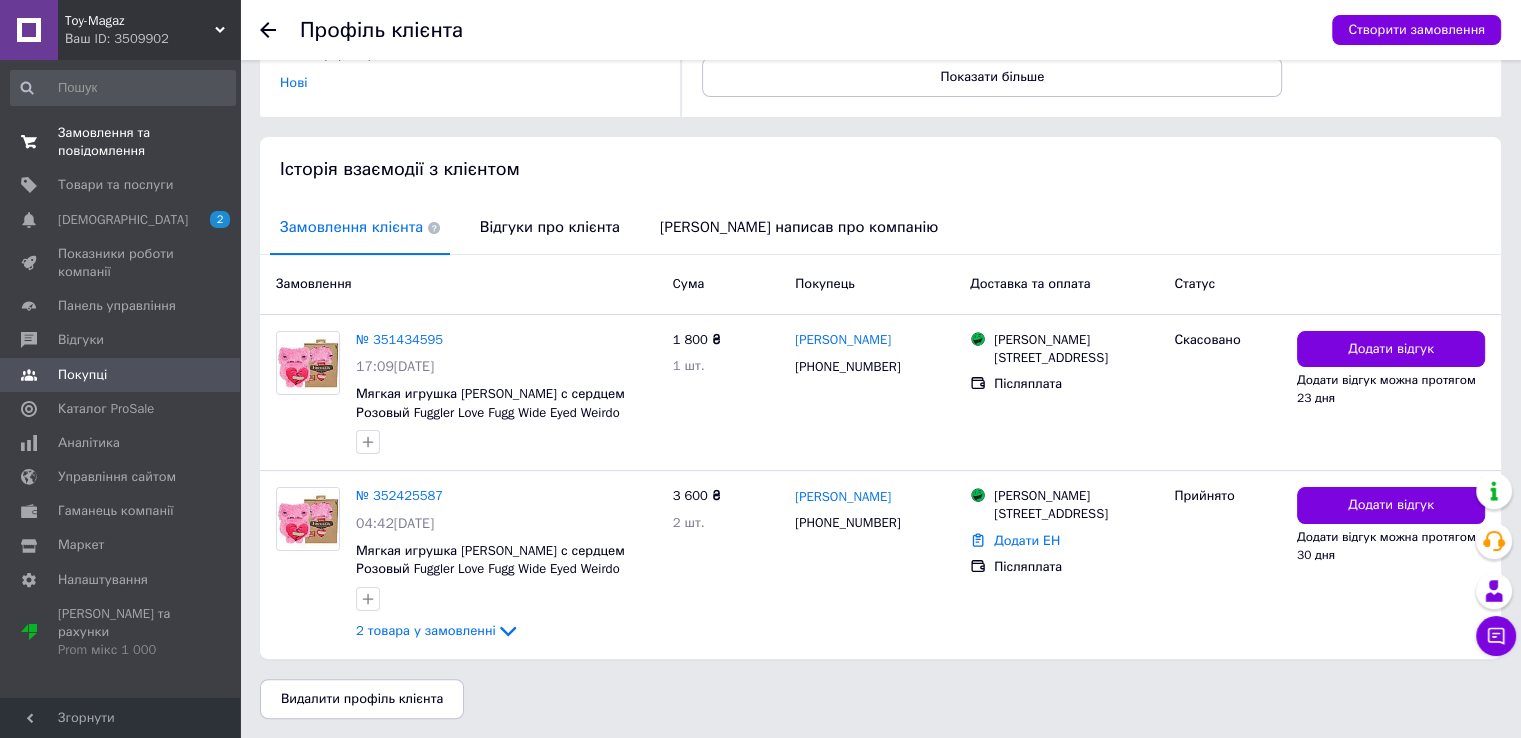 click on "Замовлення та повідомлення" at bounding box center (121, 142) 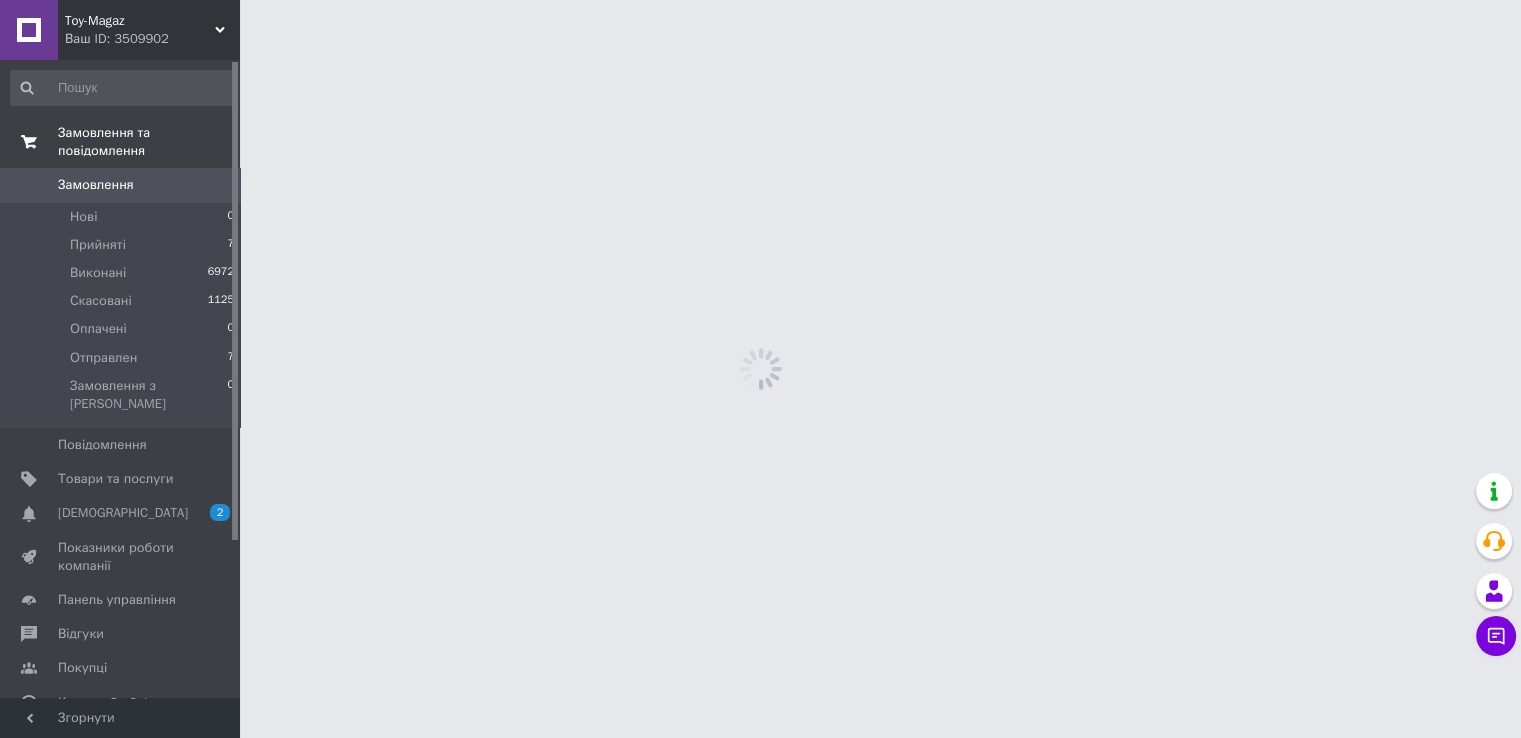 scroll, scrollTop: 0, scrollLeft: 0, axis: both 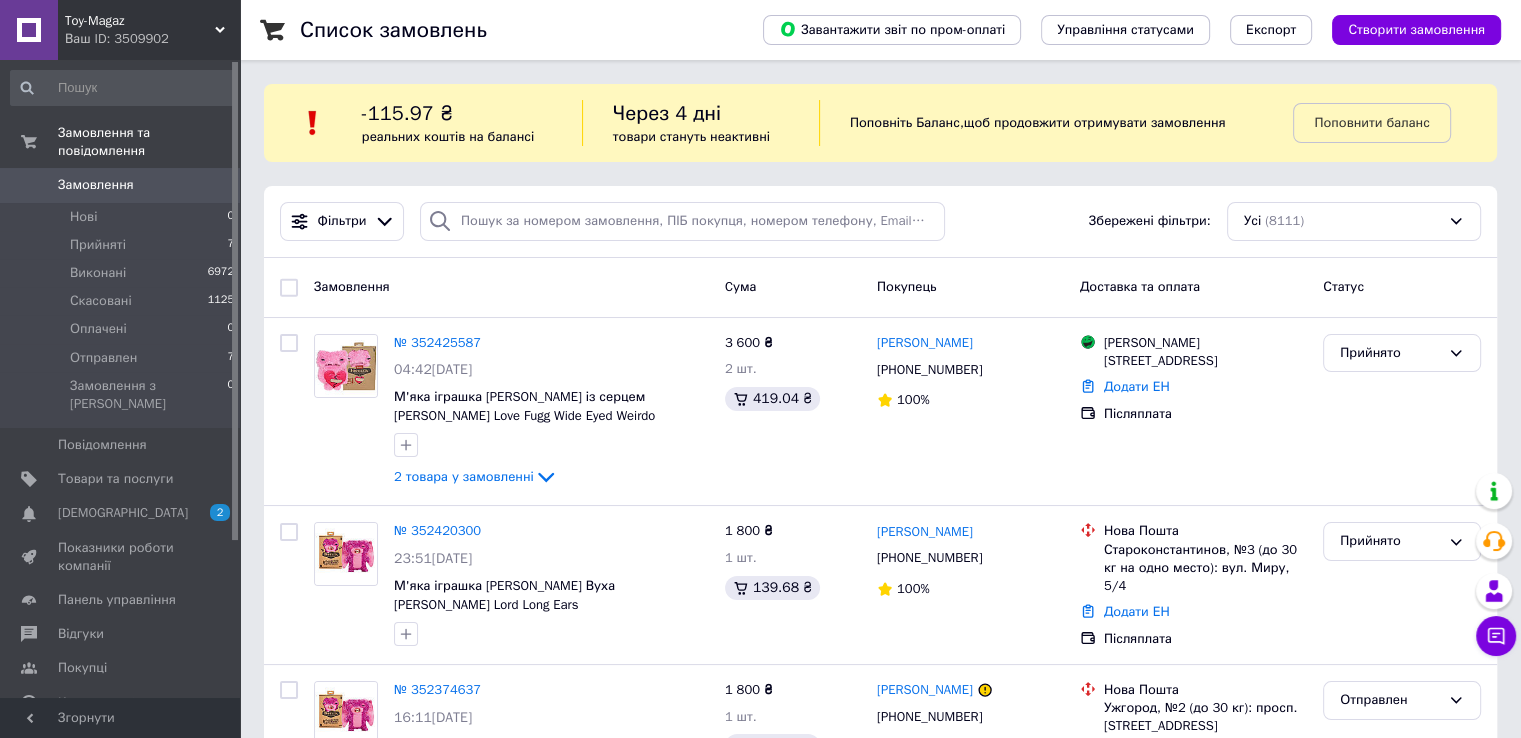 click on "Список замовлень   Завантажити звіт по пром-оплаті Управління статусами Експорт Створити замовлення -115.97 ₴ реальних коштів на балансі Через 4 дні товари стануть неактивні Поповніть Баланс ,  щоб продовжити отримувати замовлення Поповнити баланс Фільтри Збережені фільтри: Усі (8111) Замовлення Cума Покупець Доставка та оплата Статус № 352425587 04:42[DATE] М'яка іграшка [PERSON_NAME] із серцем Рожевий Fuggler Love Fugg Wide Eyed Weirdo 2 товара у замовленні 3 600 ₴ 2 шт. 419.04 ₴ [PERSON_NAME] [PHONE_NUMBER] 100% Магазини [STREET_ADDRESS][DEMOGRAPHIC_DATA][GEOGRAPHIC_DATA] № 352420300 1" at bounding box center [880, 9725] 